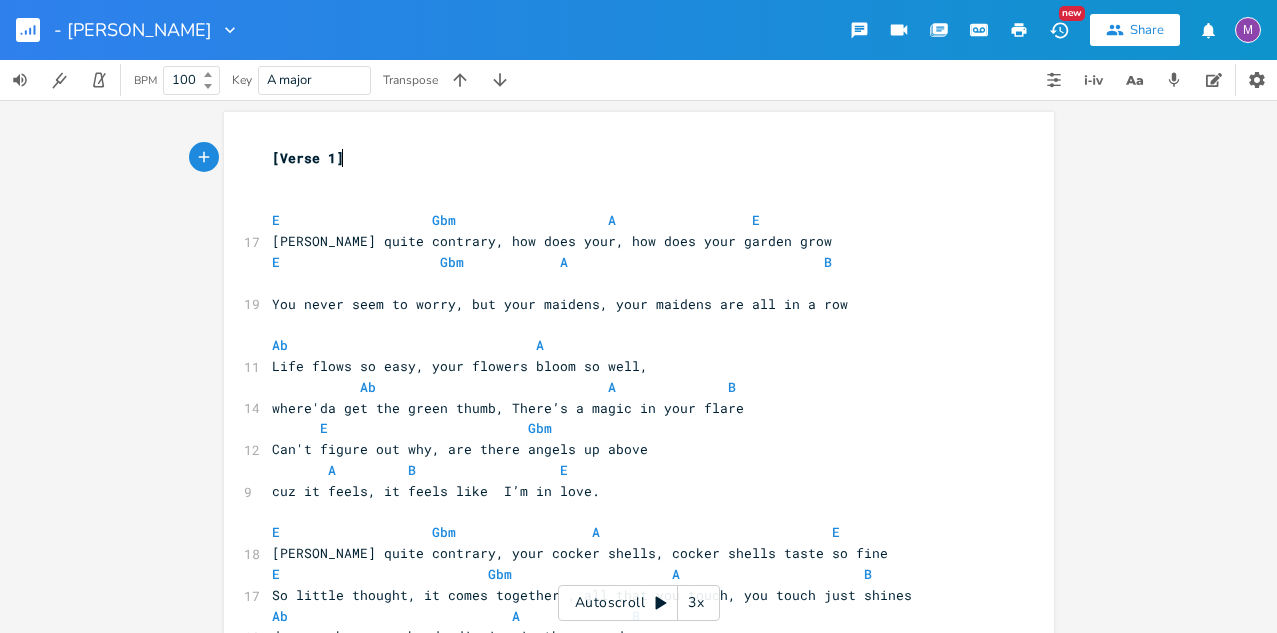 scroll, scrollTop: 0, scrollLeft: 0, axis: both 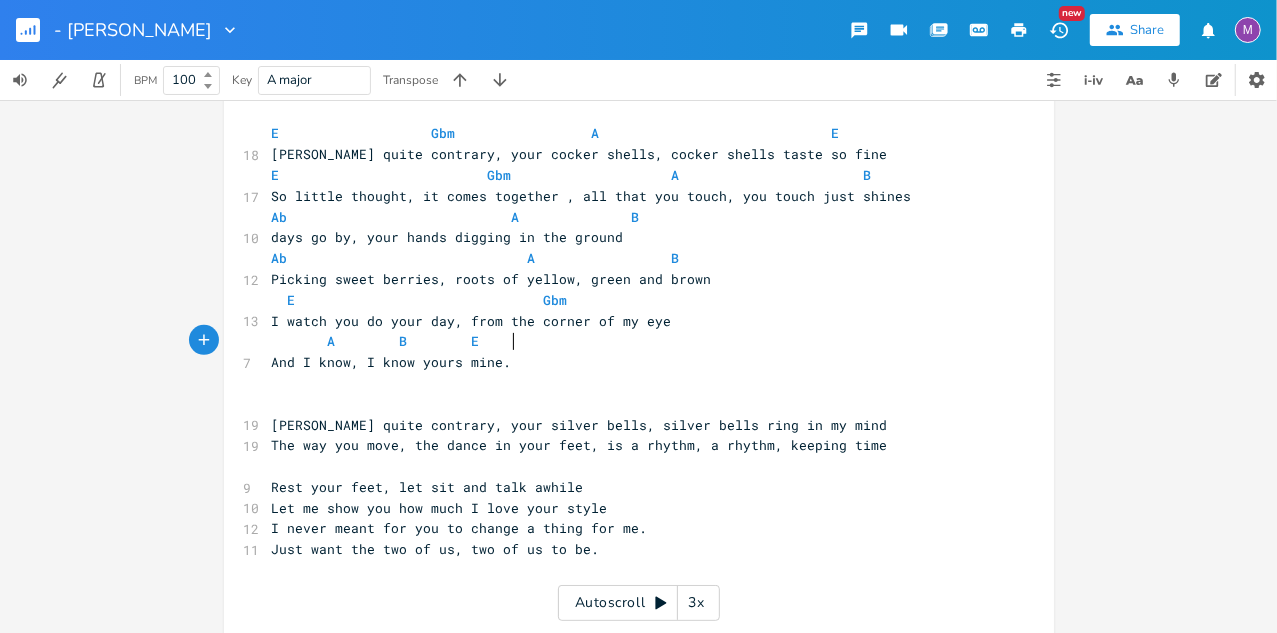 click on "And I know, I know yours mine." at bounding box center (629, 362) 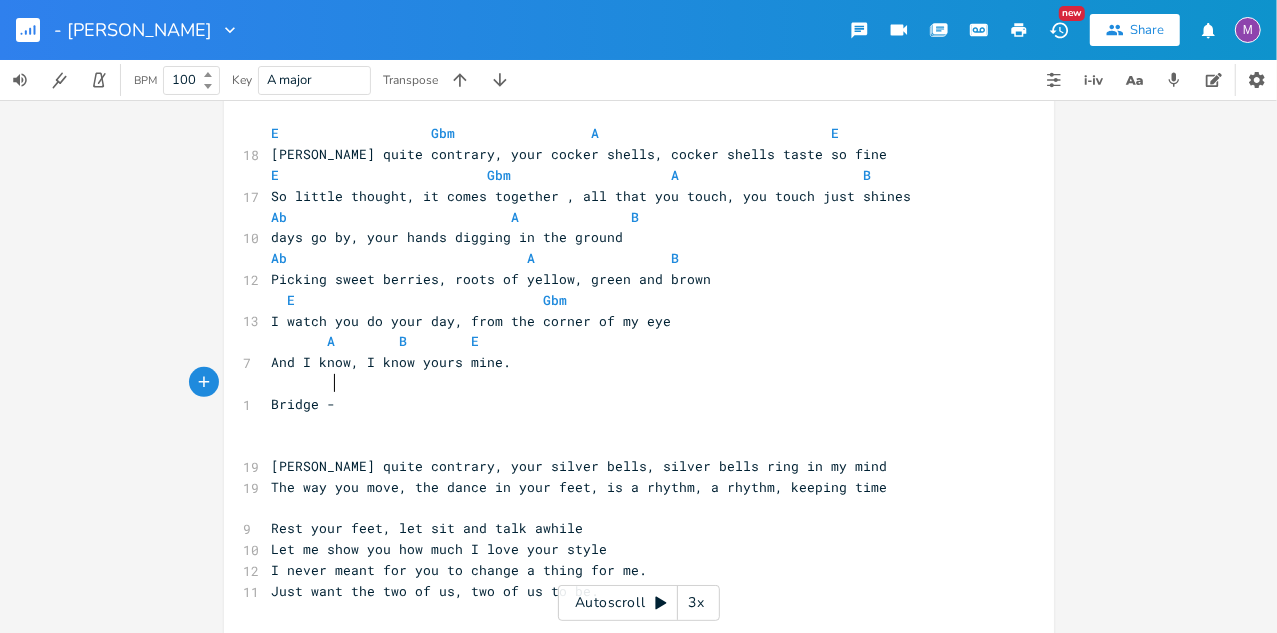 type on "Bridge -" 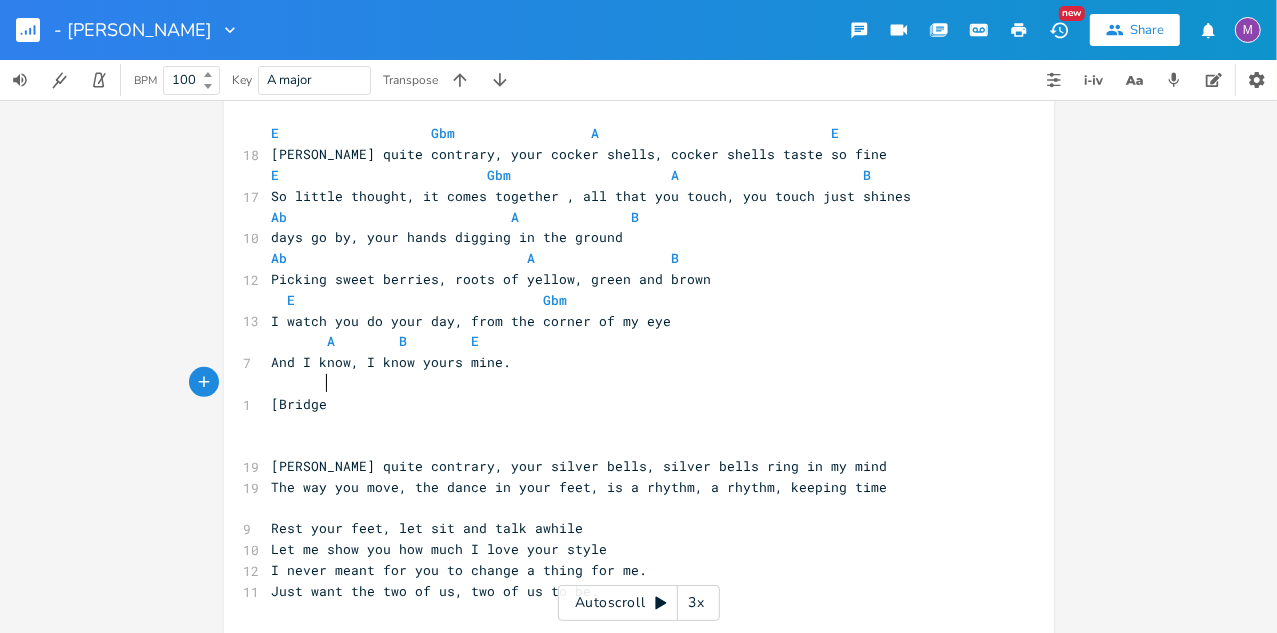 scroll, scrollTop: 0, scrollLeft: 42, axis: horizontal 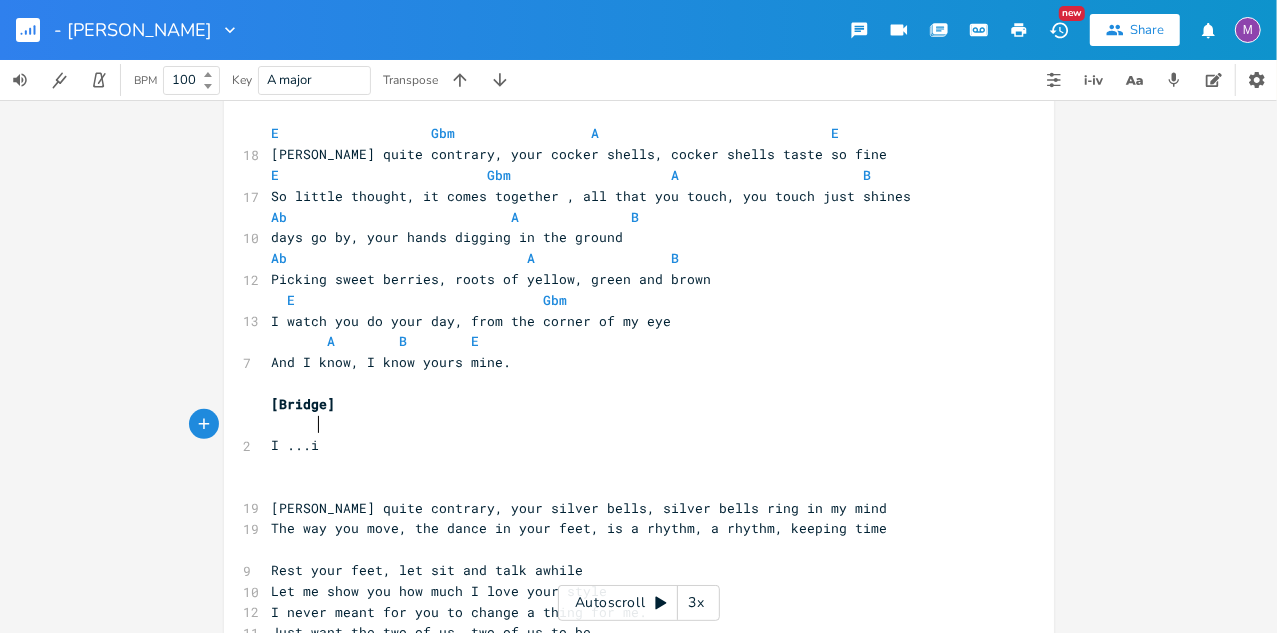 type on "I ...i.." 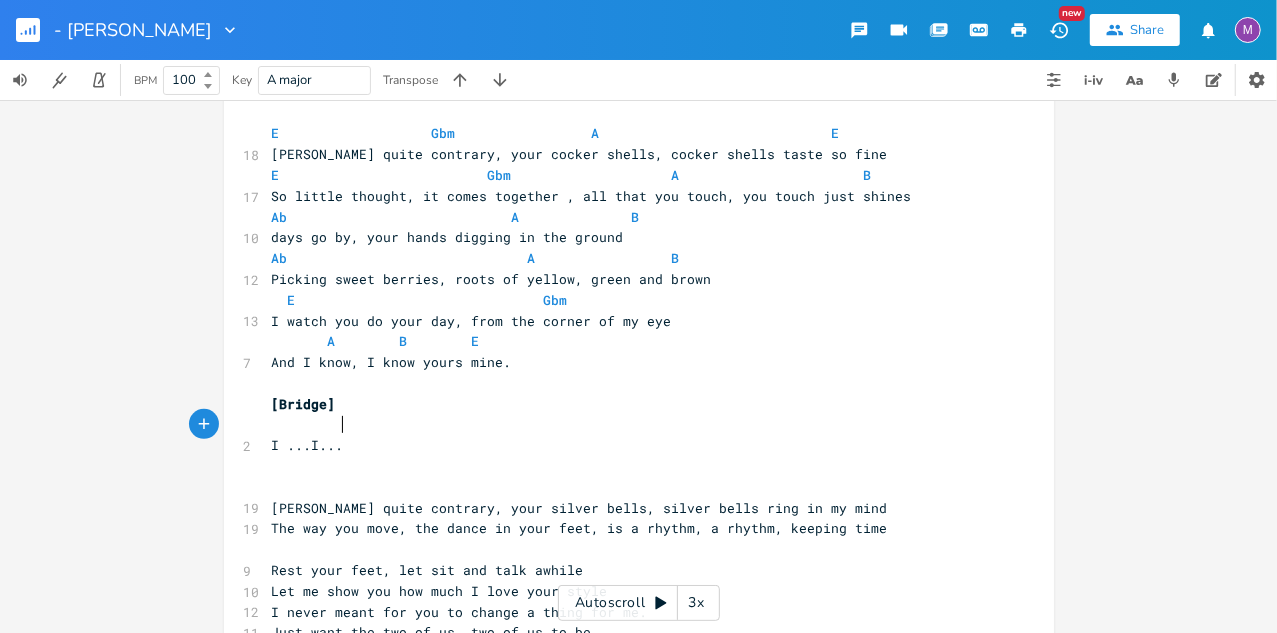 scroll, scrollTop: 0, scrollLeft: 14, axis: horizontal 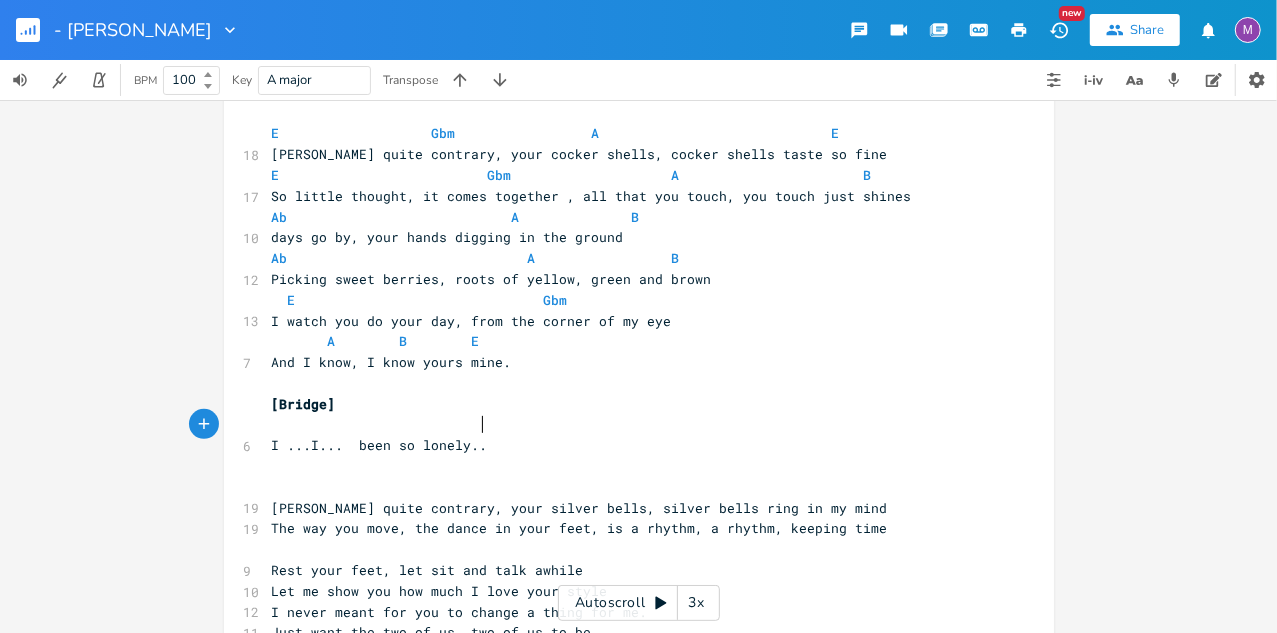 type on "I...  been so lonely..." 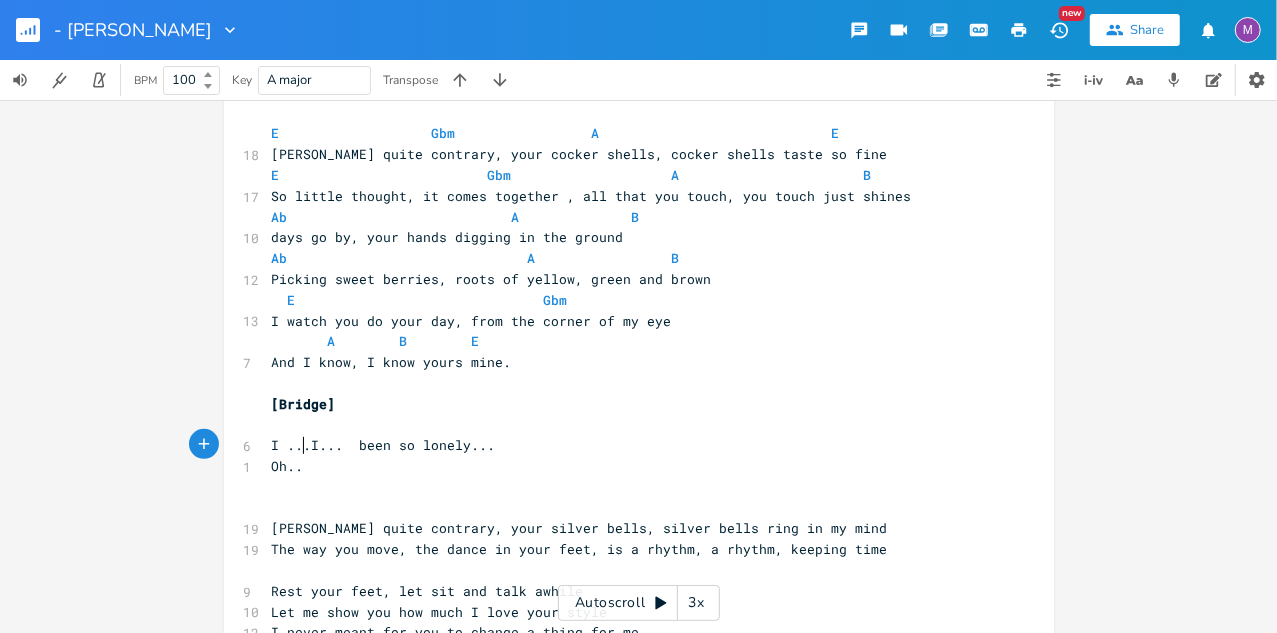scroll, scrollTop: 0, scrollLeft: 25, axis: horizontal 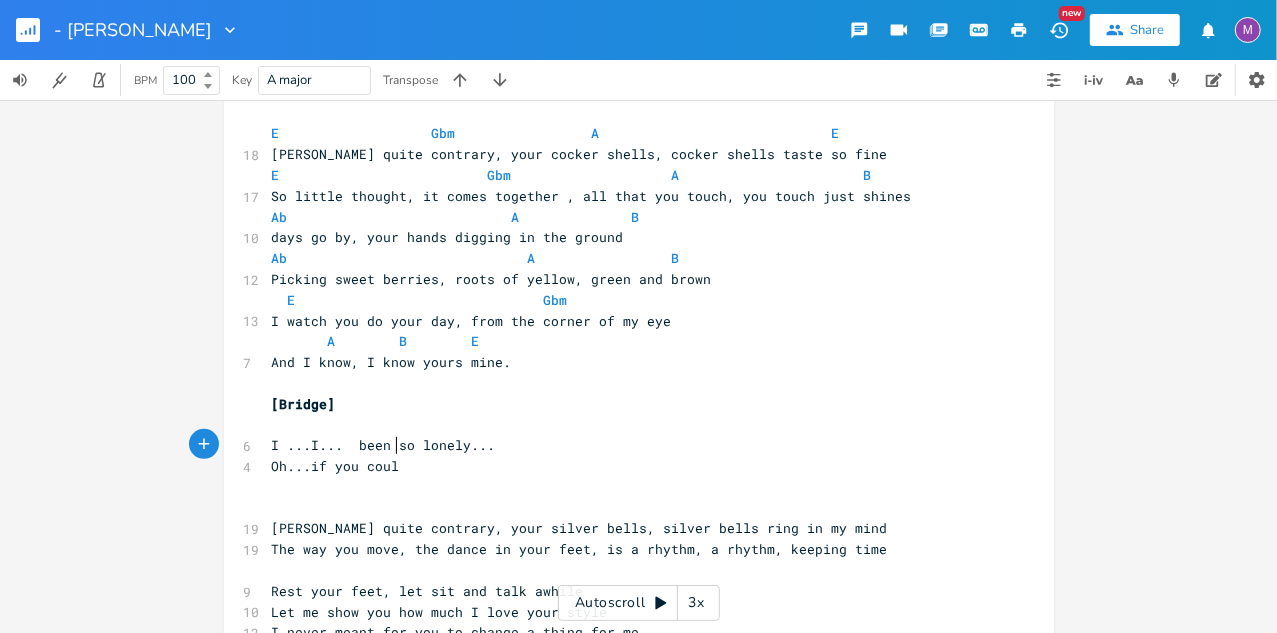 type on "Oh...if you coul" 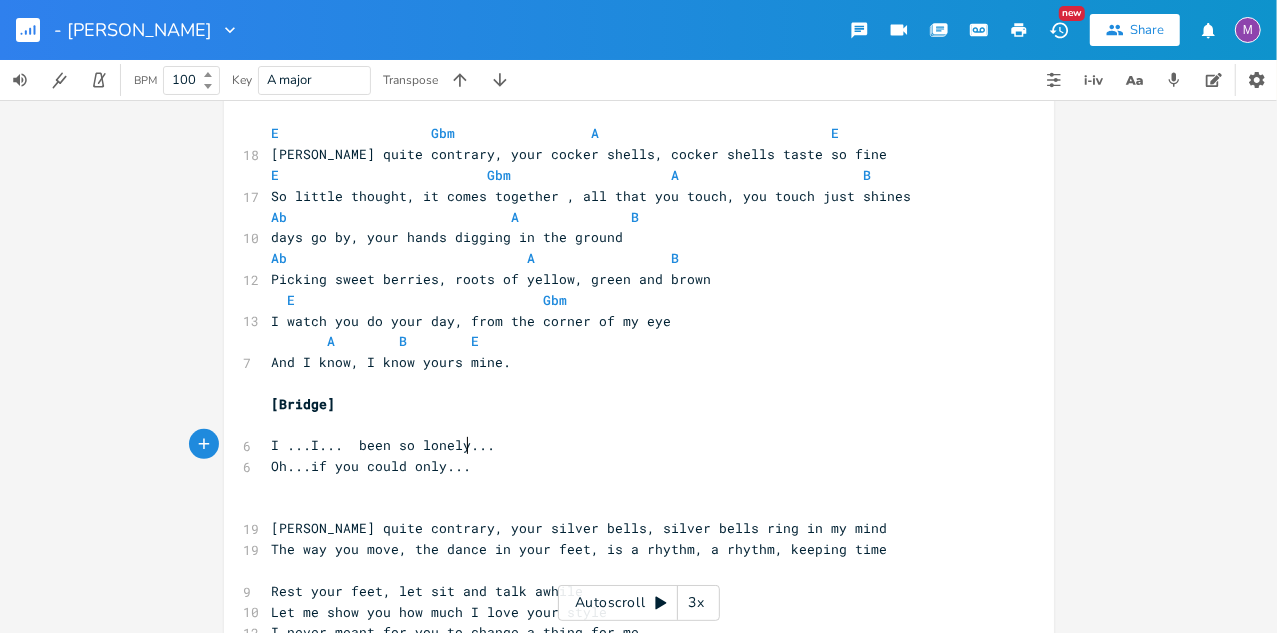 type on "d only..." 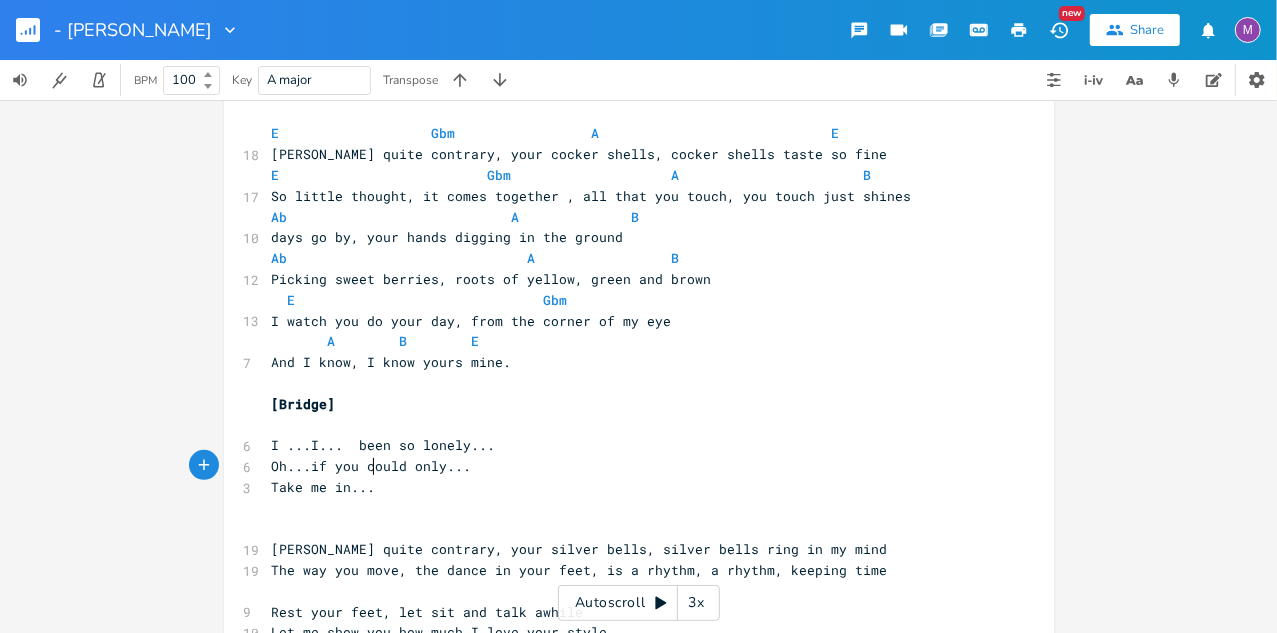 type on "Take me in..." 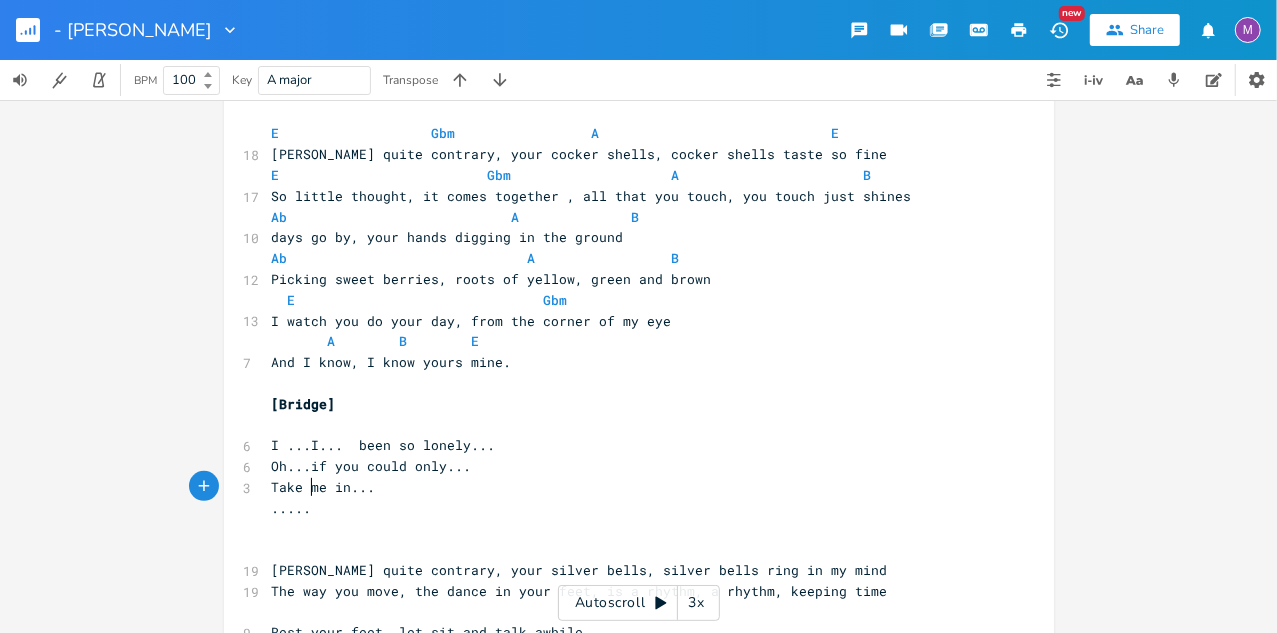 scroll, scrollTop: 0, scrollLeft: 14, axis: horizontal 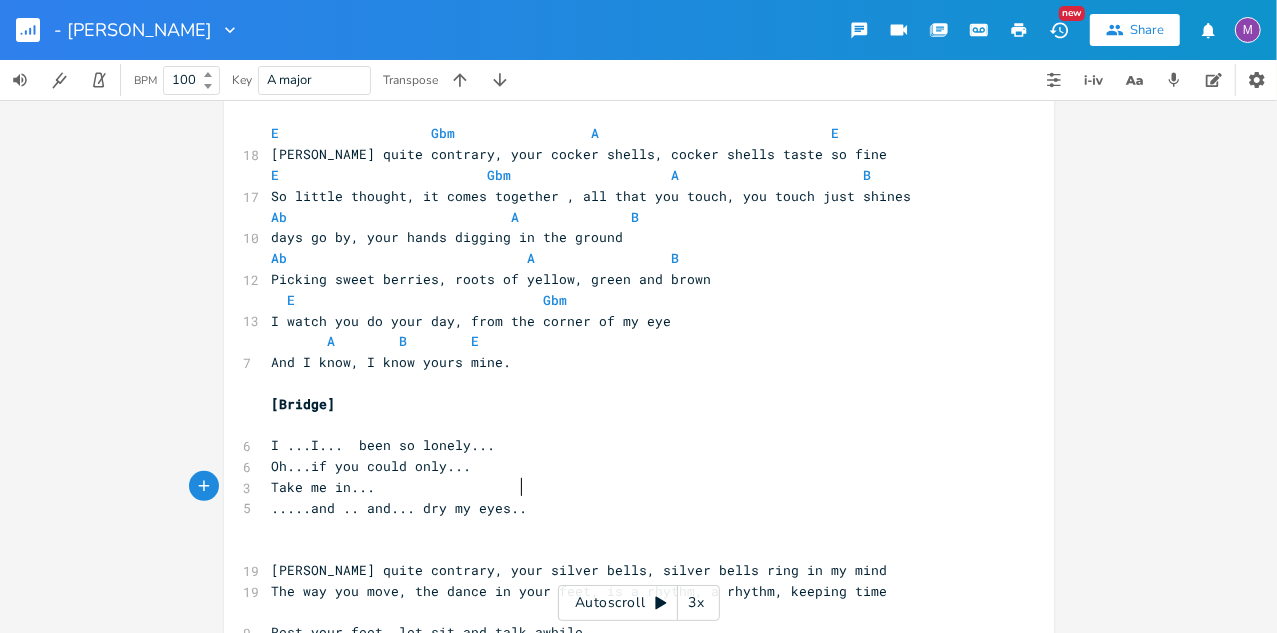 type on ".....and .. and... dry my eyes..." 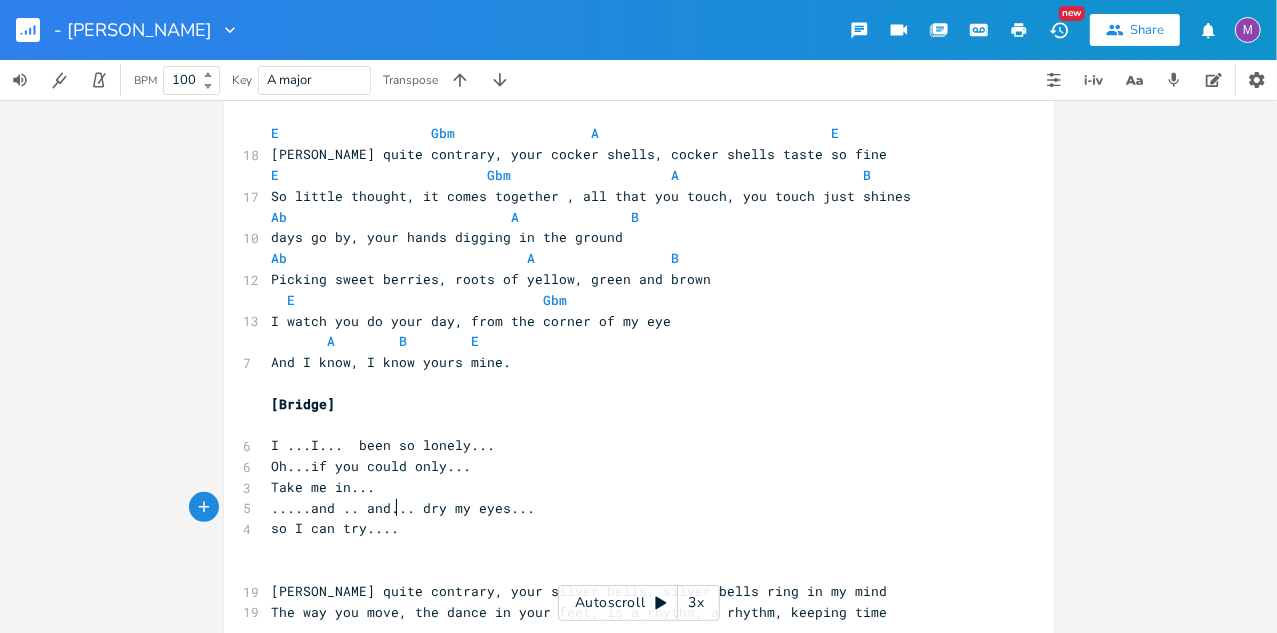 scroll, scrollTop: 0, scrollLeft: 74, axis: horizontal 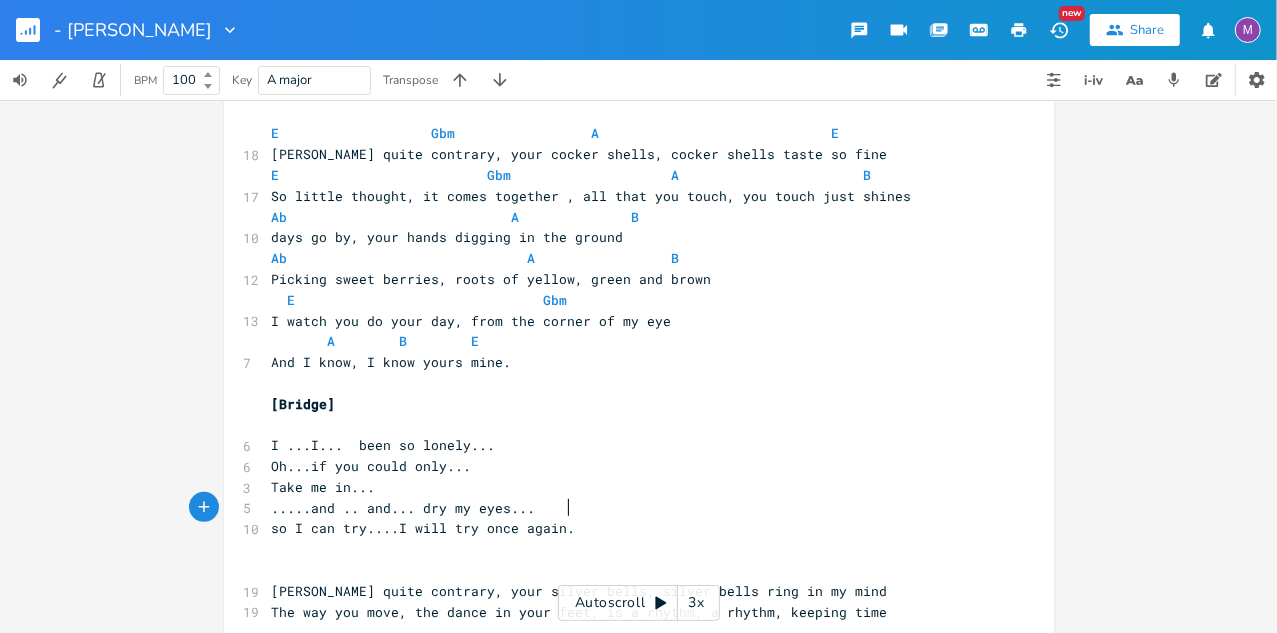 type on "so I can try....I will try once again.." 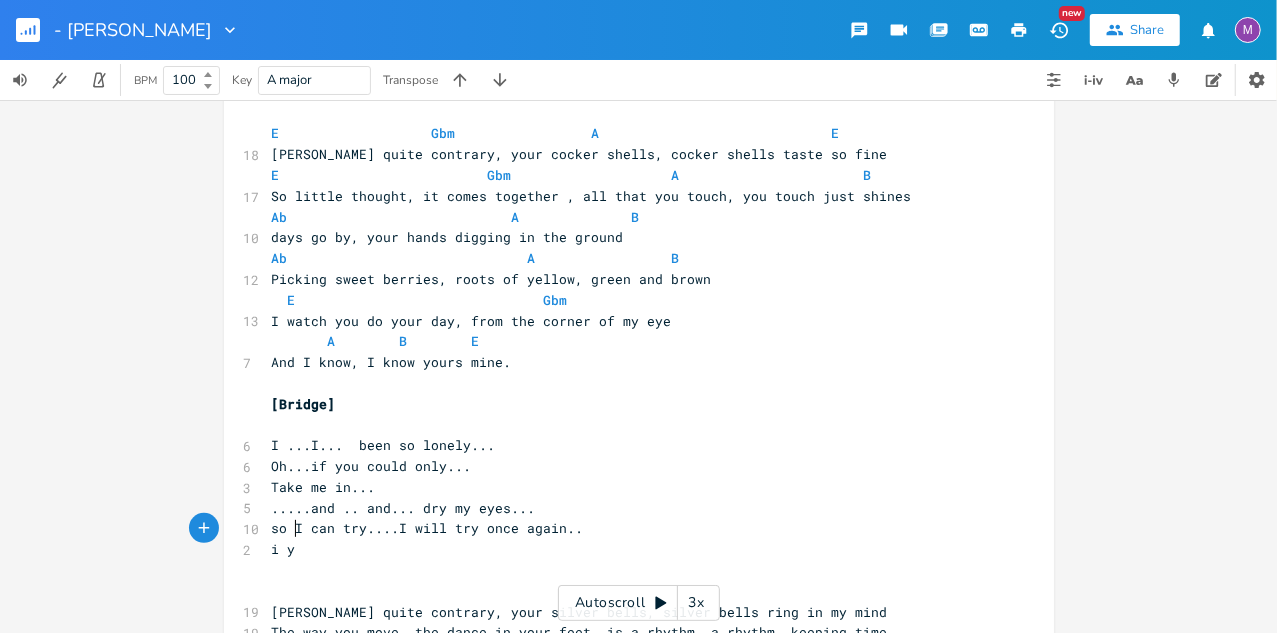 scroll, scrollTop: 0, scrollLeft: 26, axis: horizontal 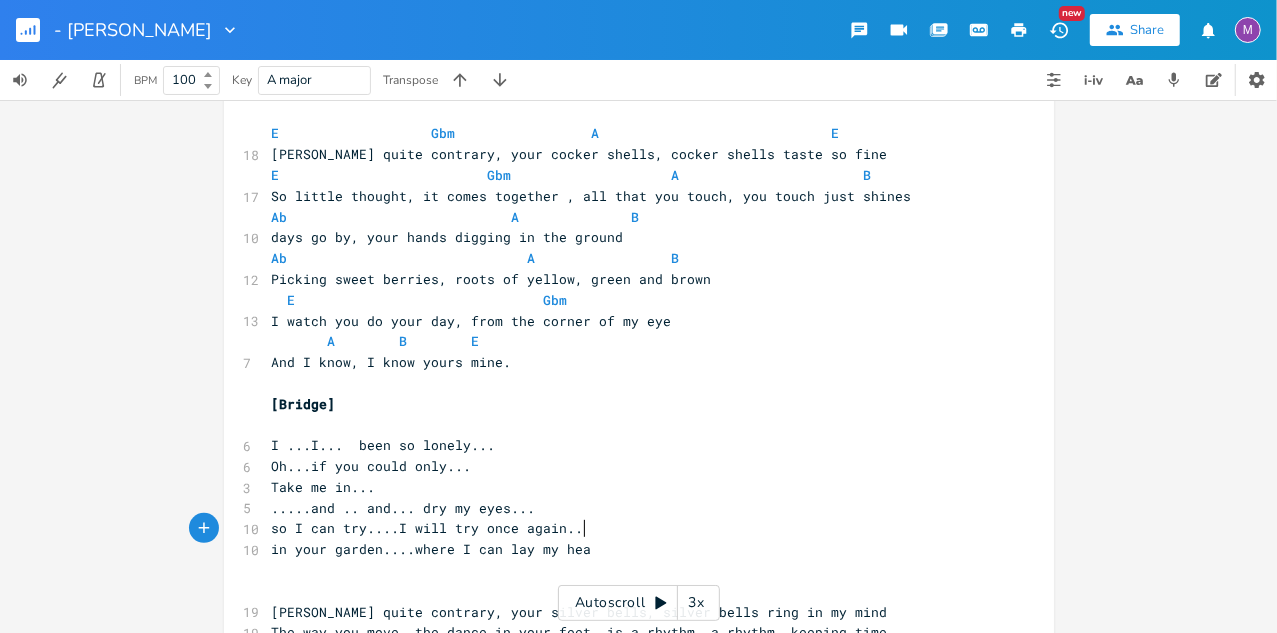 type on "n your garden....where I can lay my head" 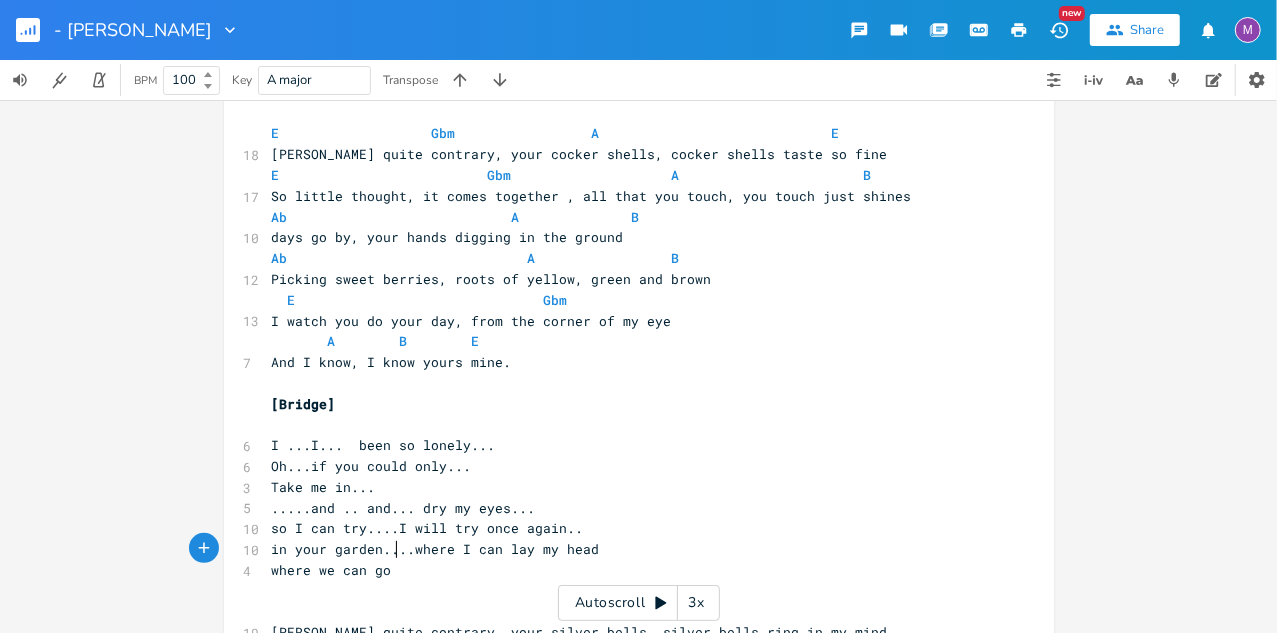 scroll, scrollTop: 0, scrollLeft: 103, axis: horizontal 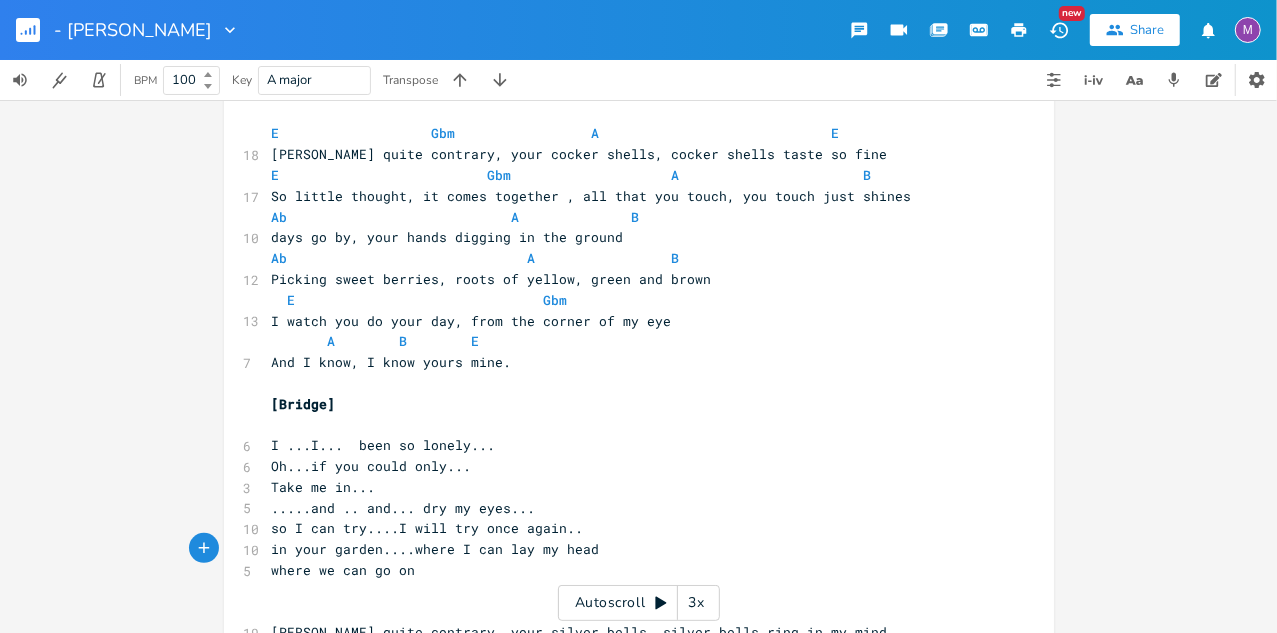 type on "where we can go on" 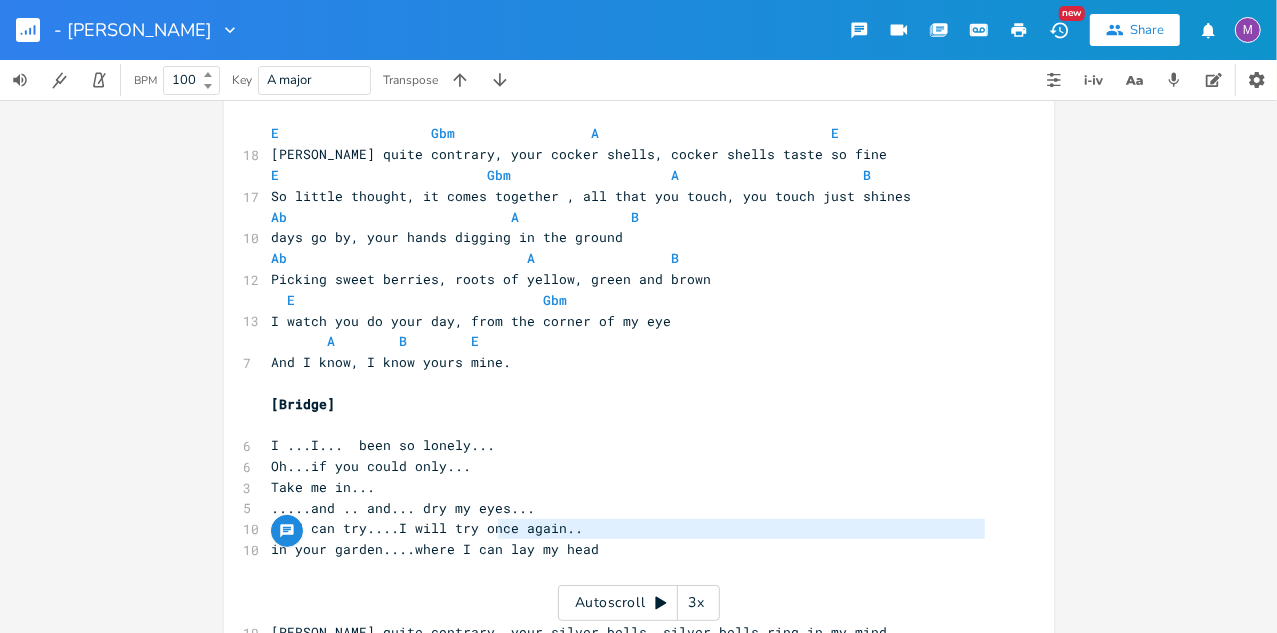 type on "in your garden....where I can" 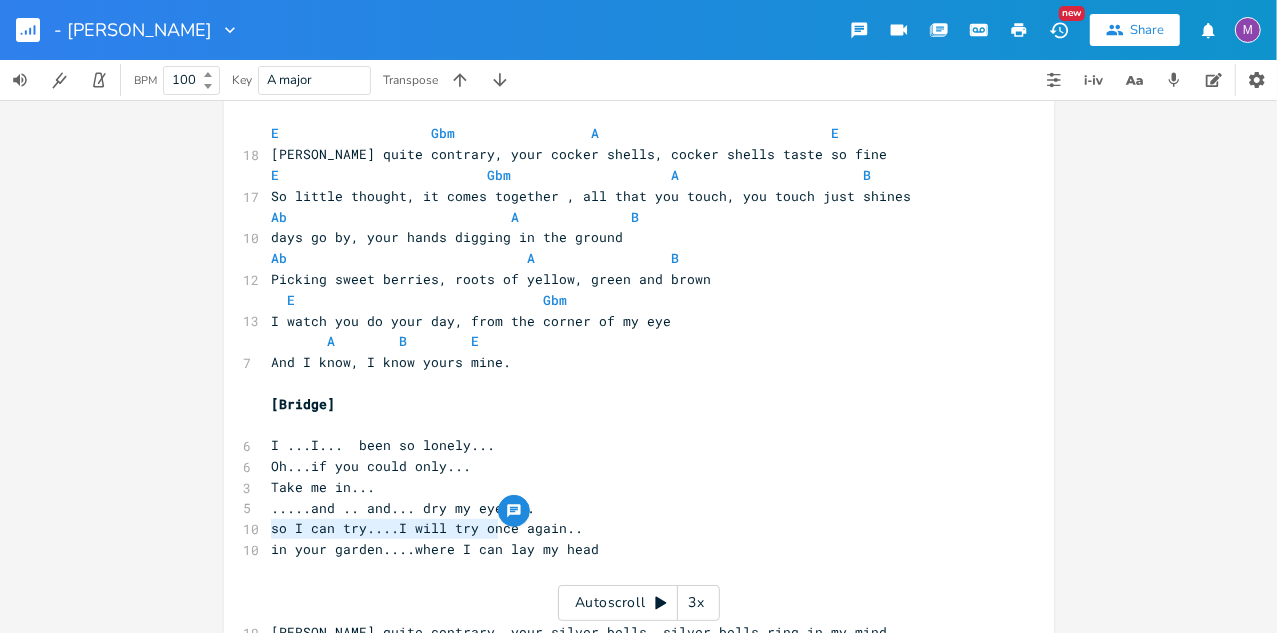 drag, startPoint x: 495, startPoint y: 531, endPoint x: 252, endPoint y: 531, distance: 243 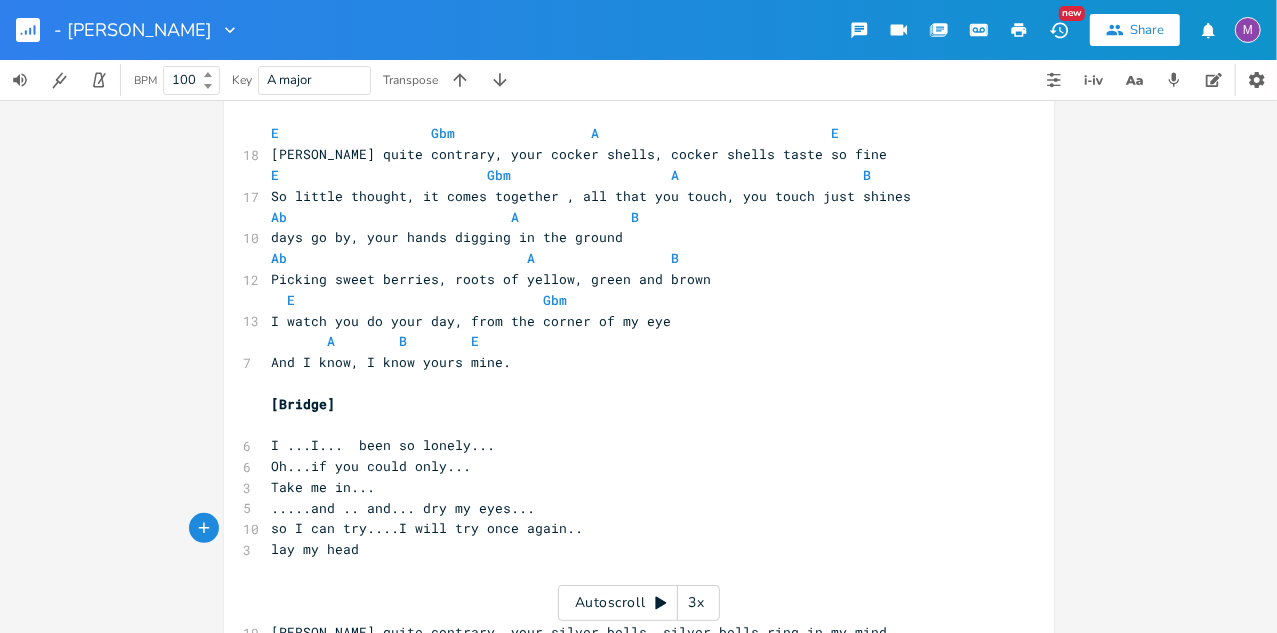 click on "lay my head" at bounding box center [629, 549] 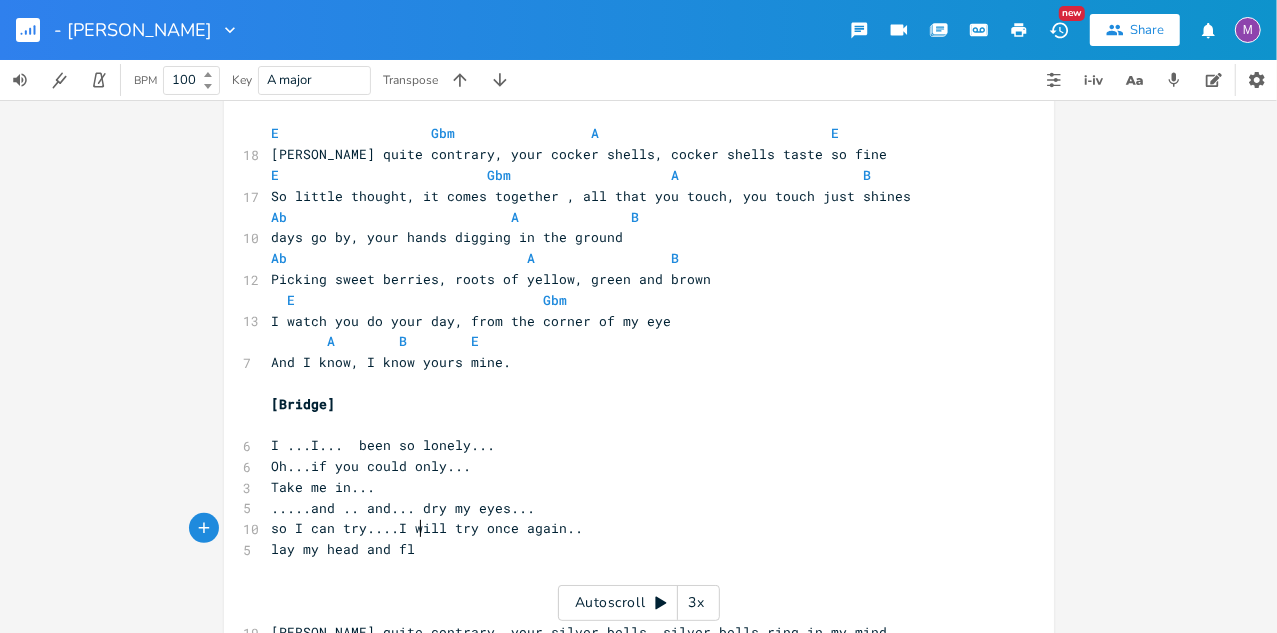 type on "and flo" 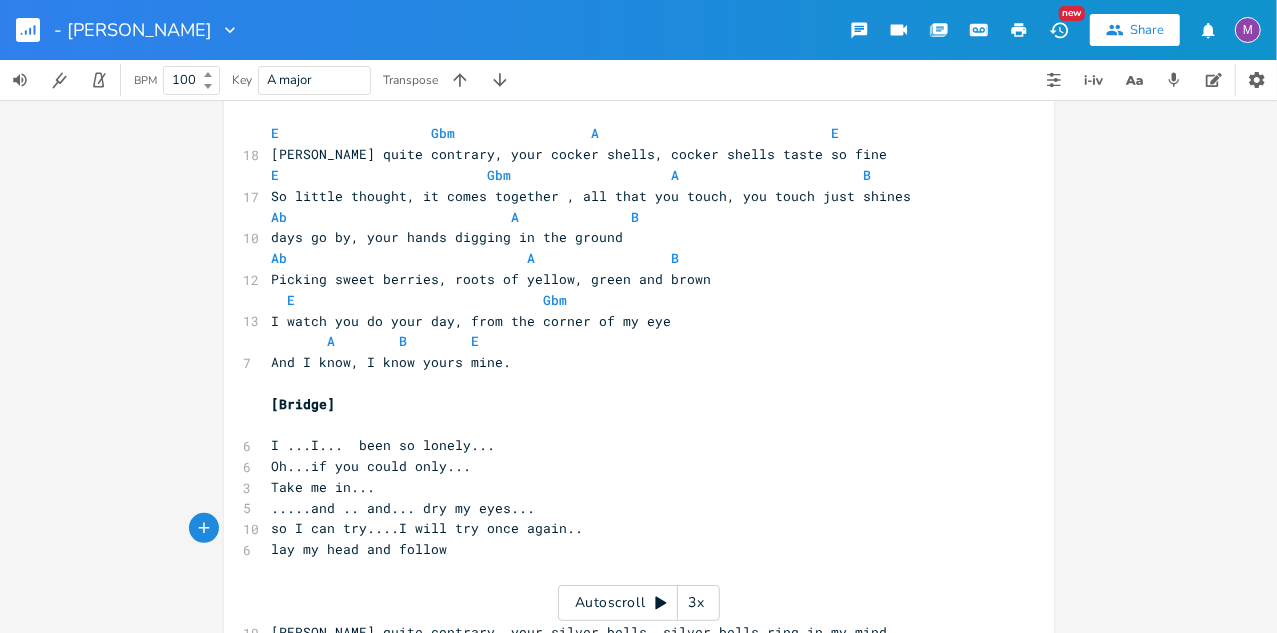 type on "ollow" 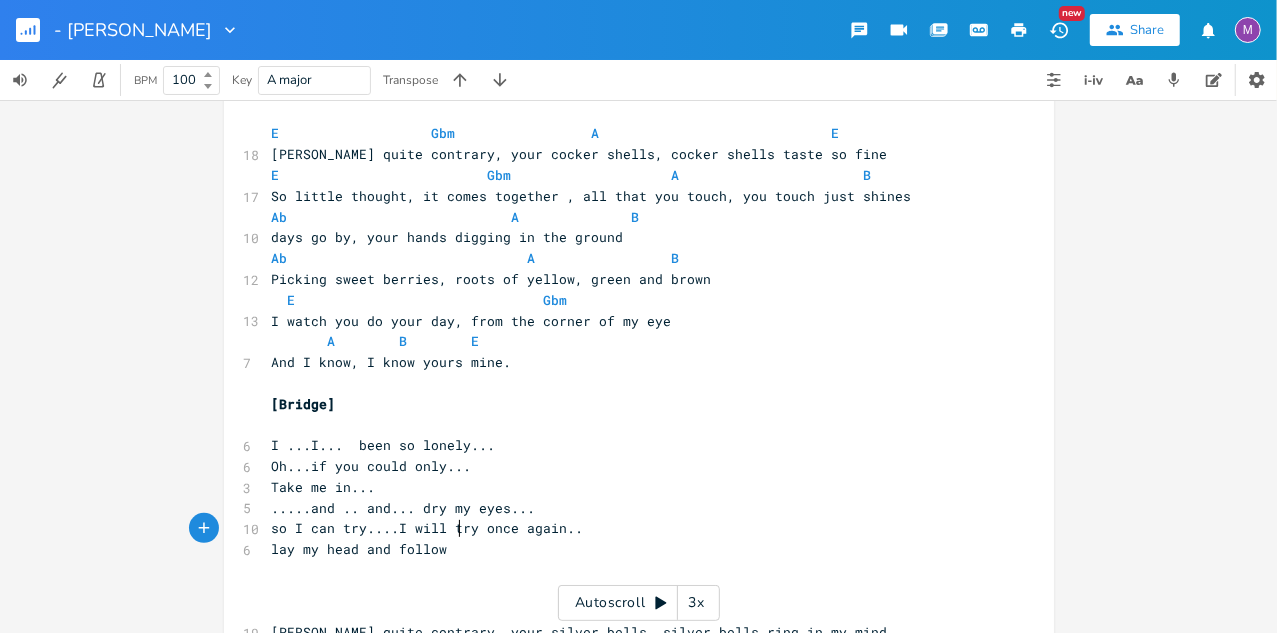 scroll, scrollTop: 0, scrollLeft: 35, axis: horizontal 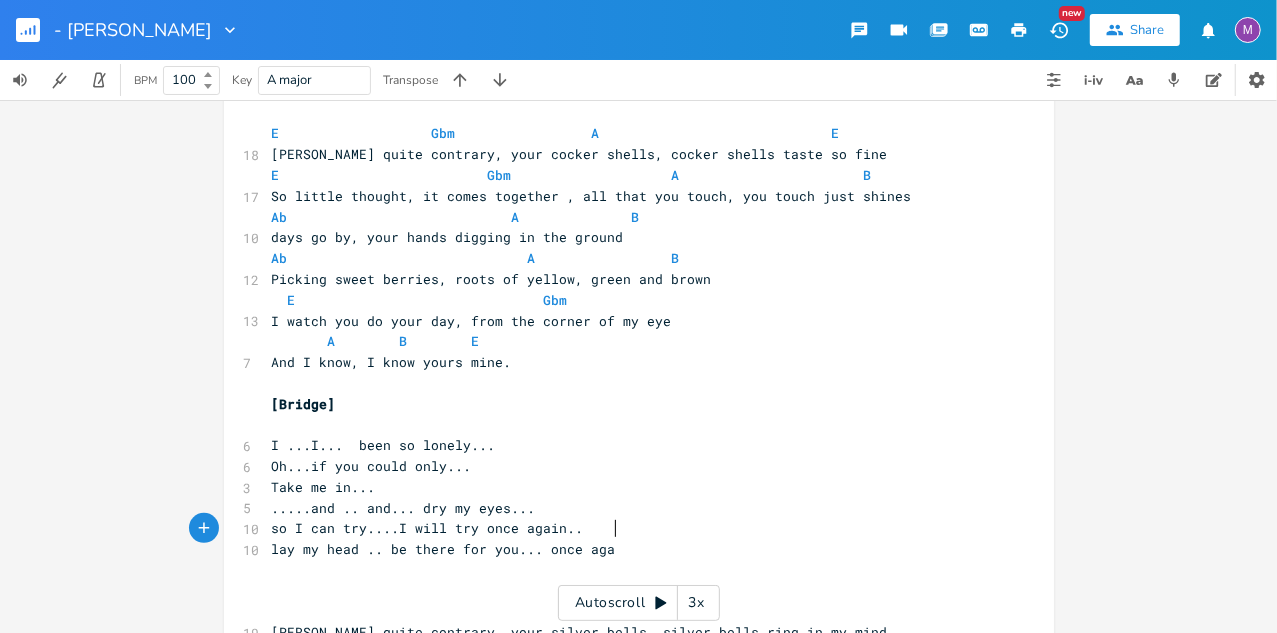 type on ".. be there for you... once again" 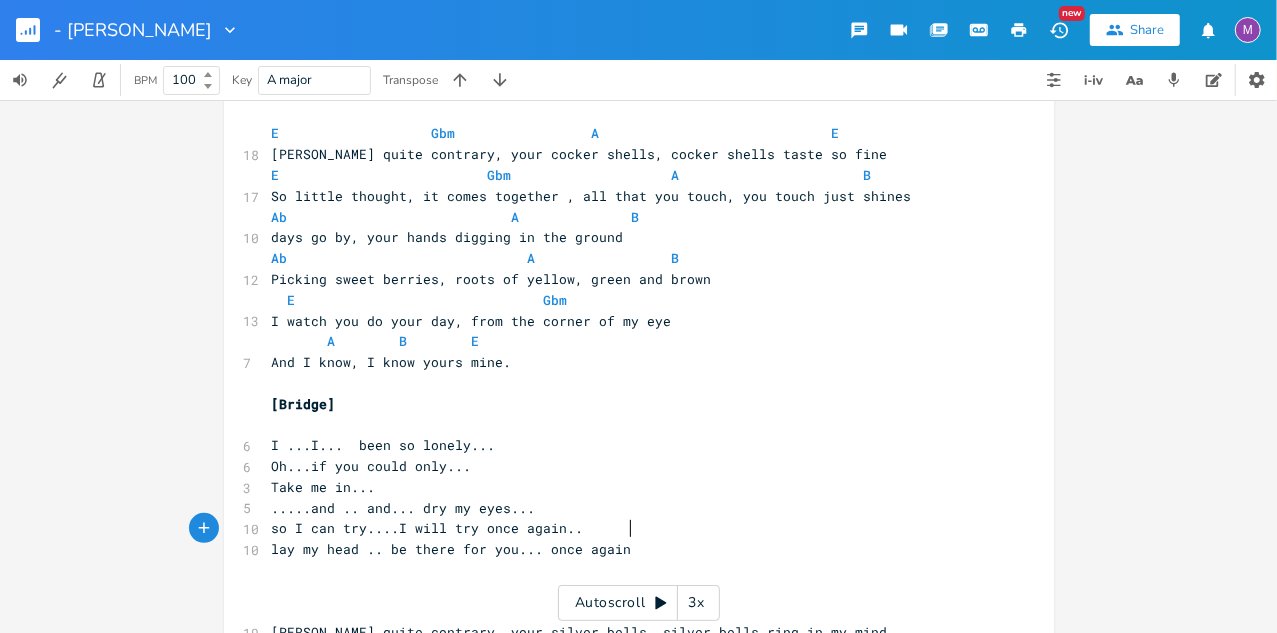 scroll, scrollTop: 0, scrollLeft: 179, axis: horizontal 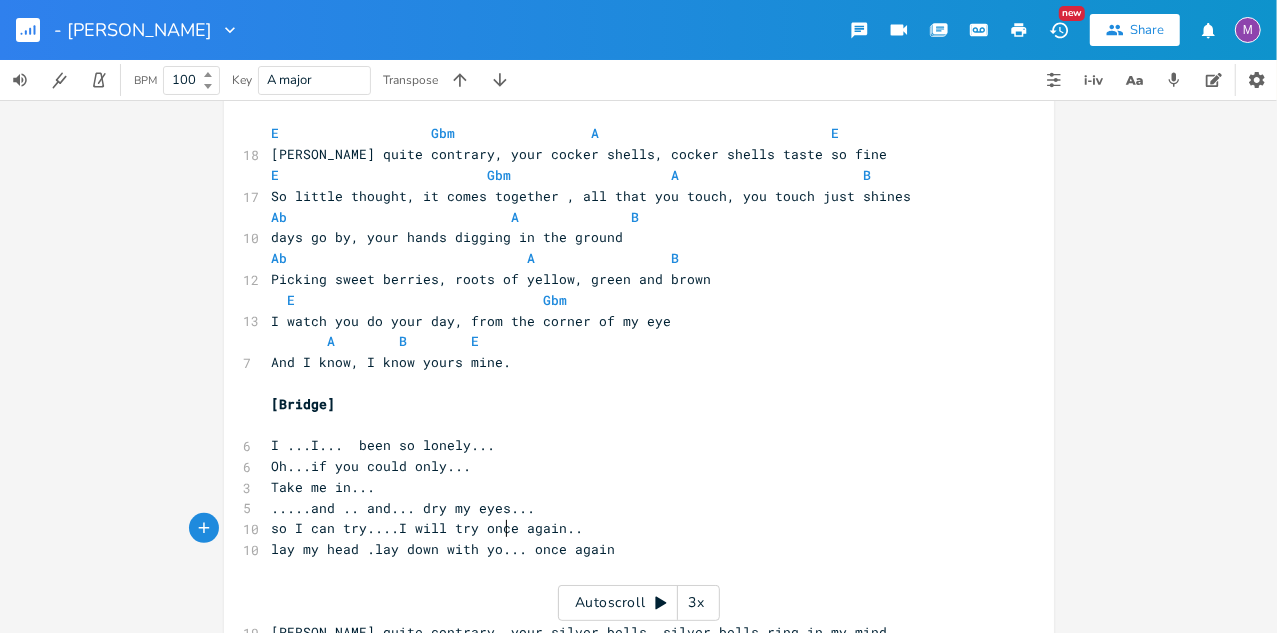type on "lay down with you" 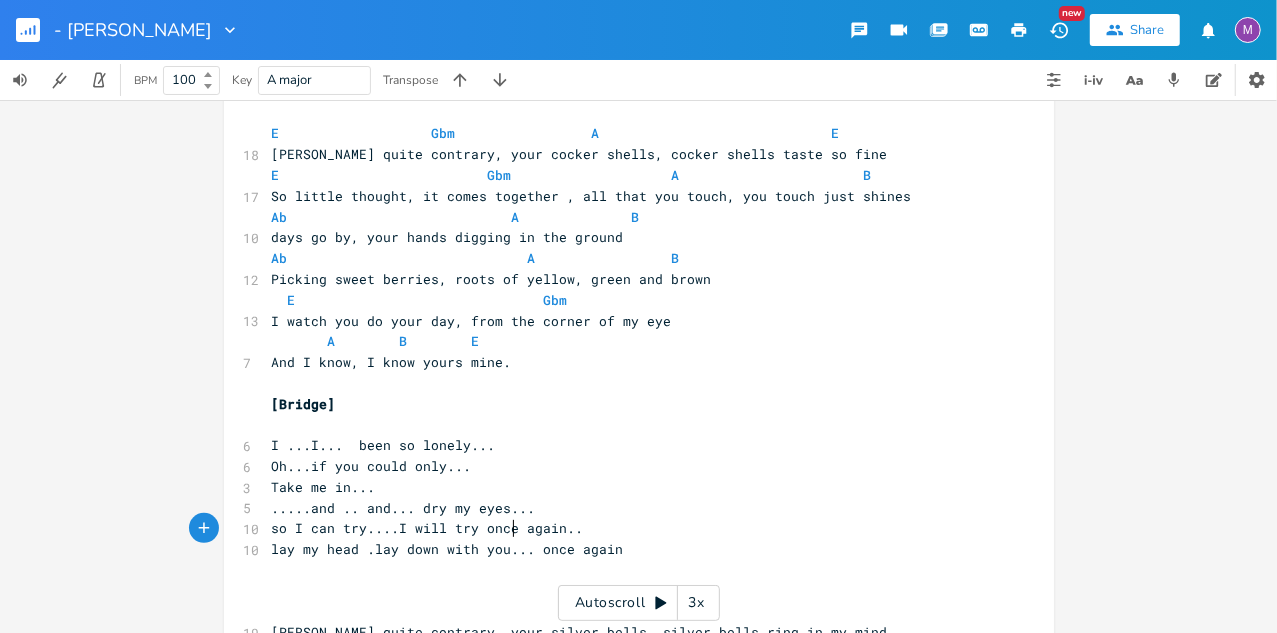 scroll, scrollTop: 0, scrollLeft: 109, axis: horizontal 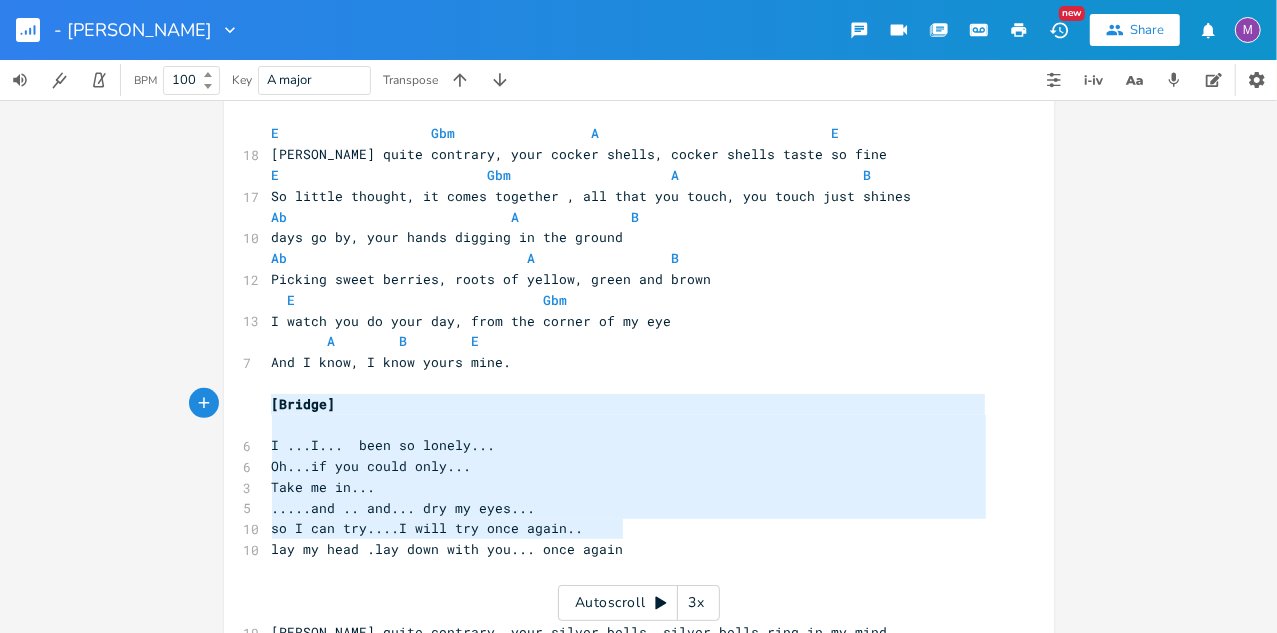 type on "[Bridge]
I ...I...  been so lonely...
Oh...if you could only...
Take me in...
.....and .. and... dry my eyes...
so I can try....I will try once again..
lay my head .lay down with you... once again" 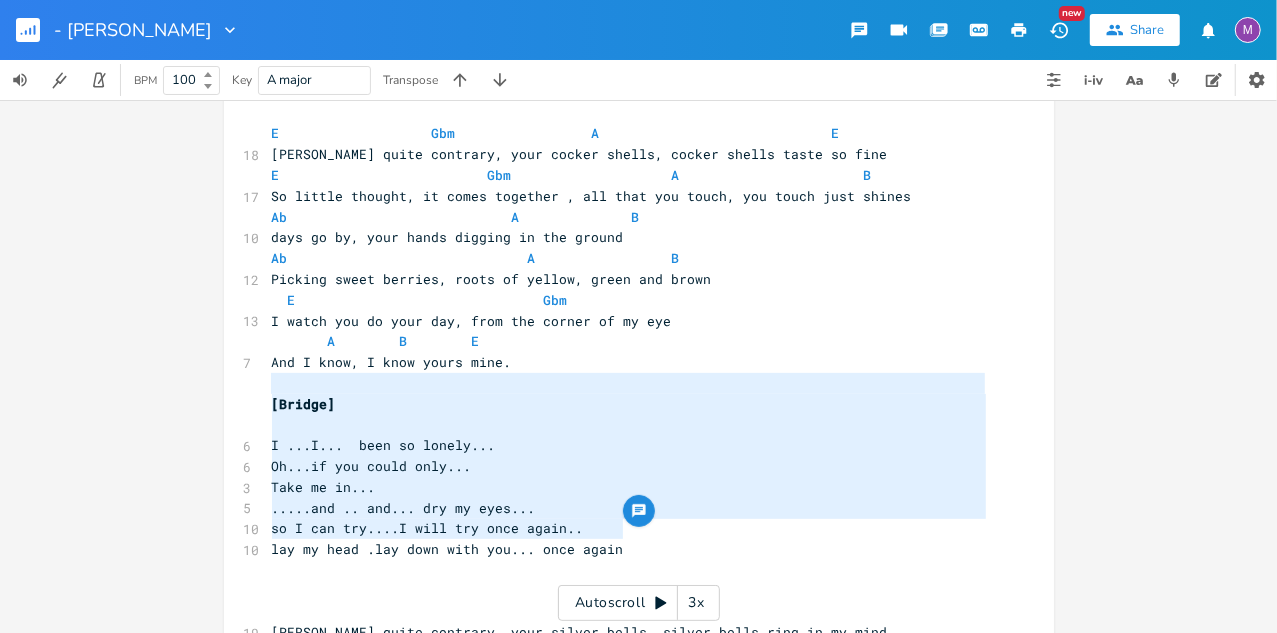 drag, startPoint x: 645, startPoint y: 534, endPoint x: 252, endPoint y: 385, distance: 420.29752 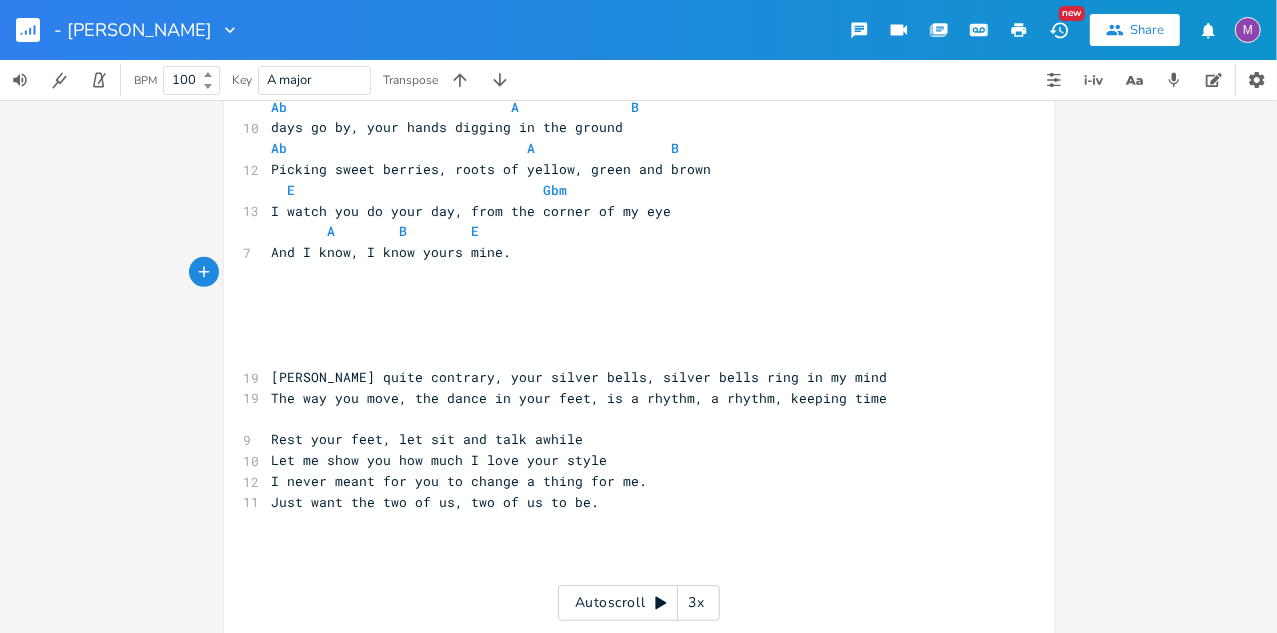 scroll, scrollTop: 553, scrollLeft: 0, axis: vertical 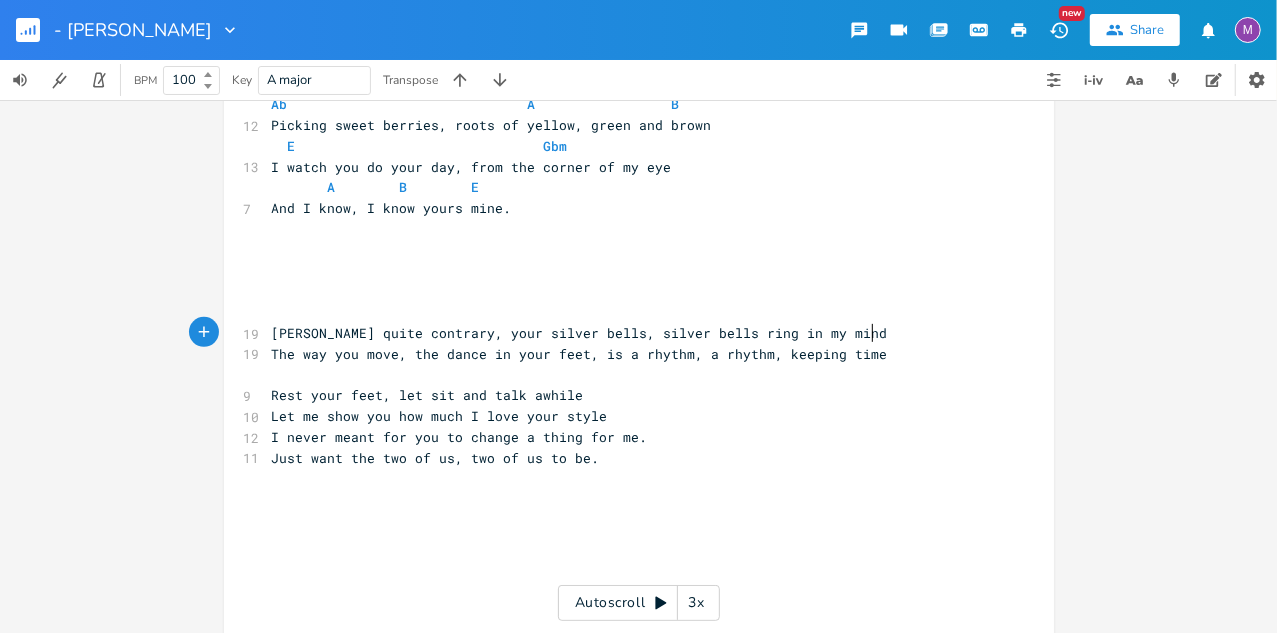 click on "The way you move, the dance in your feet, is a rhythm, a rhythm, keeping time" at bounding box center (629, 354) 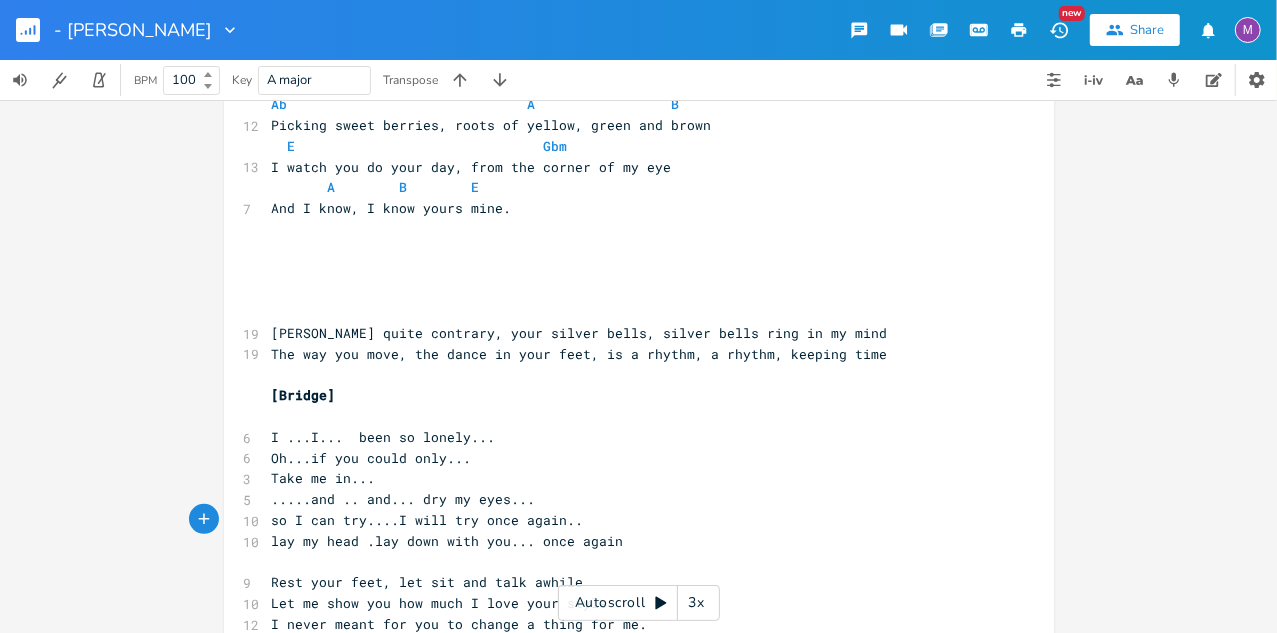 click on "​" at bounding box center [272, 312] 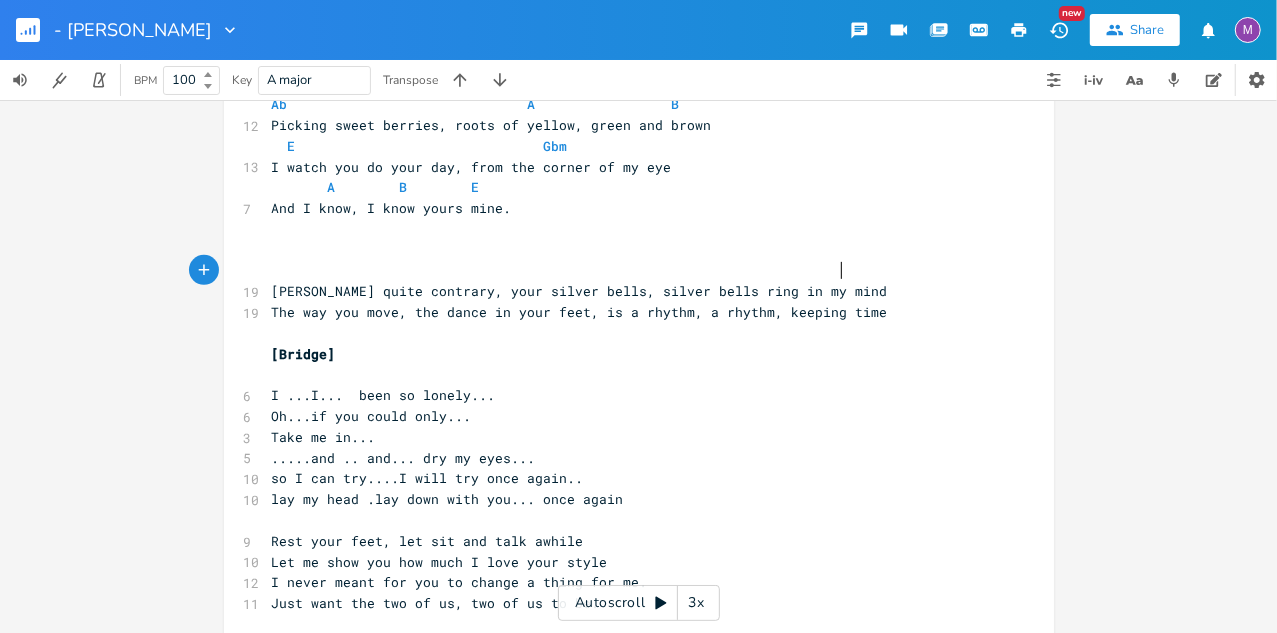 click on "[PERSON_NAME] quite contrary, your silver bells, silver bells ring in my mind" at bounding box center [629, 291] 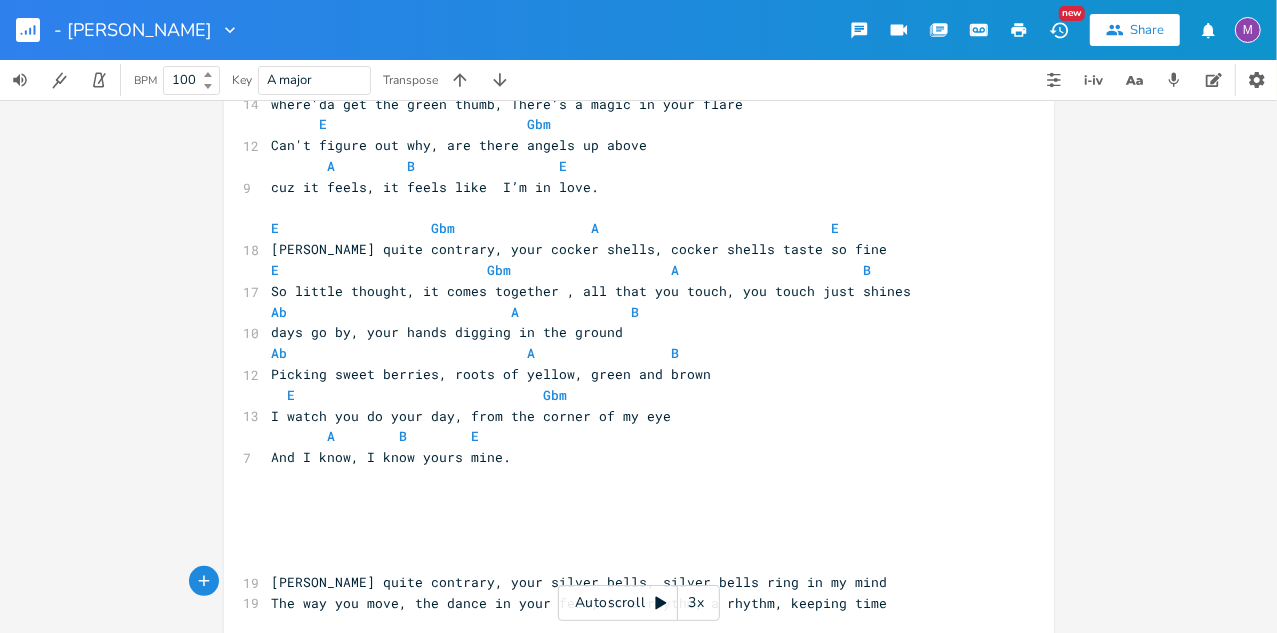 scroll, scrollTop: 327, scrollLeft: 0, axis: vertical 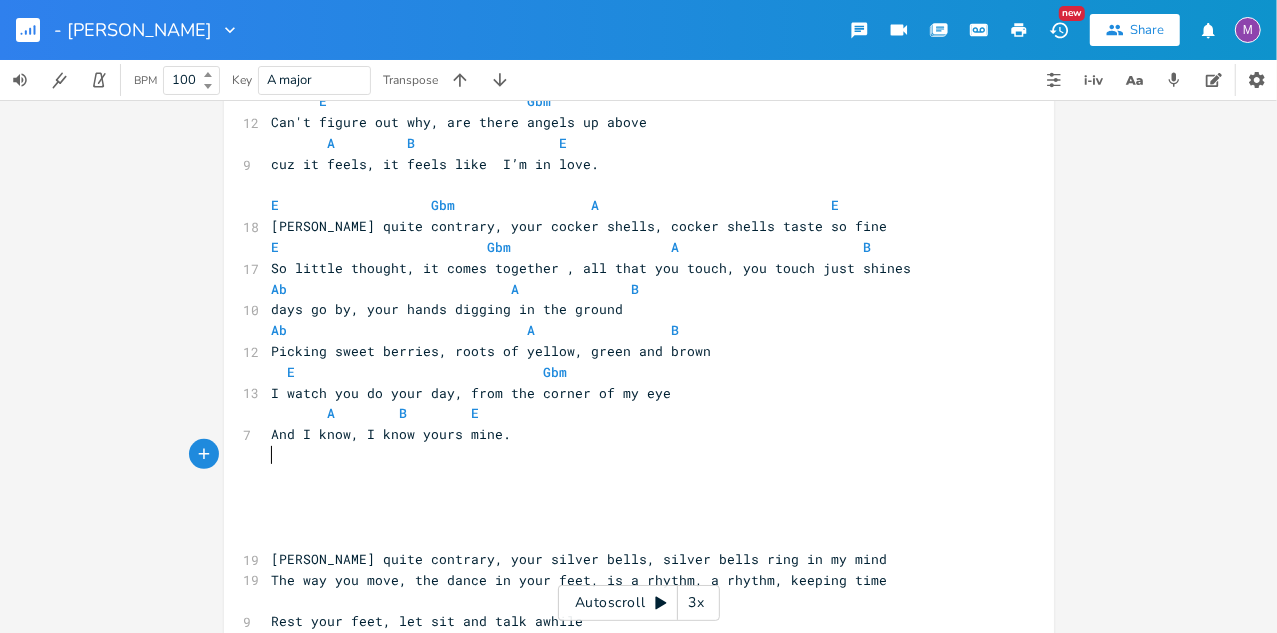 click on "​" at bounding box center (629, 476) 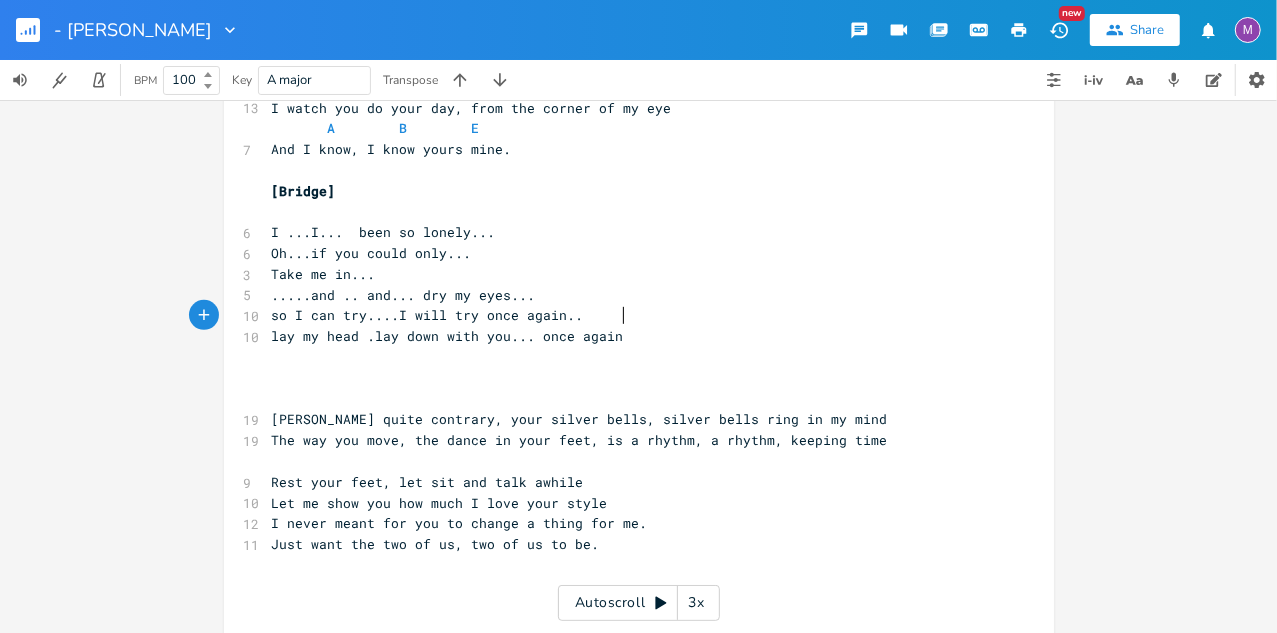 scroll, scrollTop: 595, scrollLeft: 0, axis: vertical 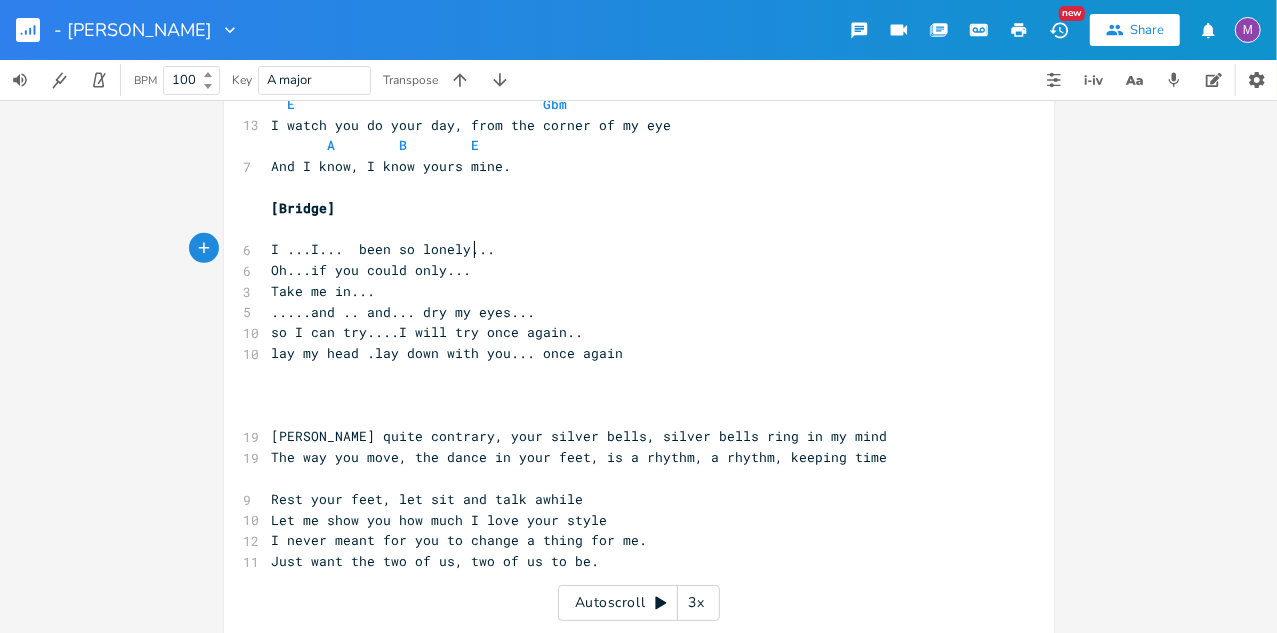click on "Oh...if you could only..." at bounding box center (629, 270) 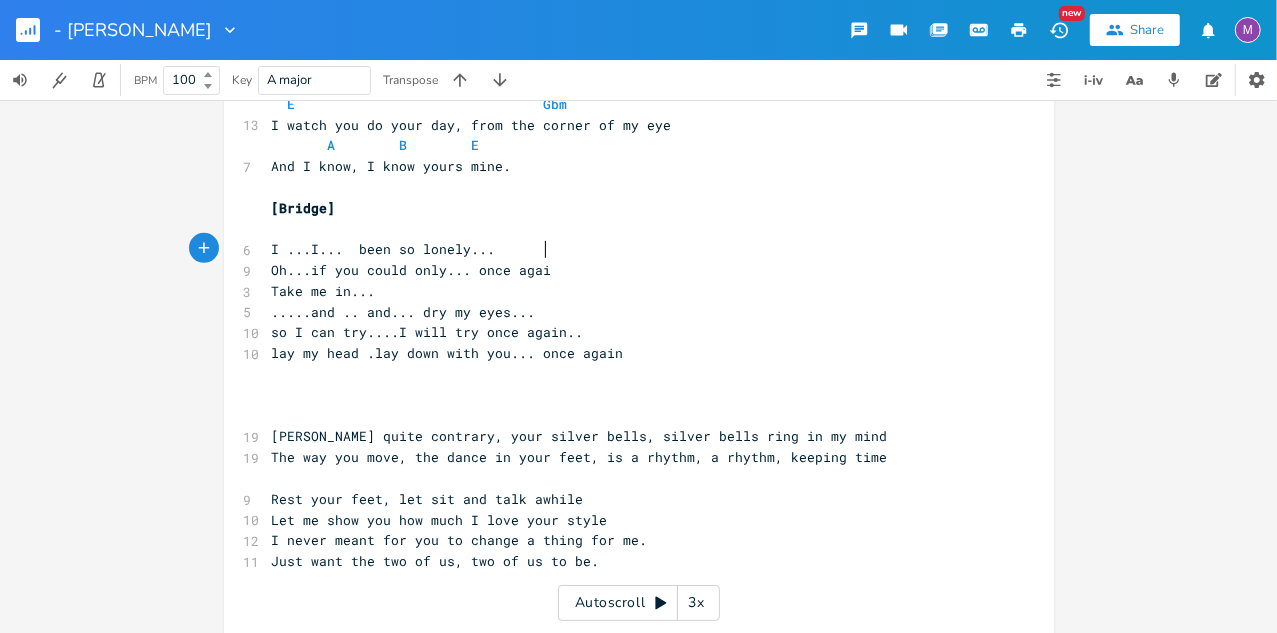 type on "once again" 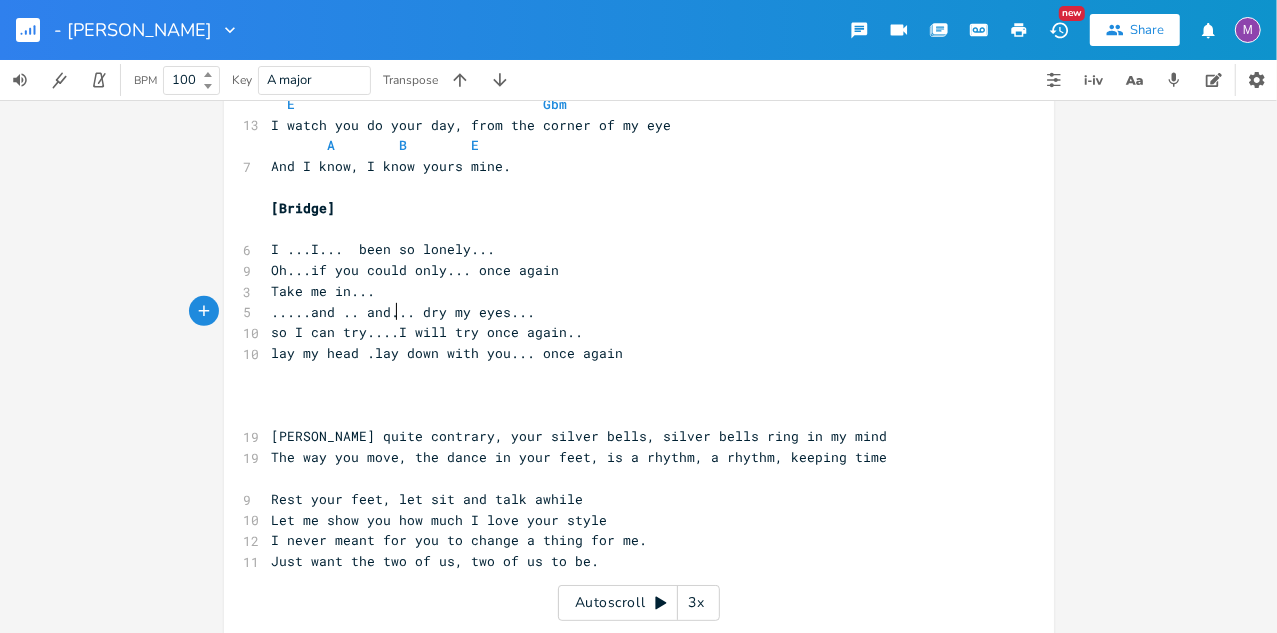 click on "so I can try....I will try once again.." at bounding box center [428, 332] 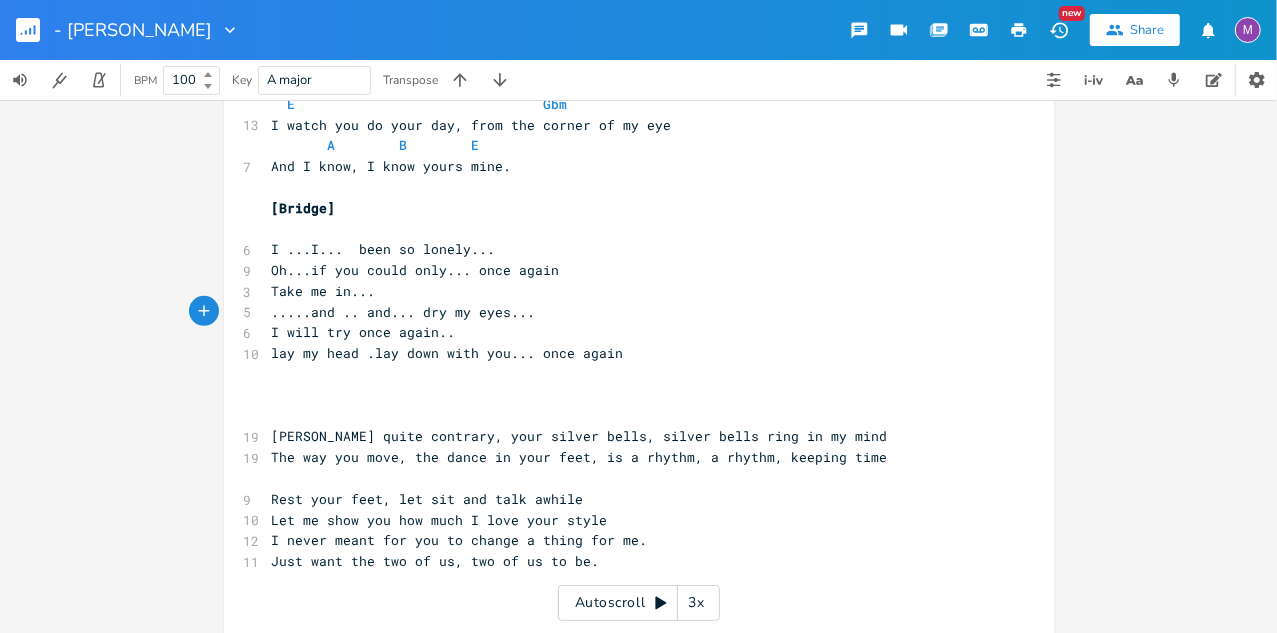 click on "I will try once again.." at bounding box center [364, 332] 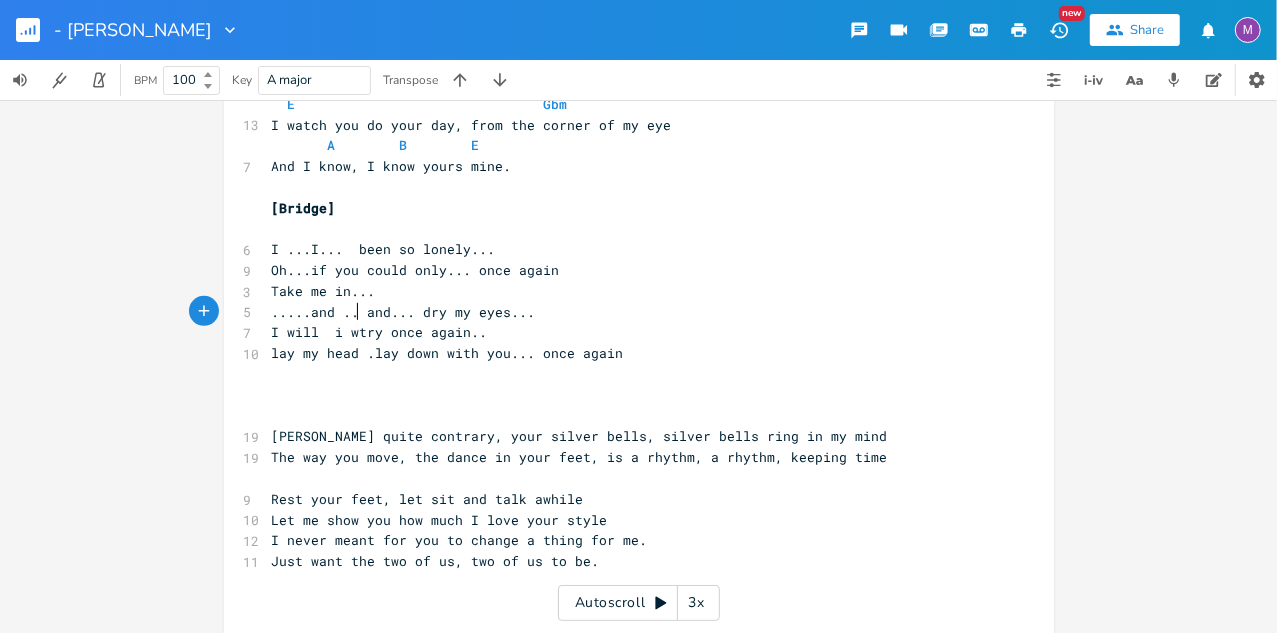 scroll, scrollTop: 0, scrollLeft: 22, axis: horizontal 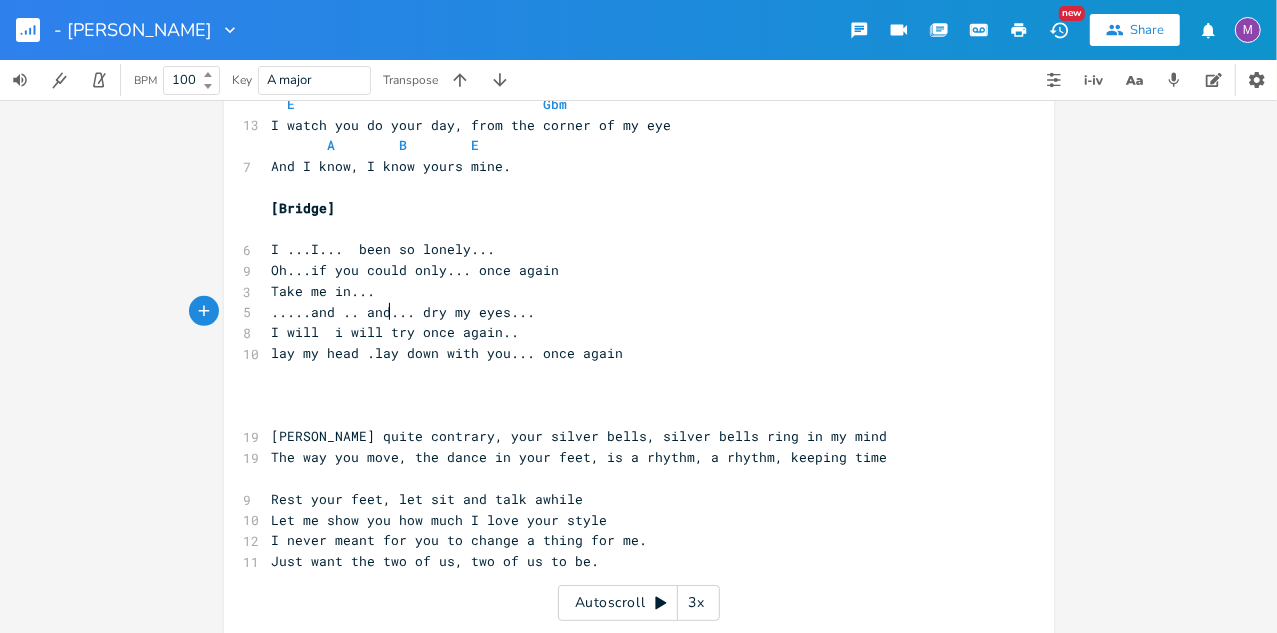 type on "i will." 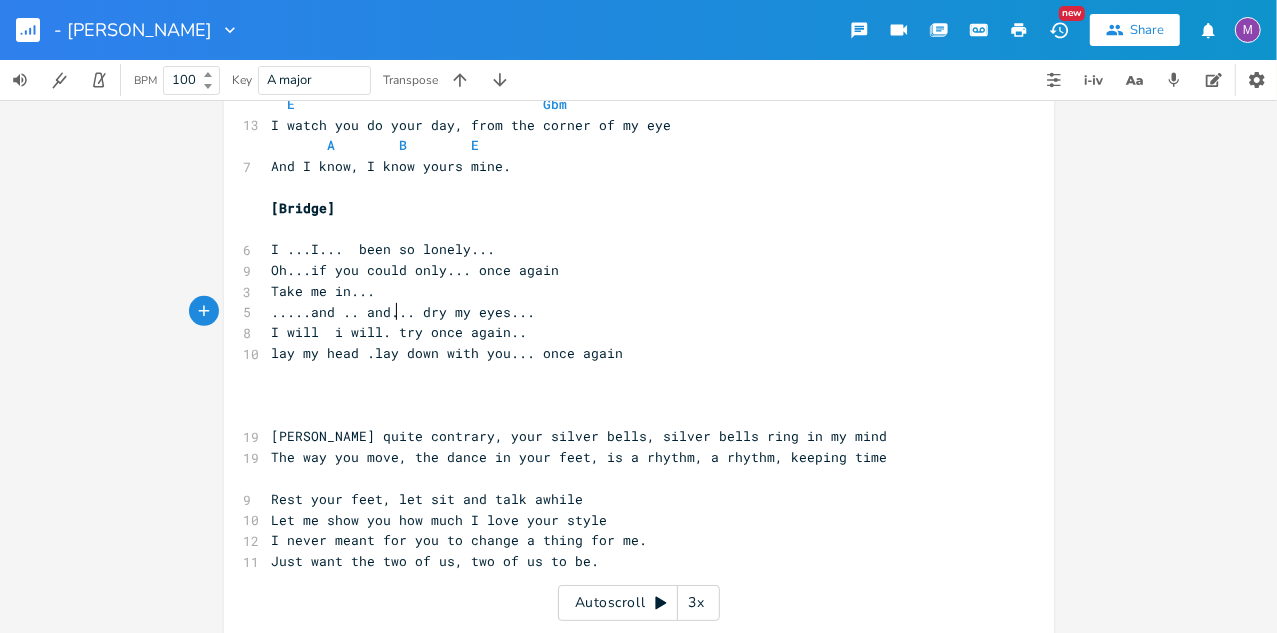 scroll, scrollTop: 0, scrollLeft: 37, axis: horizontal 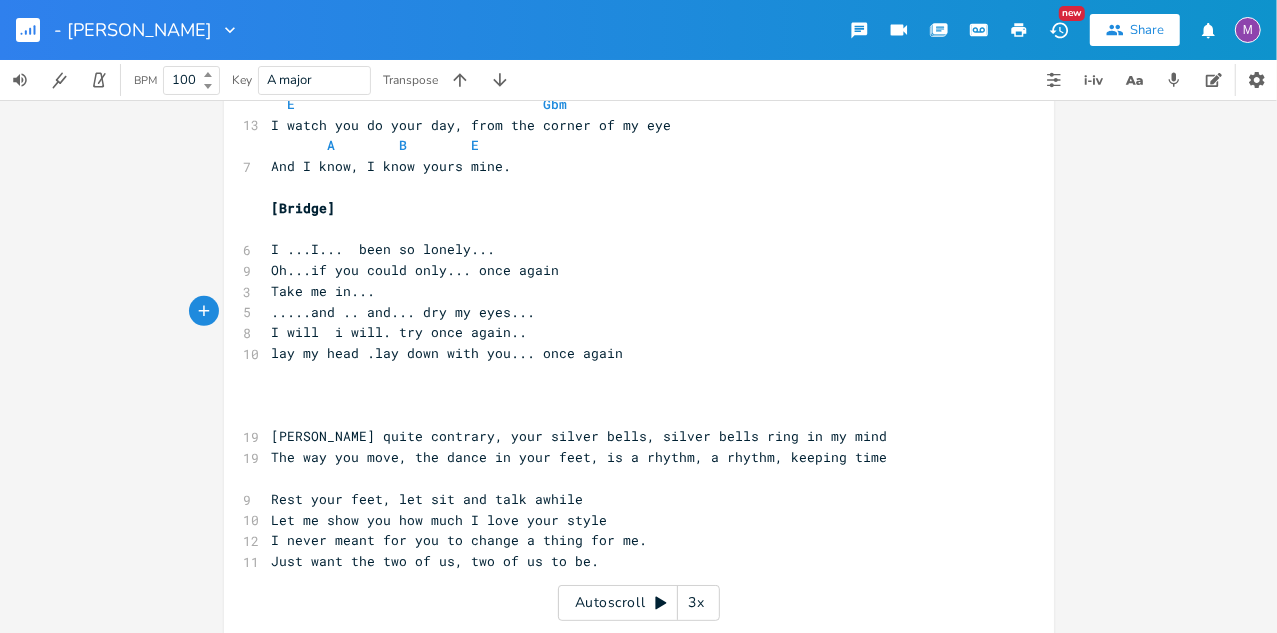 click on "lay my head .lay down with you... once again" at bounding box center (448, 353) 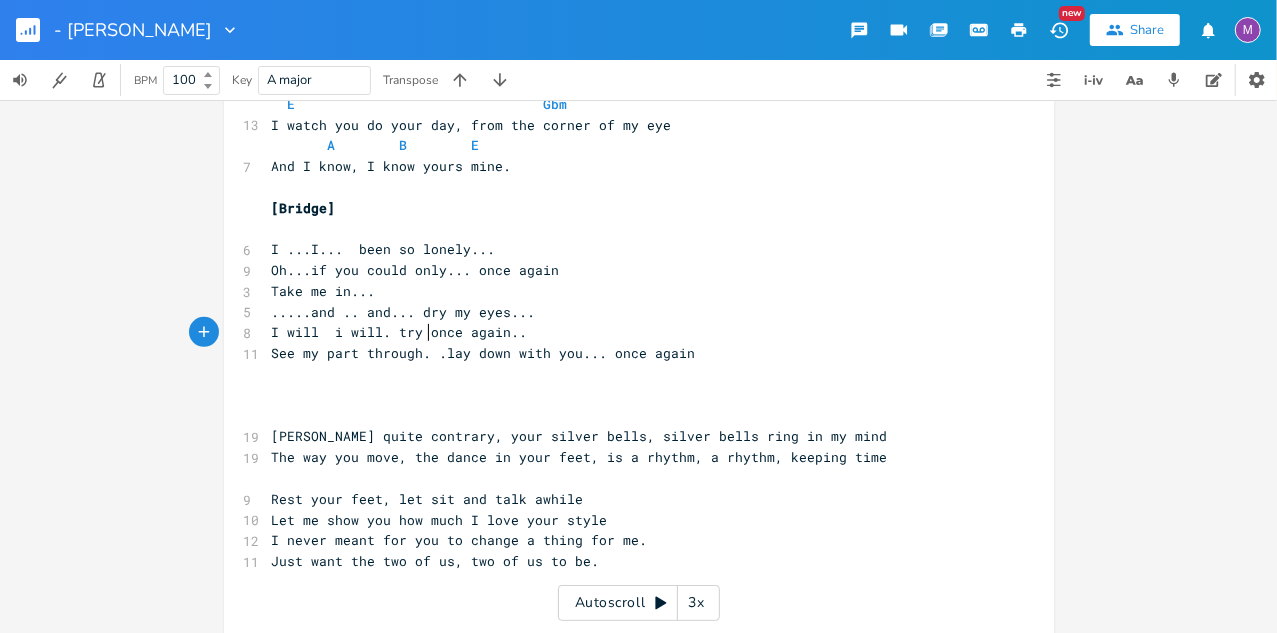 scroll, scrollTop: 0, scrollLeft: 127, axis: horizontal 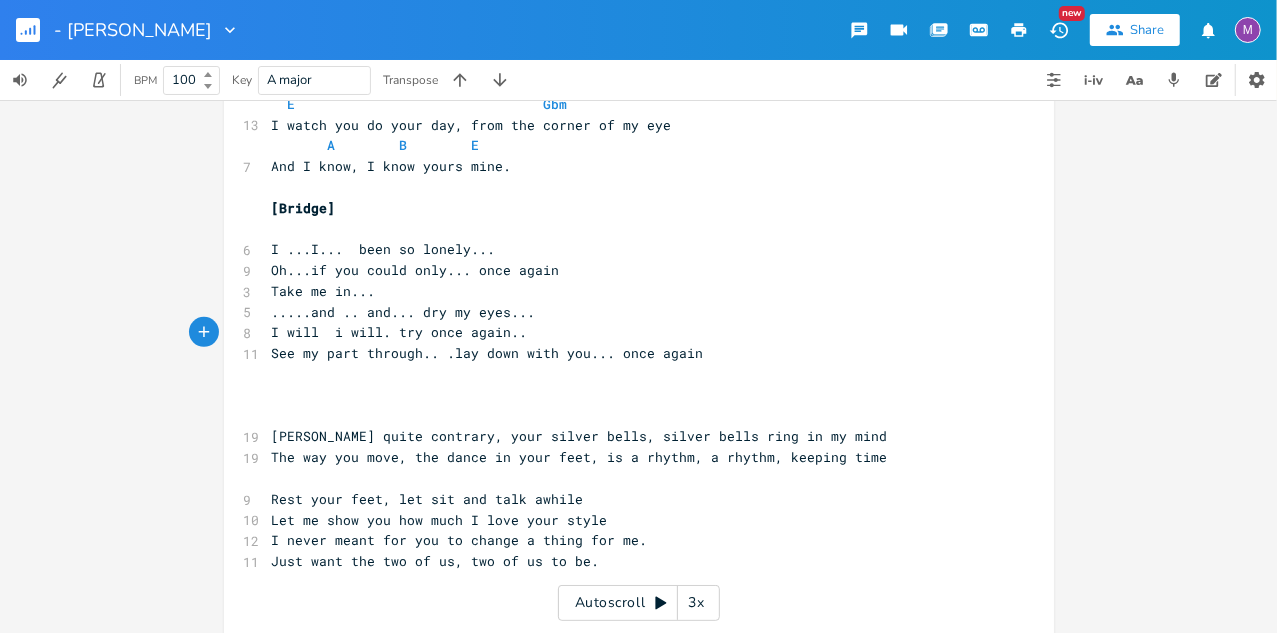 type on "See my part through.." 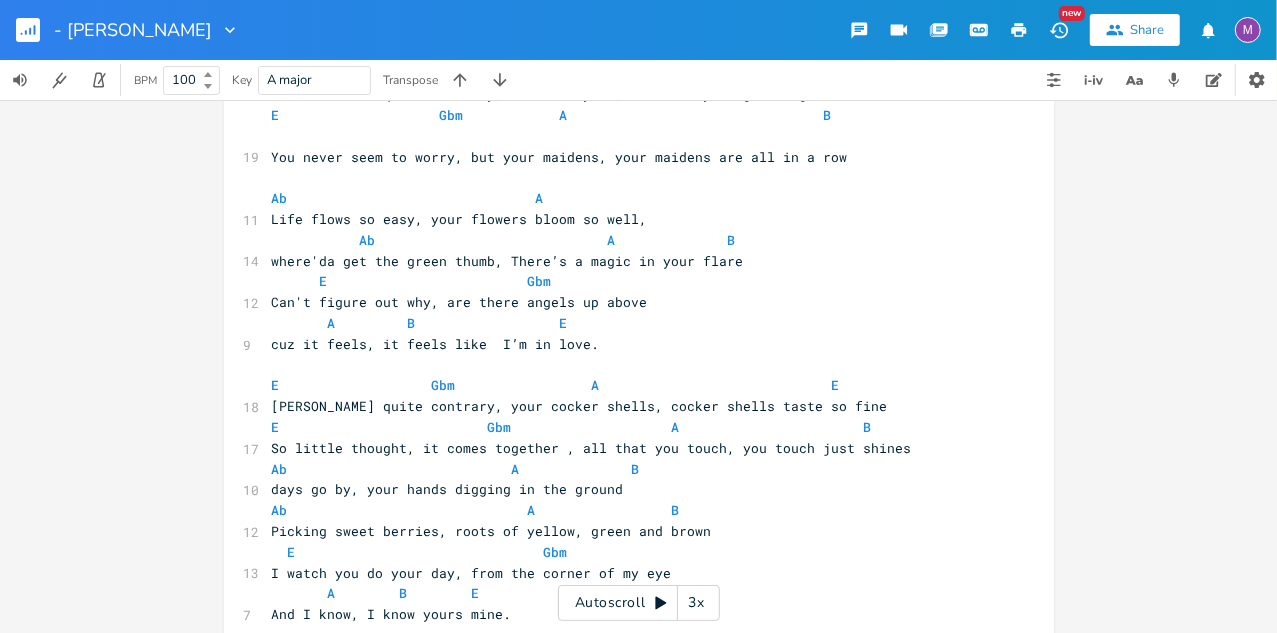 scroll, scrollTop: 0, scrollLeft: 0, axis: both 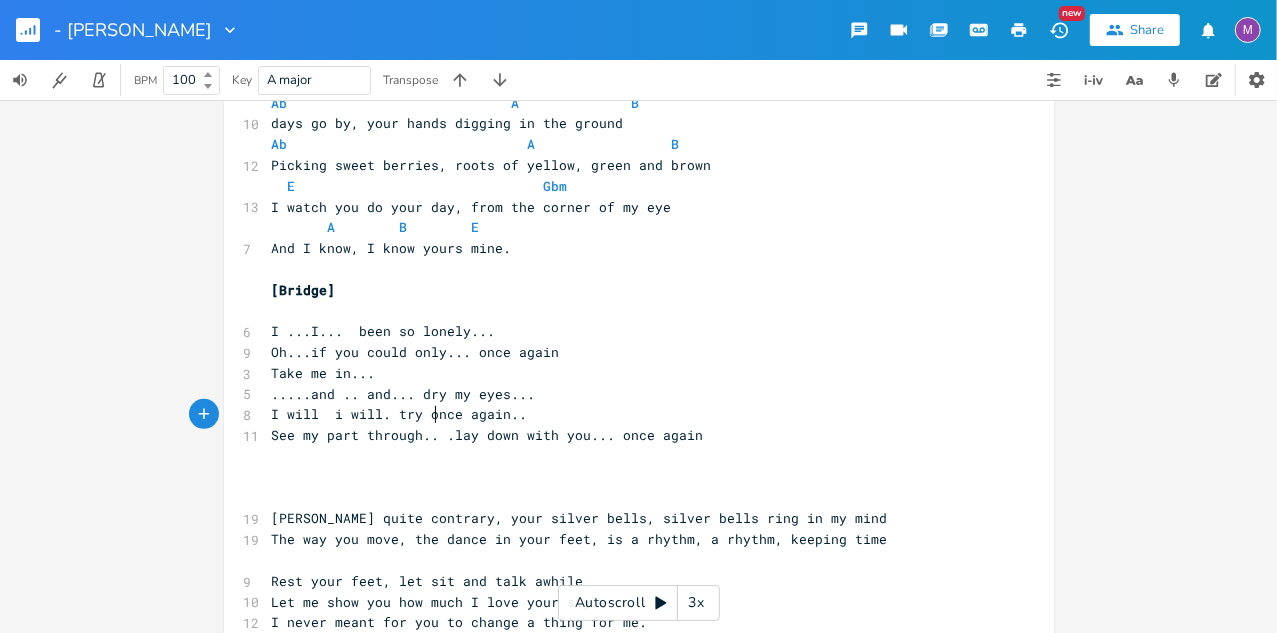 click on ".....and .. and... dry my eyes..." at bounding box center (404, 394) 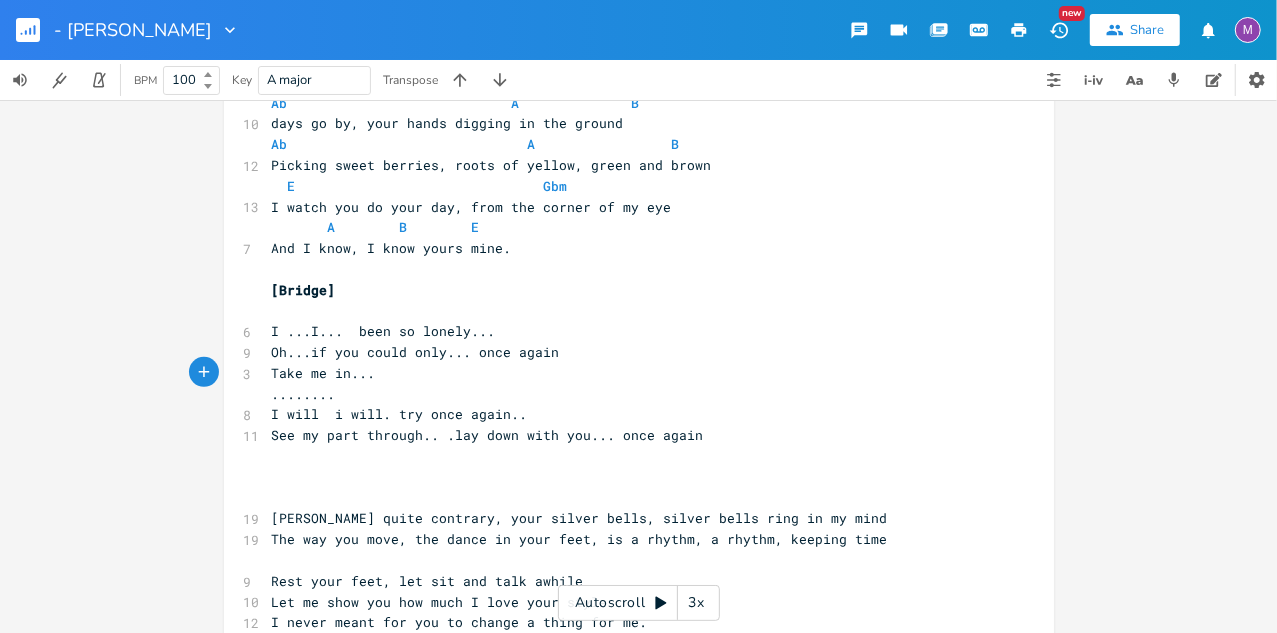 type on "r" 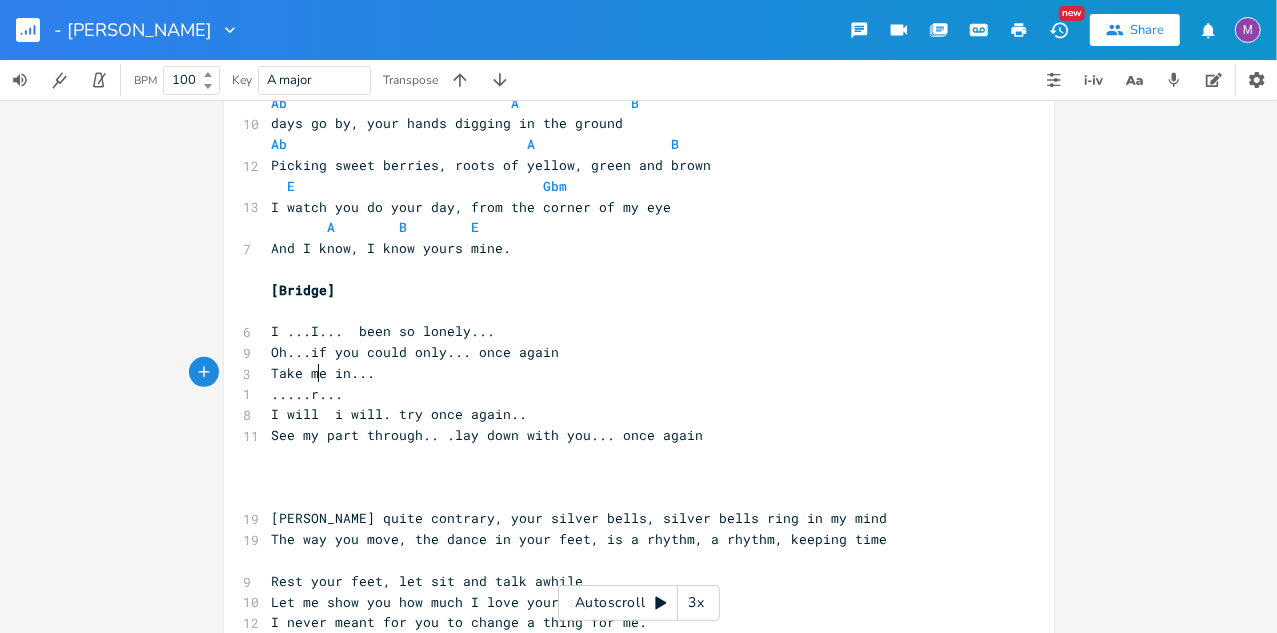 scroll, scrollTop: 0, scrollLeft: 5, axis: horizontal 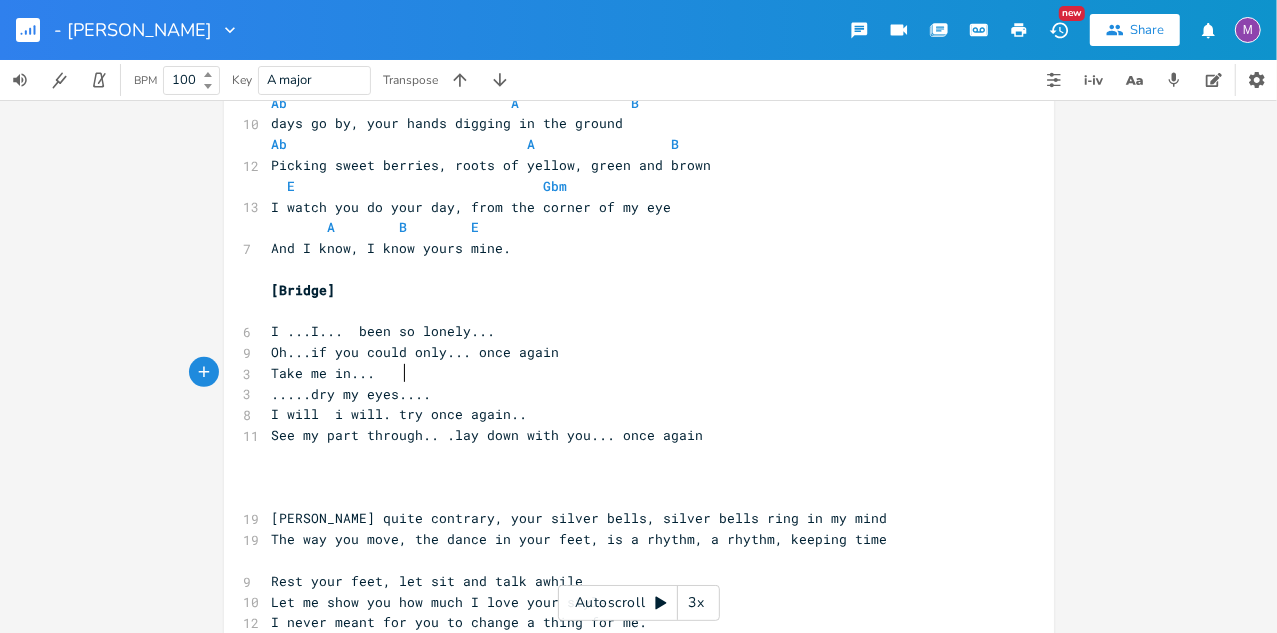 type on "dry my eyes.." 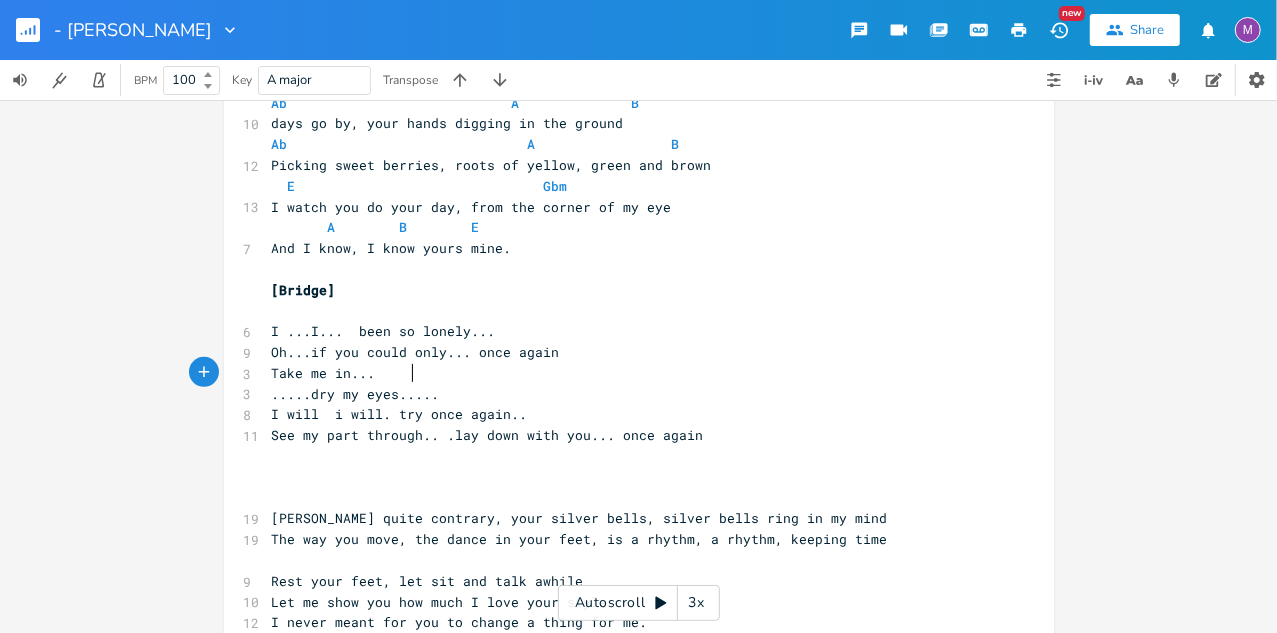 scroll, scrollTop: 0, scrollLeft: 76, axis: horizontal 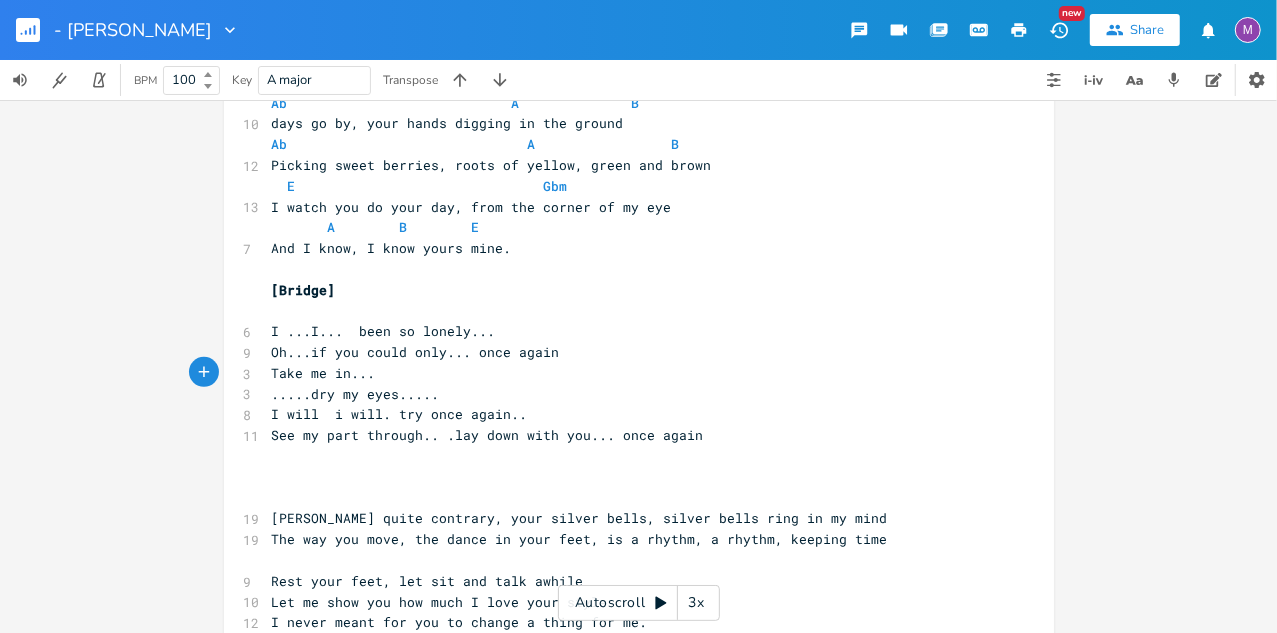 click on "I will  i will. try once again.." at bounding box center (400, 414) 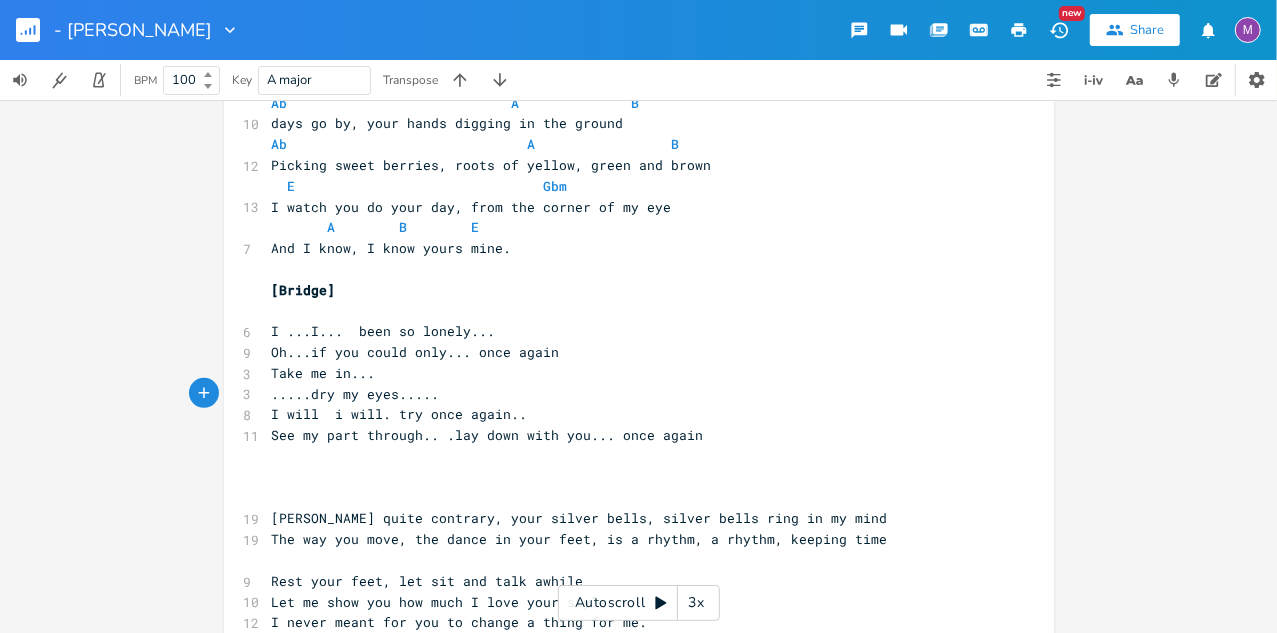 click on "I will  i will. try once again.." at bounding box center (629, 414) 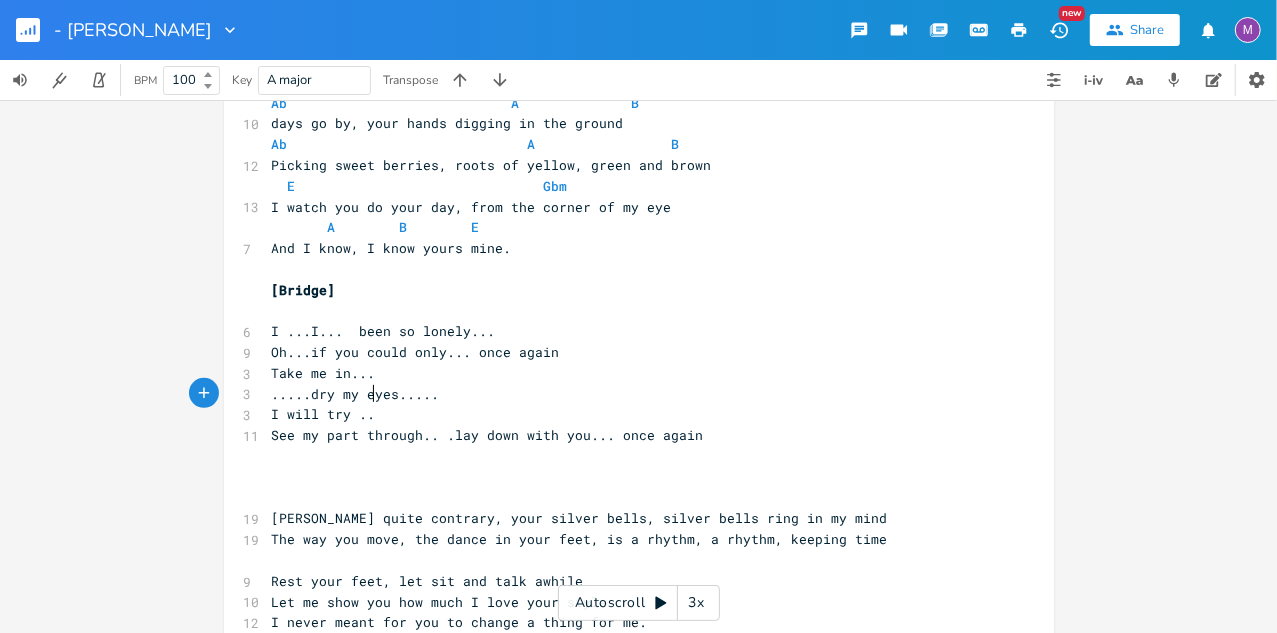 scroll, scrollTop: 0, scrollLeft: 35, axis: horizontal 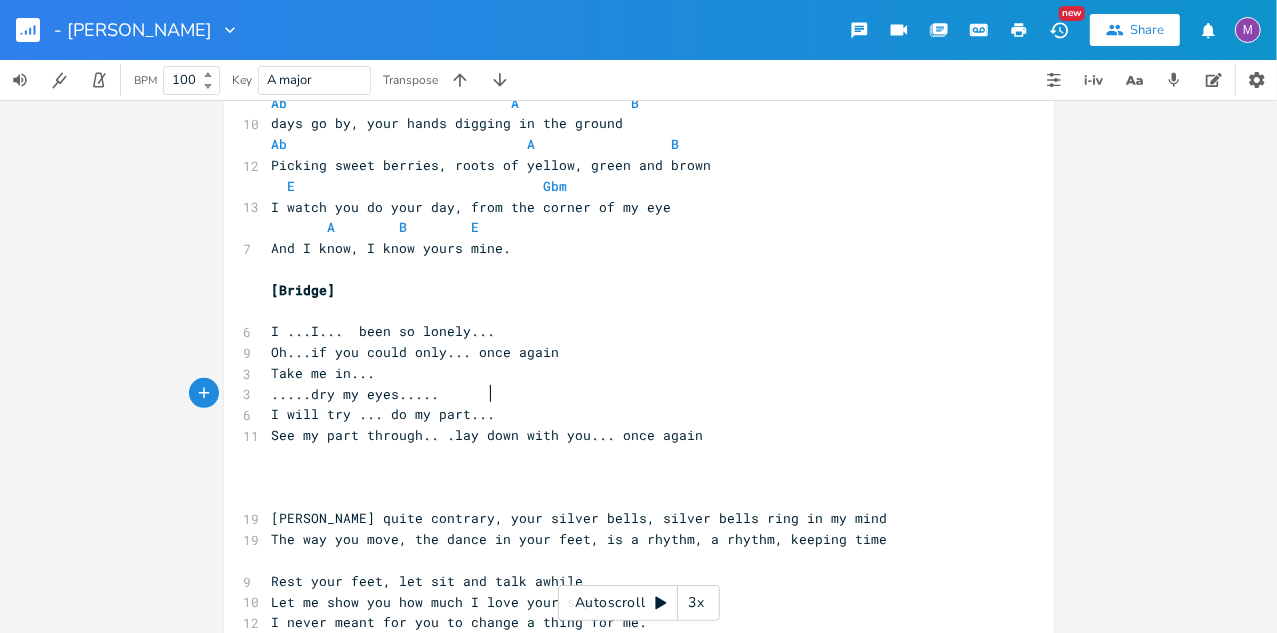 type on "try ... do my part..." 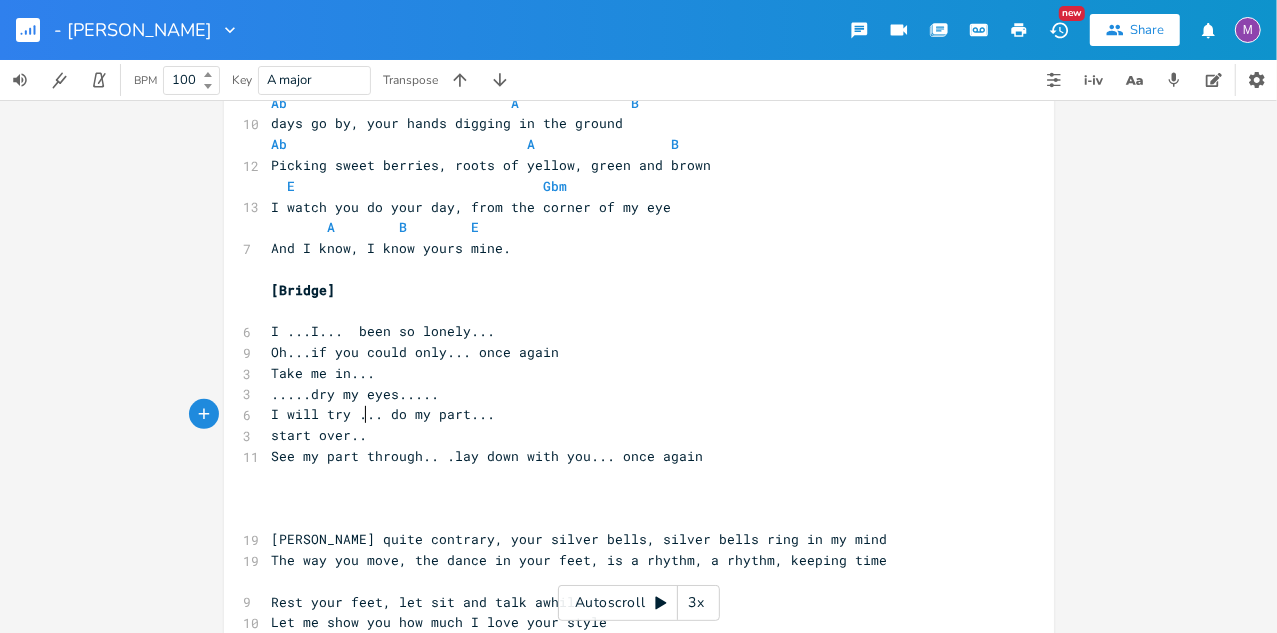 scroll, scrollTop: 0, scrollLeft: 68, axis: horizontal 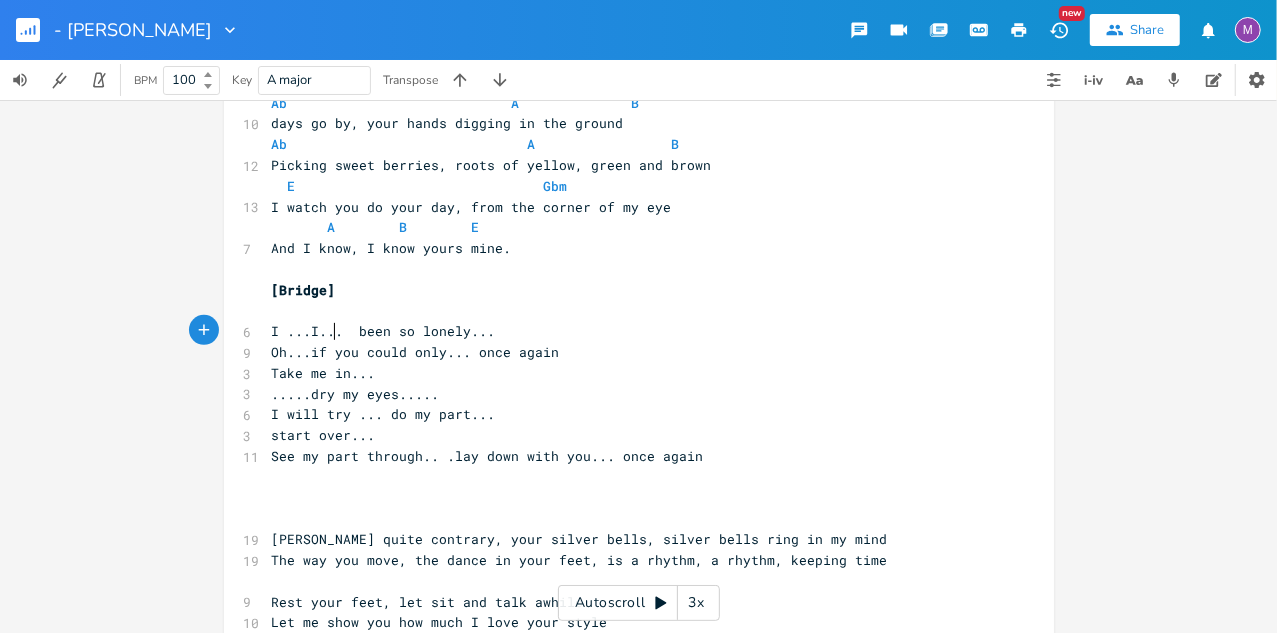 click on "Oh...if you could only... once again" at bounding box center [416, 352] 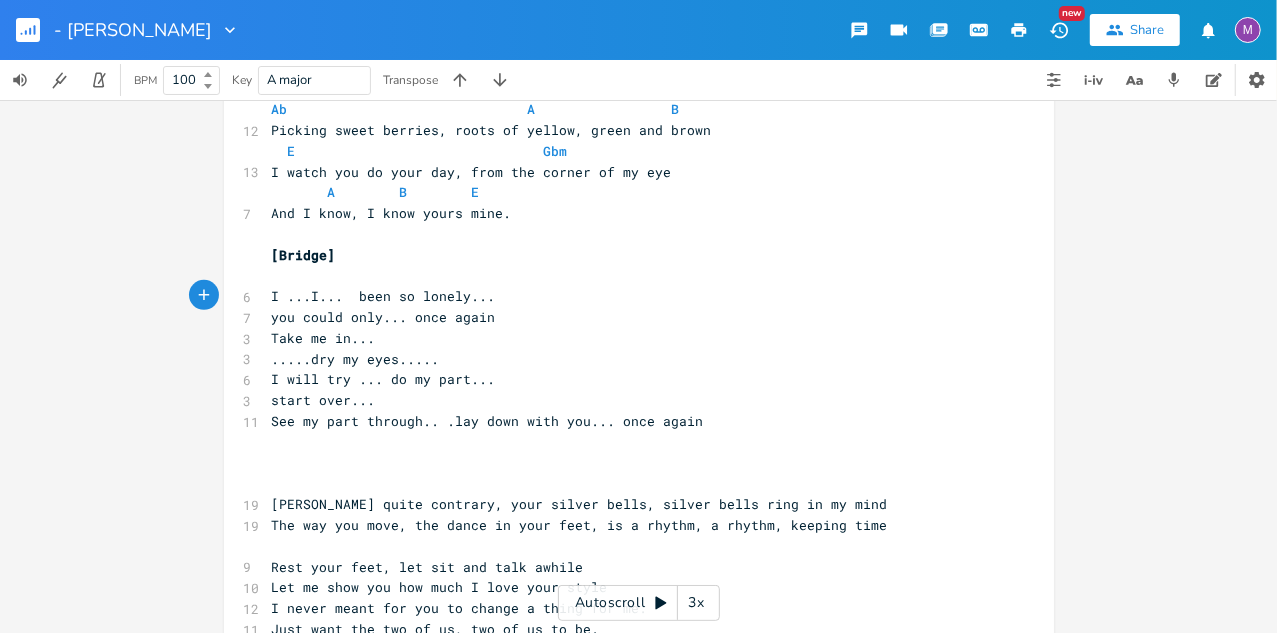 scroll, scrollTop: 558, scrollLeft: 0, axis: vertical 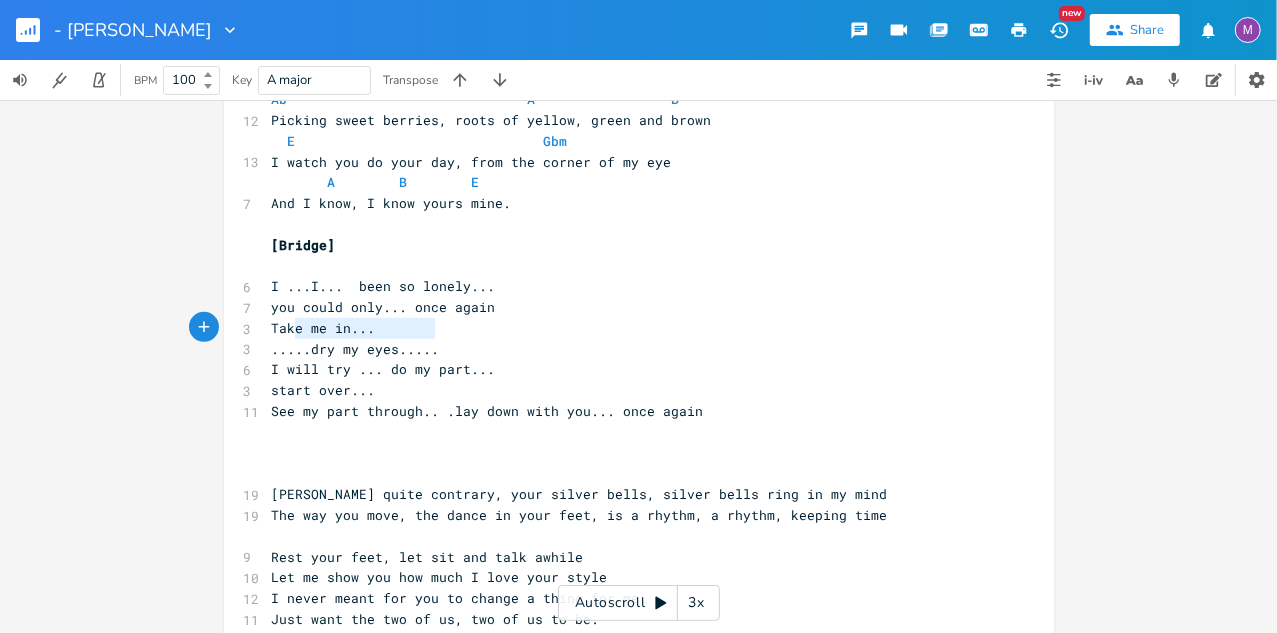 type on ".....dry my eyes....." 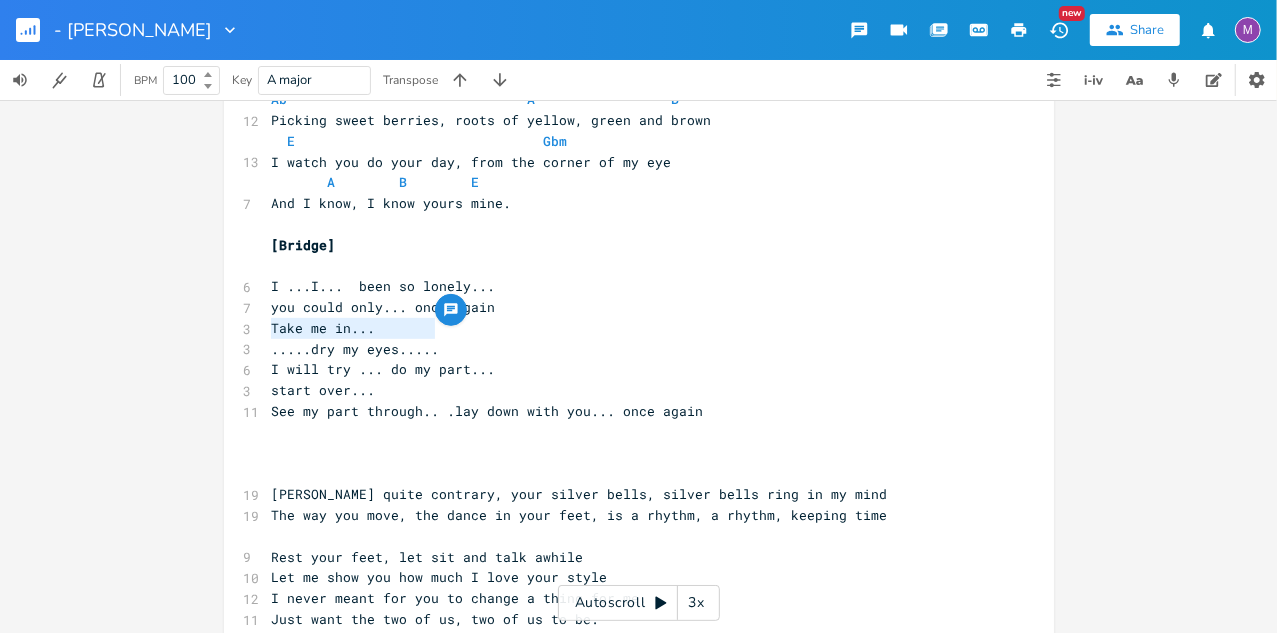 drag, startPoint x: 437, startPoint y: 326, endPoint x: 249, endPoint y: 328, distance: 188.01064 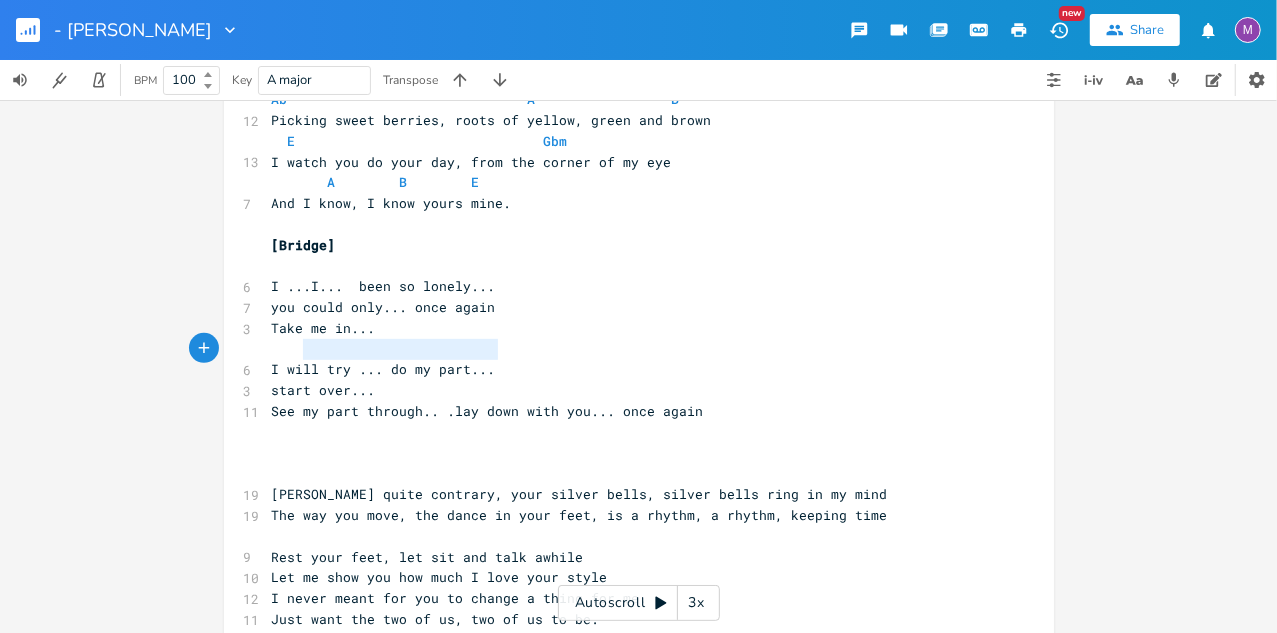 type on "I will try ... do my part..." 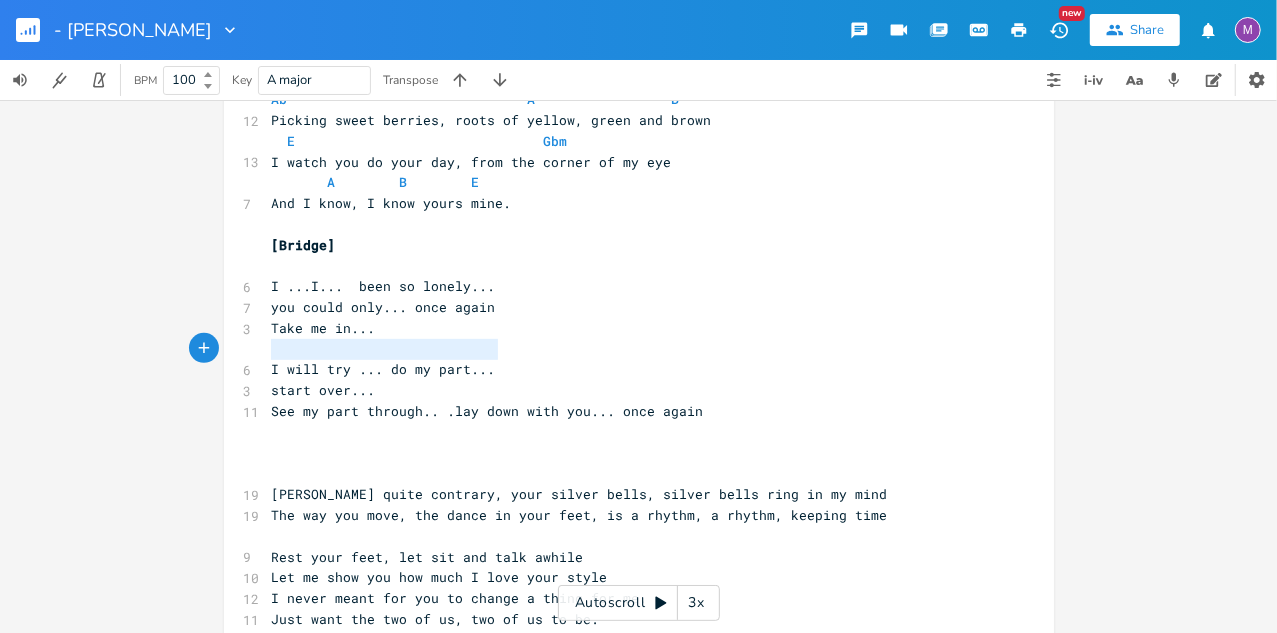drag, startPoint x: 499, startPoint y: 352, endPoint x: 249, endPoint y: 339, distance: 250.33777 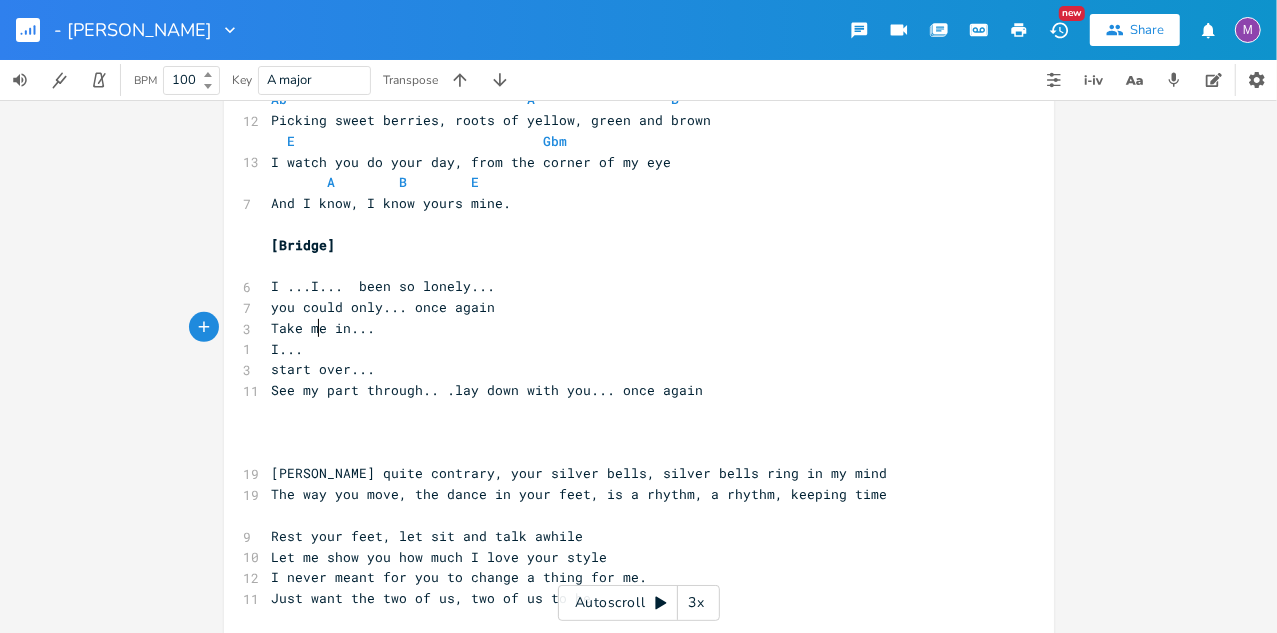 scroll, scrollTop: 0, scrollLeft: 18, axis: horizontal 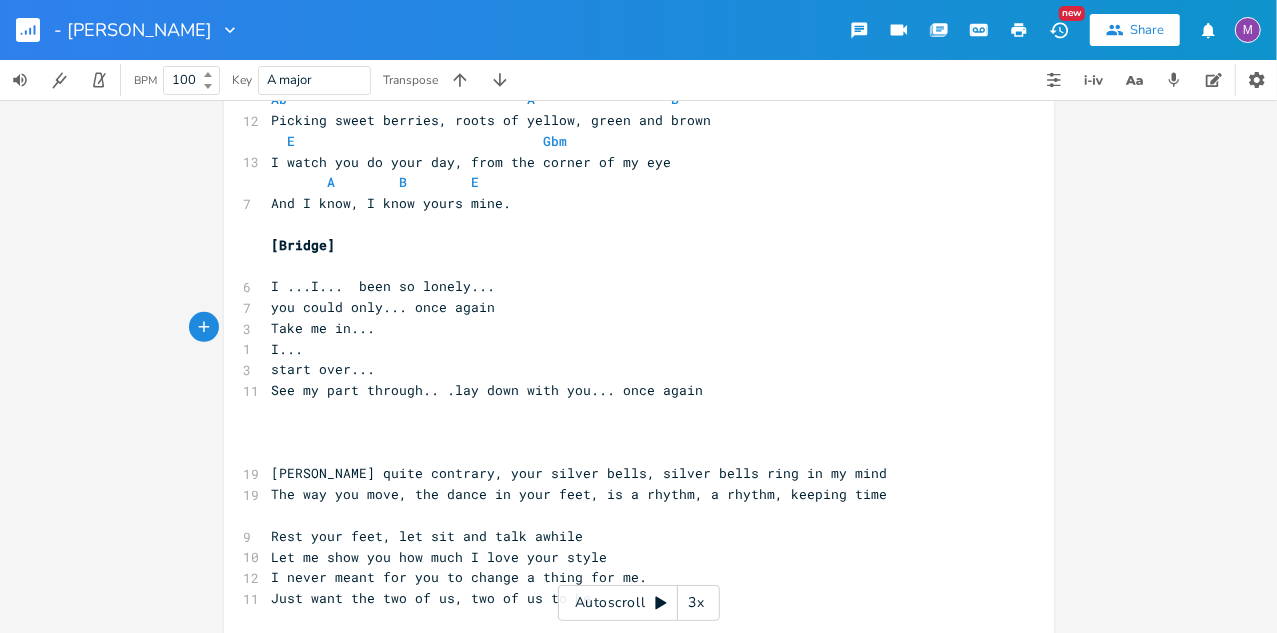 type on "I... v" 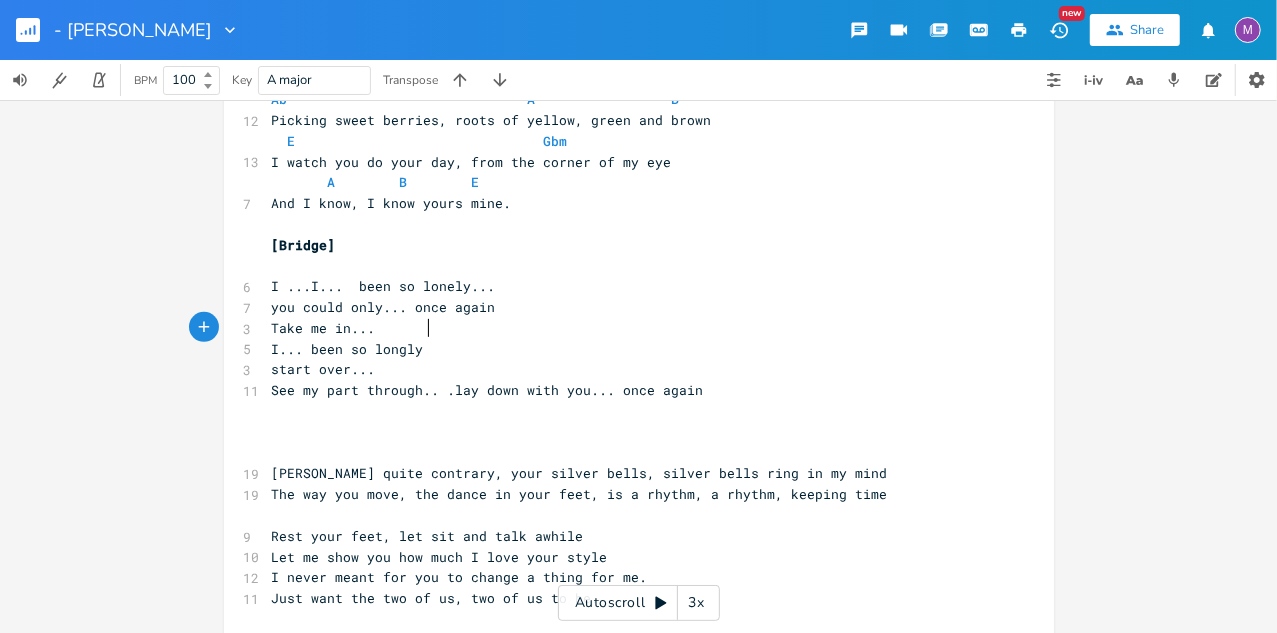 type on "been so longly." 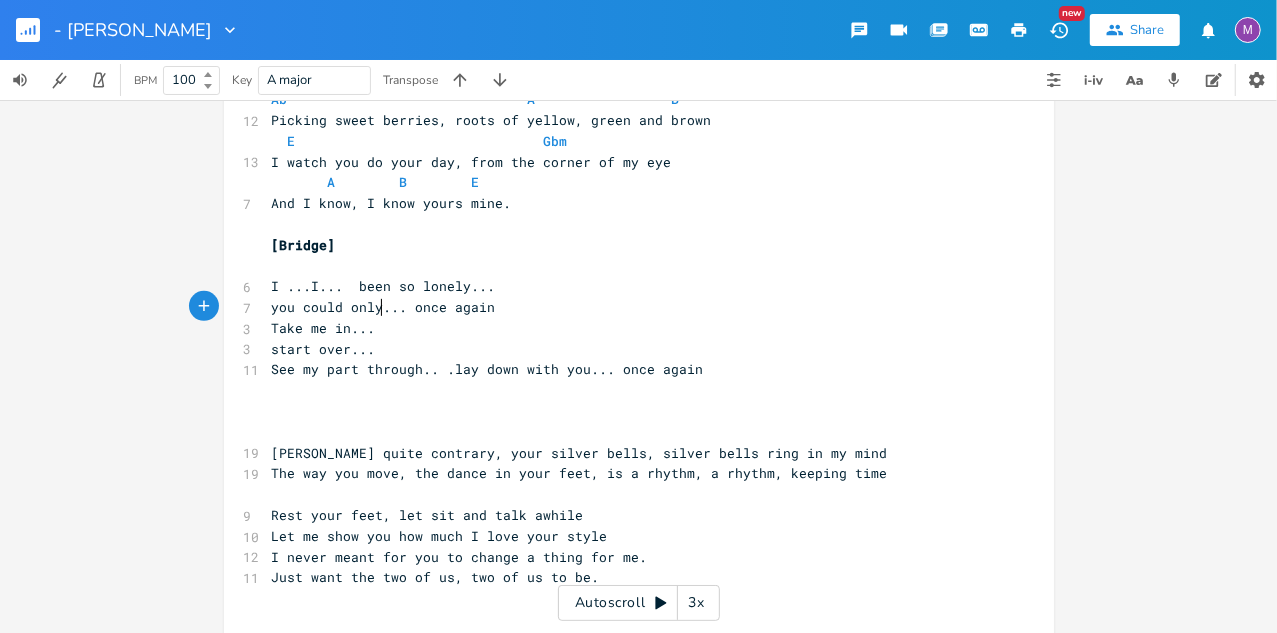 click on "start over..." at bounding box center (324, 349) 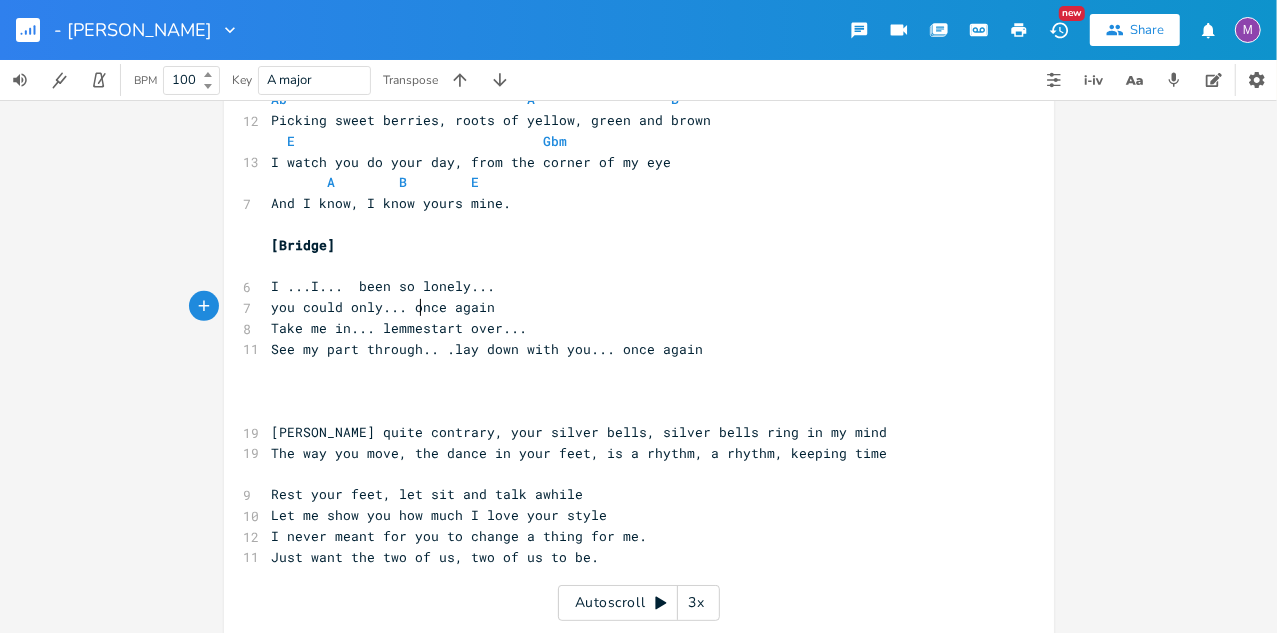 type on "lemme" 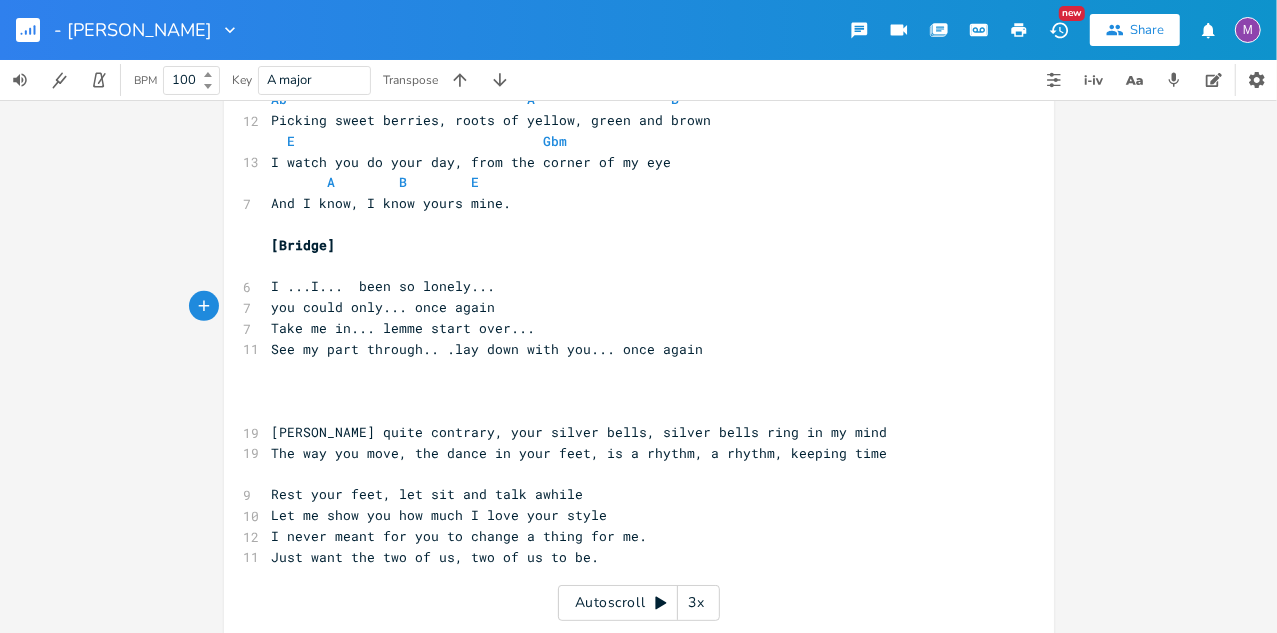 click on "Take me in... lemme start over..." at bounding box center (404, 328) 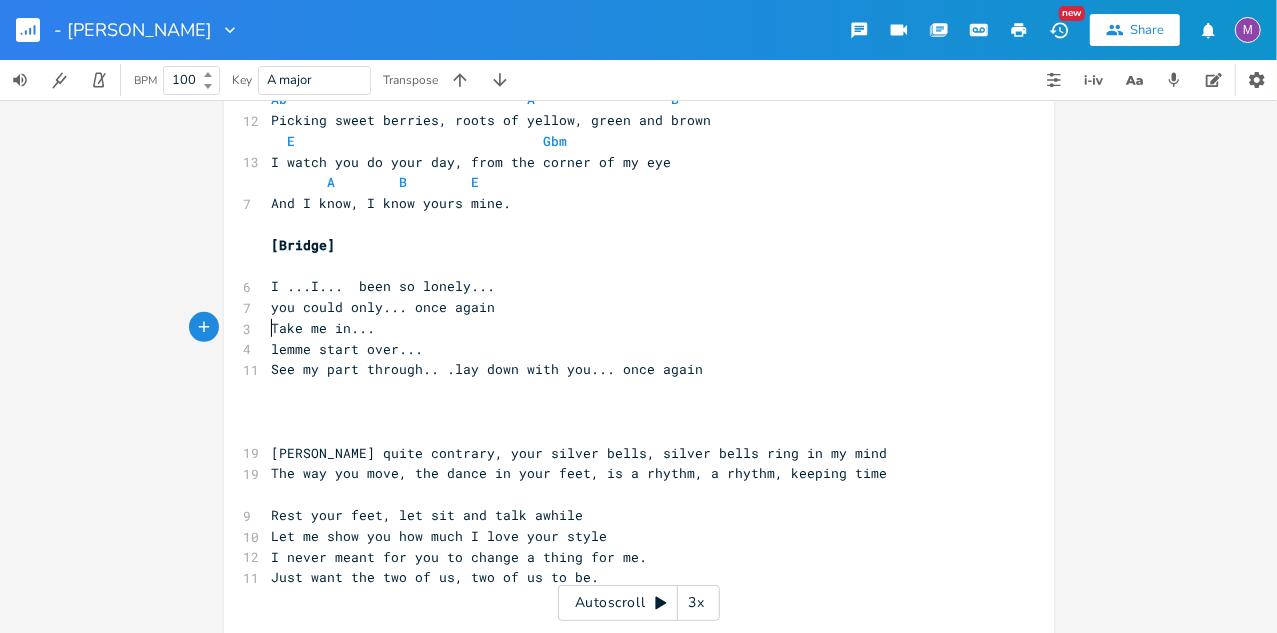 click on "lemme start over..." at bounding box center [348, 349] 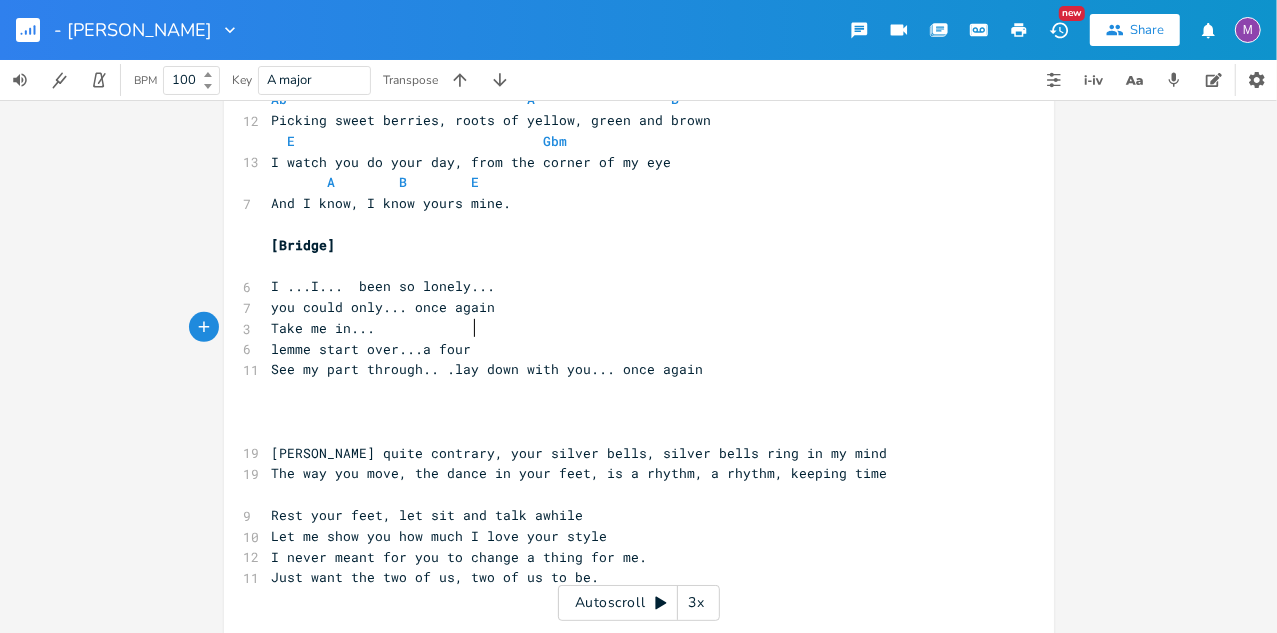 type on "a four cl" 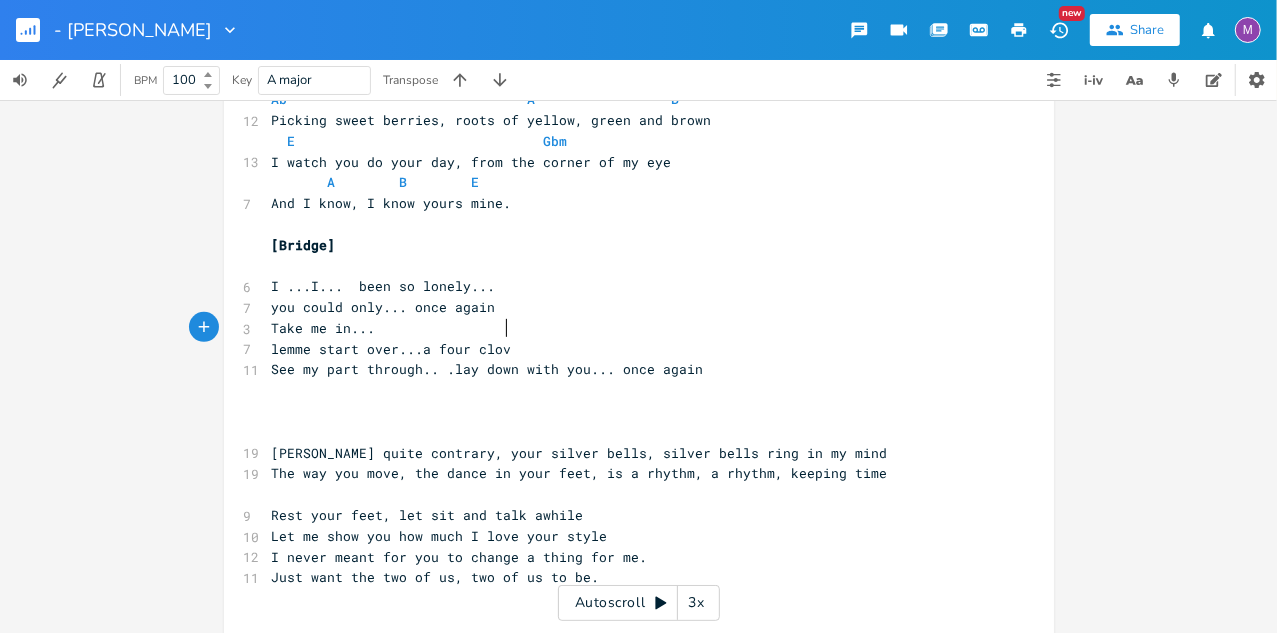 scroll, scrollTop: 0, scrollLeft: 23, axis: horizontal 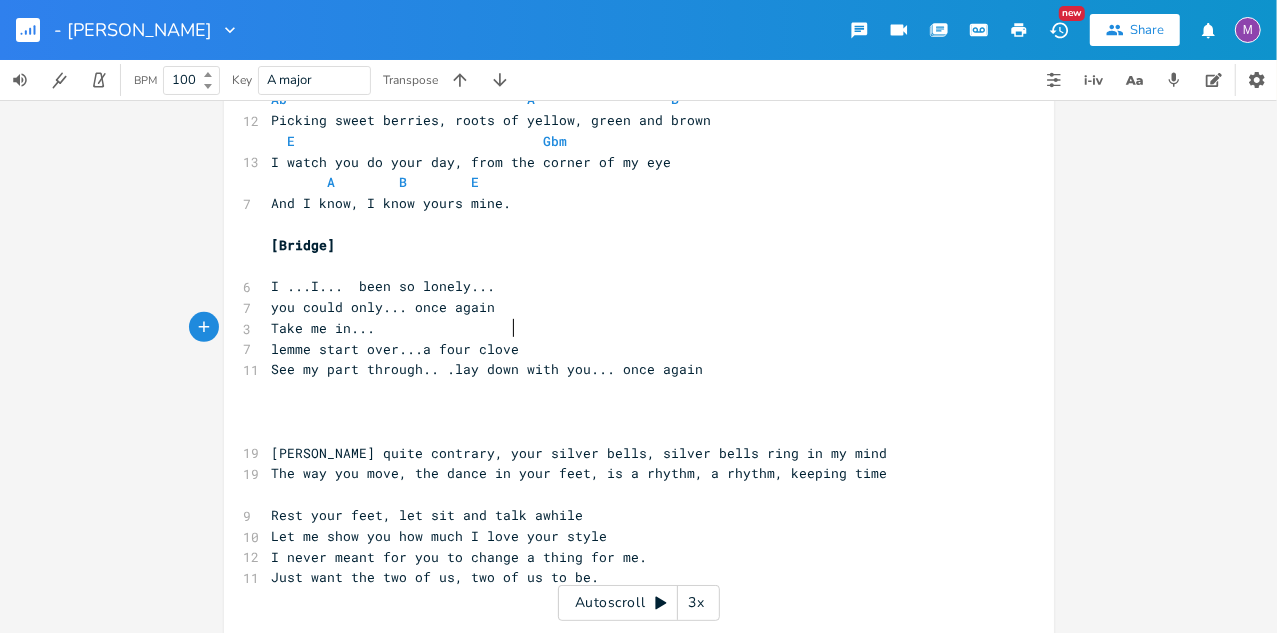 type on "lover" 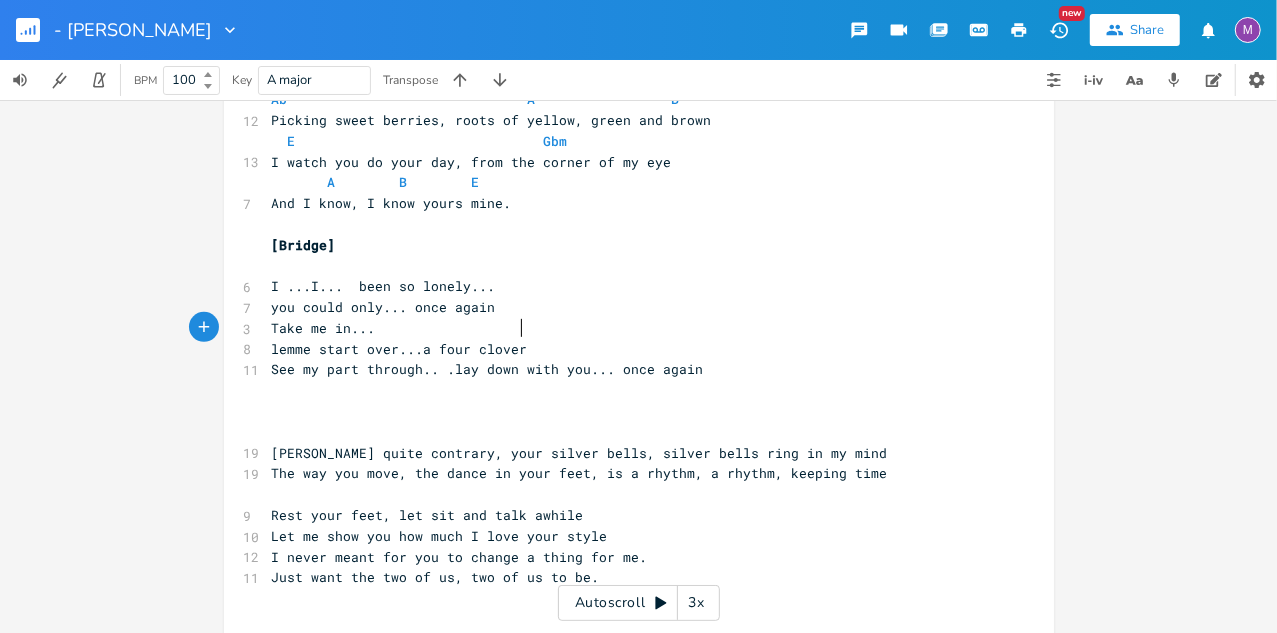 click on "lemme start over...a four clover" at bounding box center (629, 349) 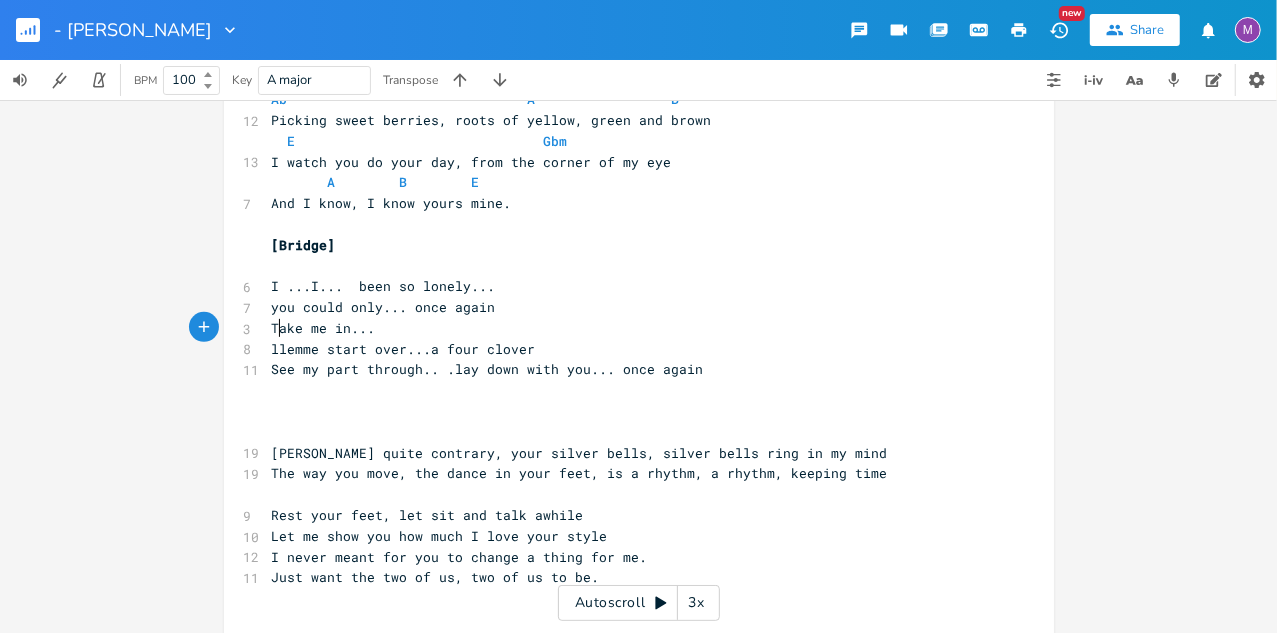 type on "ll" 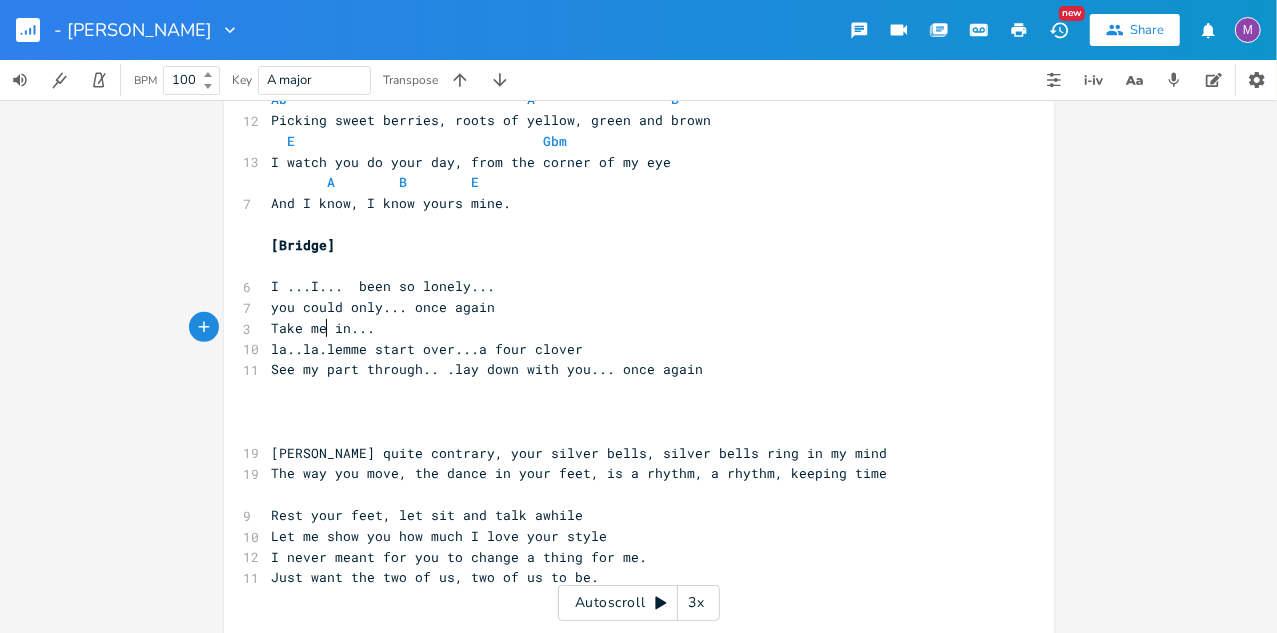scroll, scrollTop: 0, scrollLeft: 29, axis: horizontal 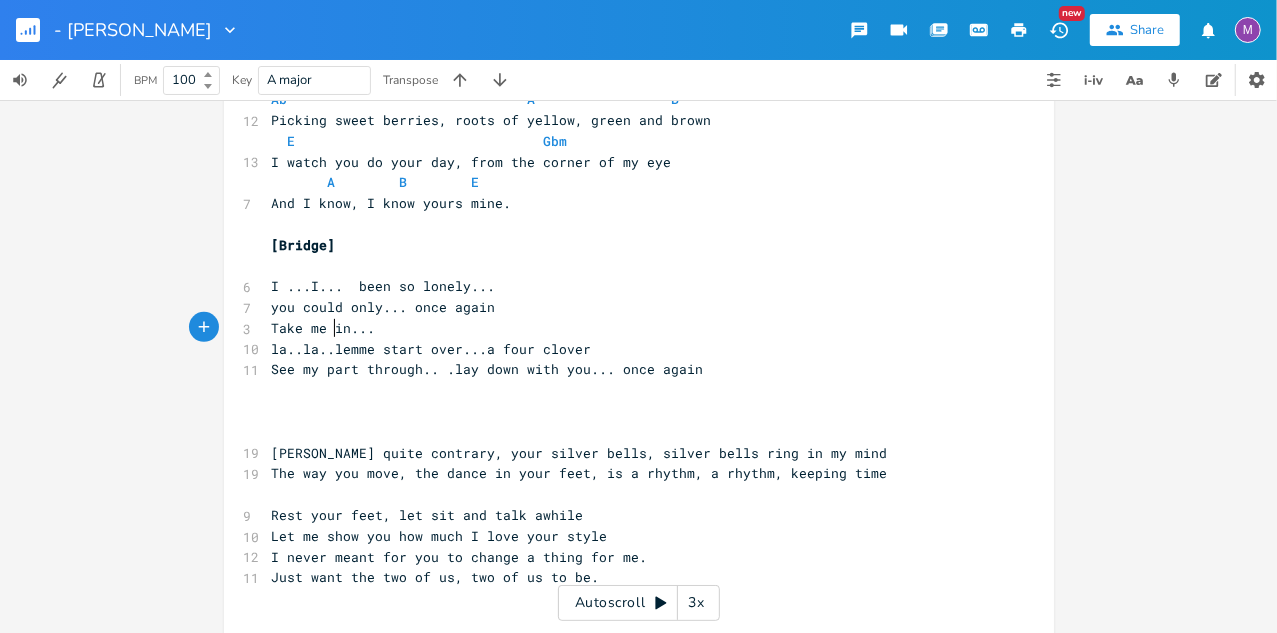type on "a..la.." 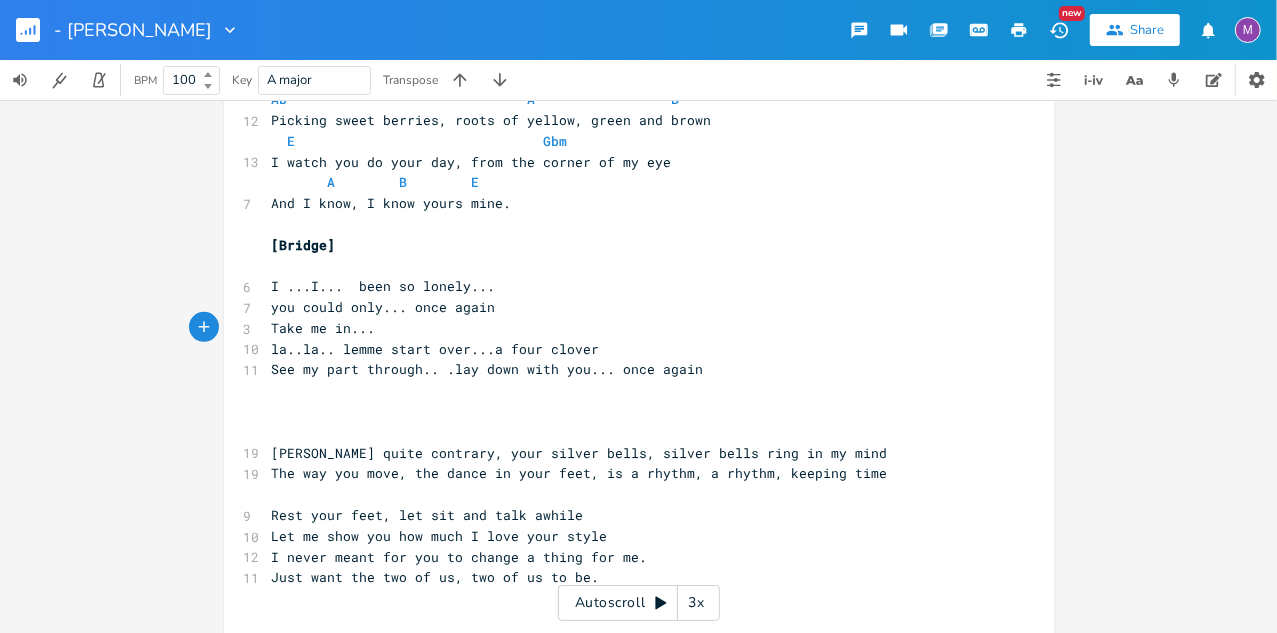 click on "la..la.. lemme start over...a four clover" at bounding box center (436, 349) 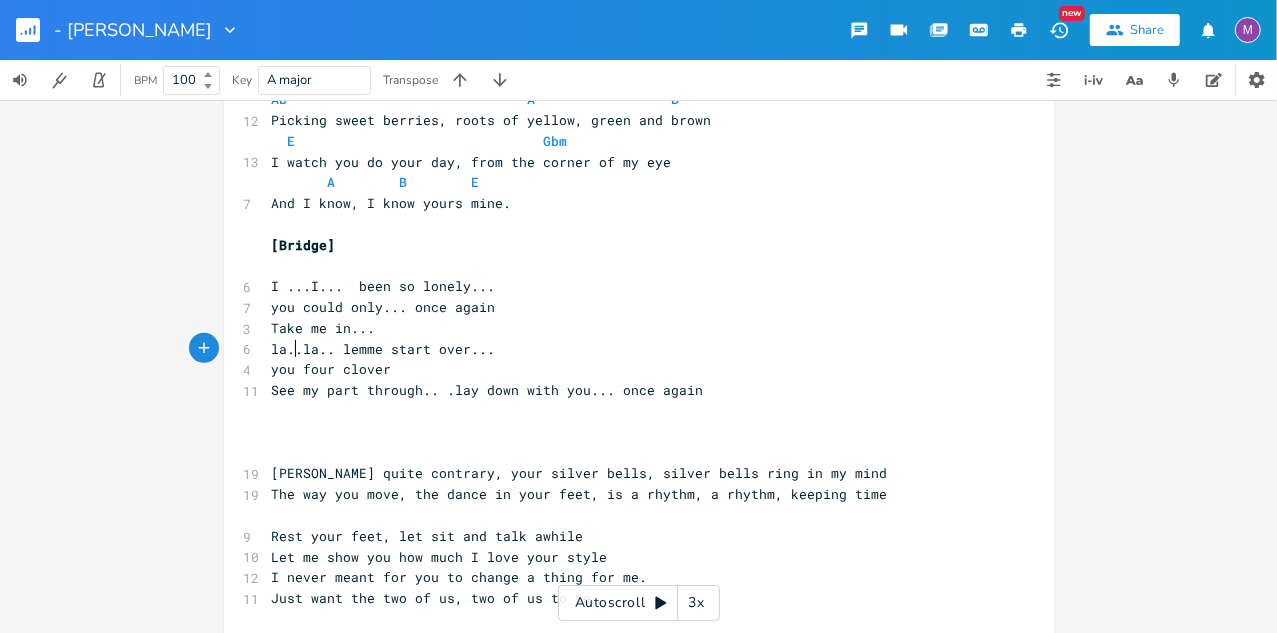 type on "your" 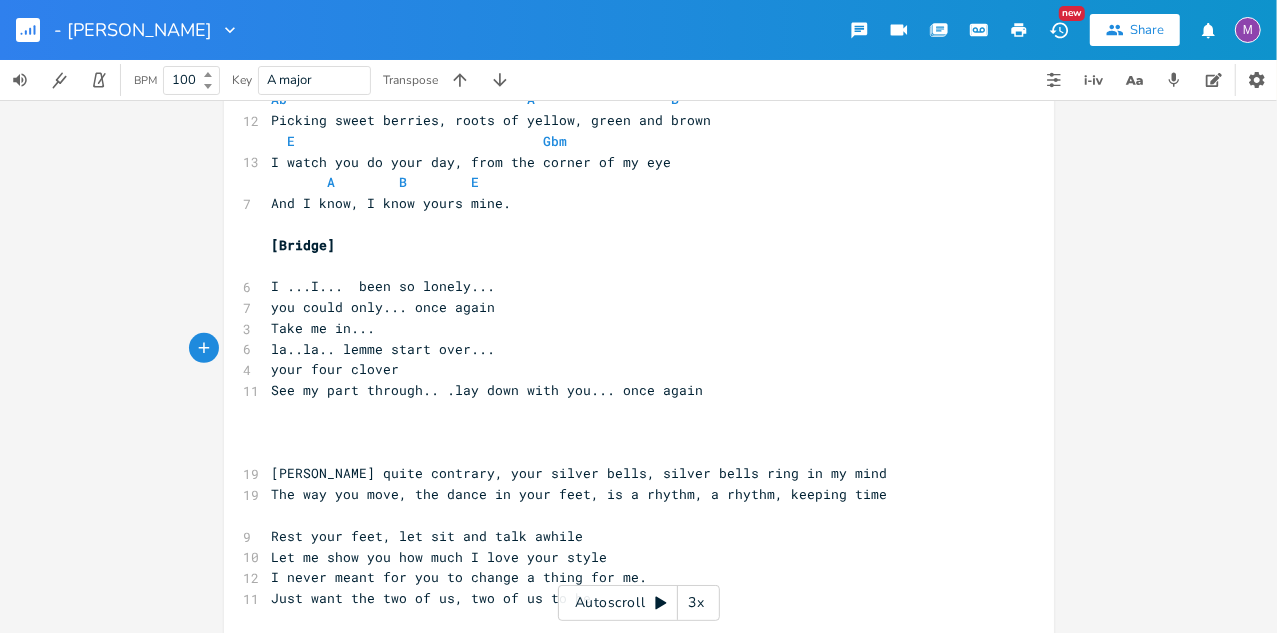 click on "your four clover" at bounding box center [336, 369] 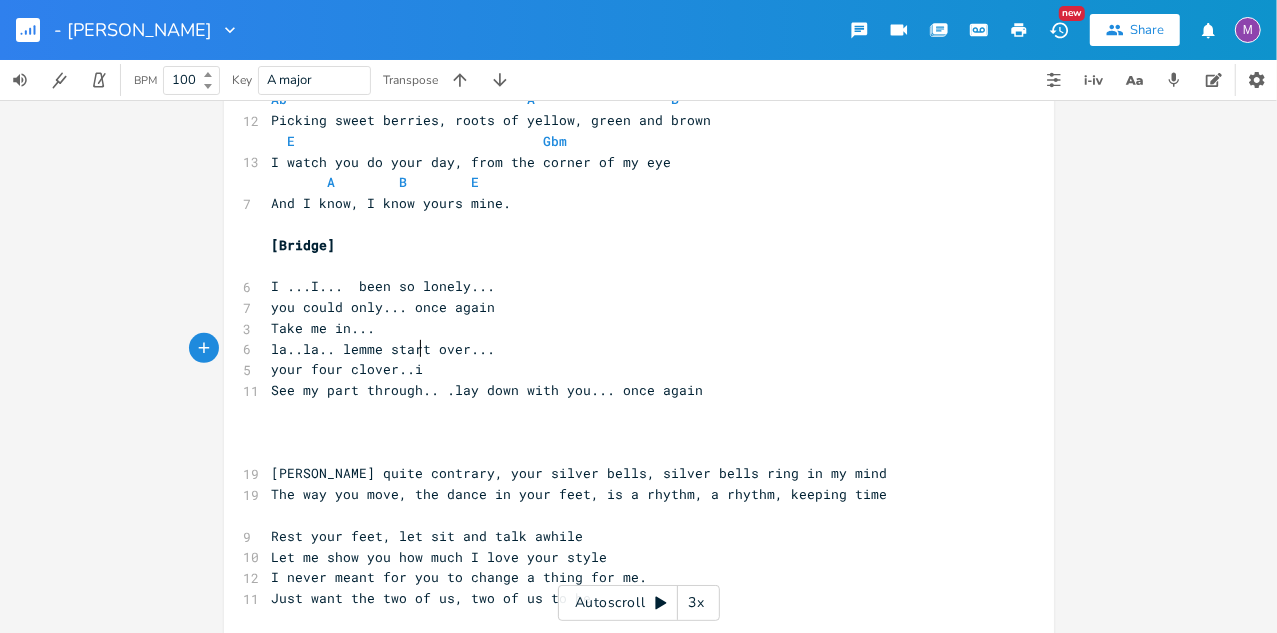 scroll, scrollTop: 0, scrollLeft: 7, axis: horizontal 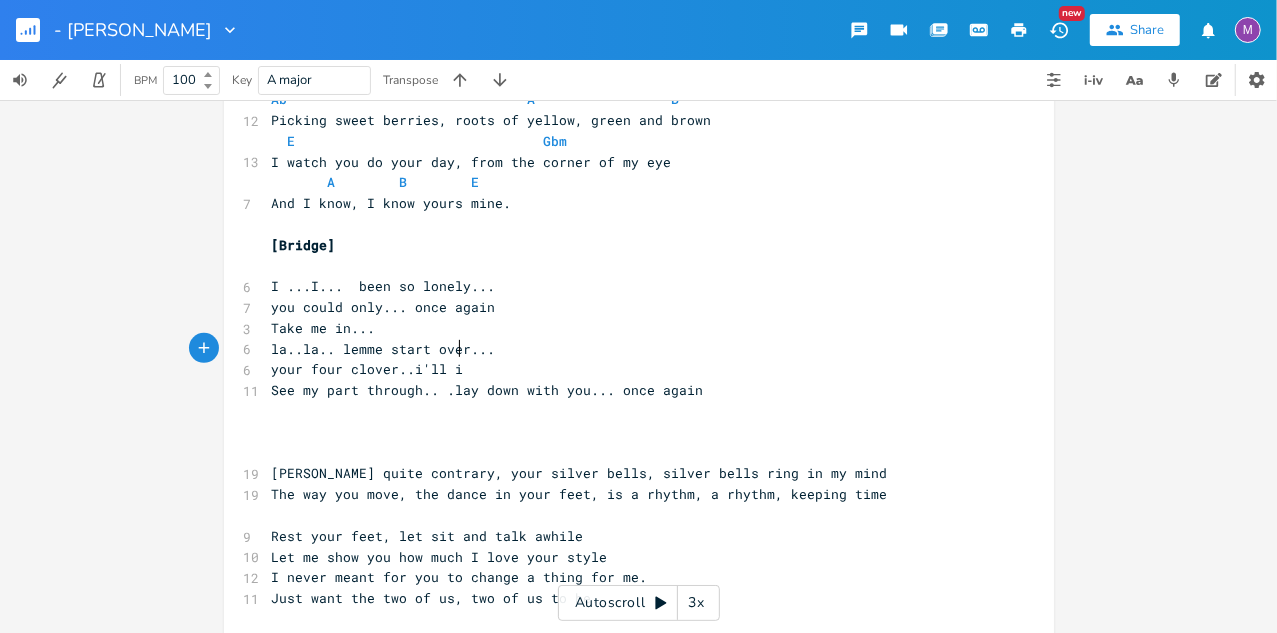 type on "..i'll it" 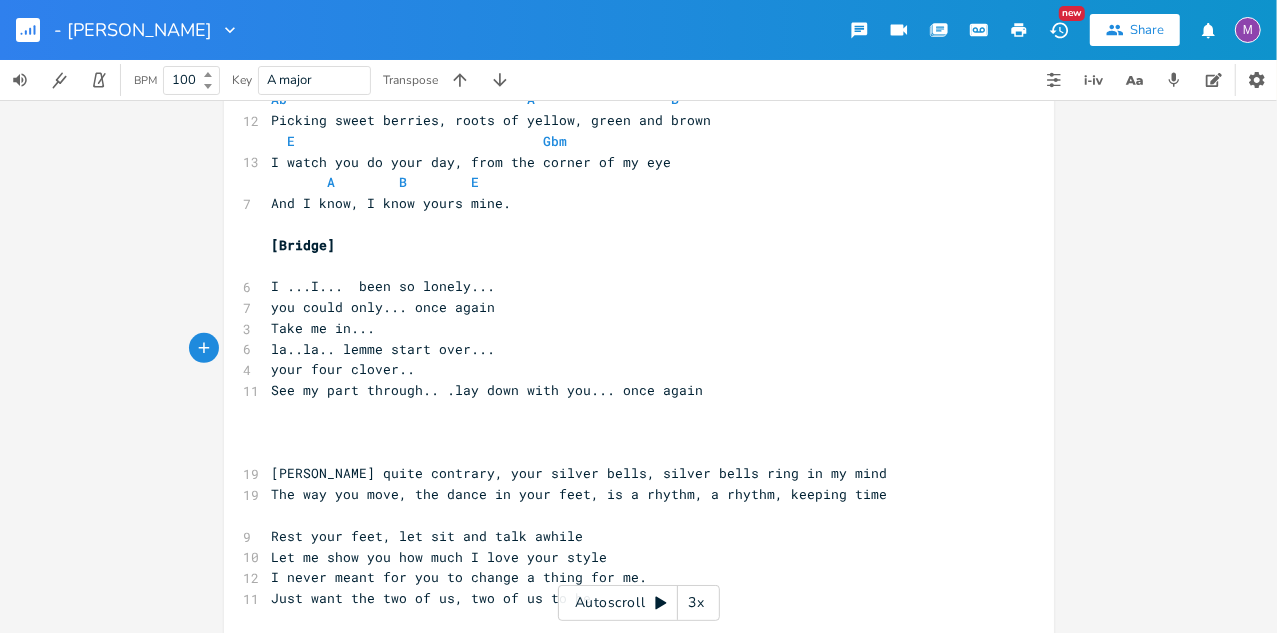 type on "e" 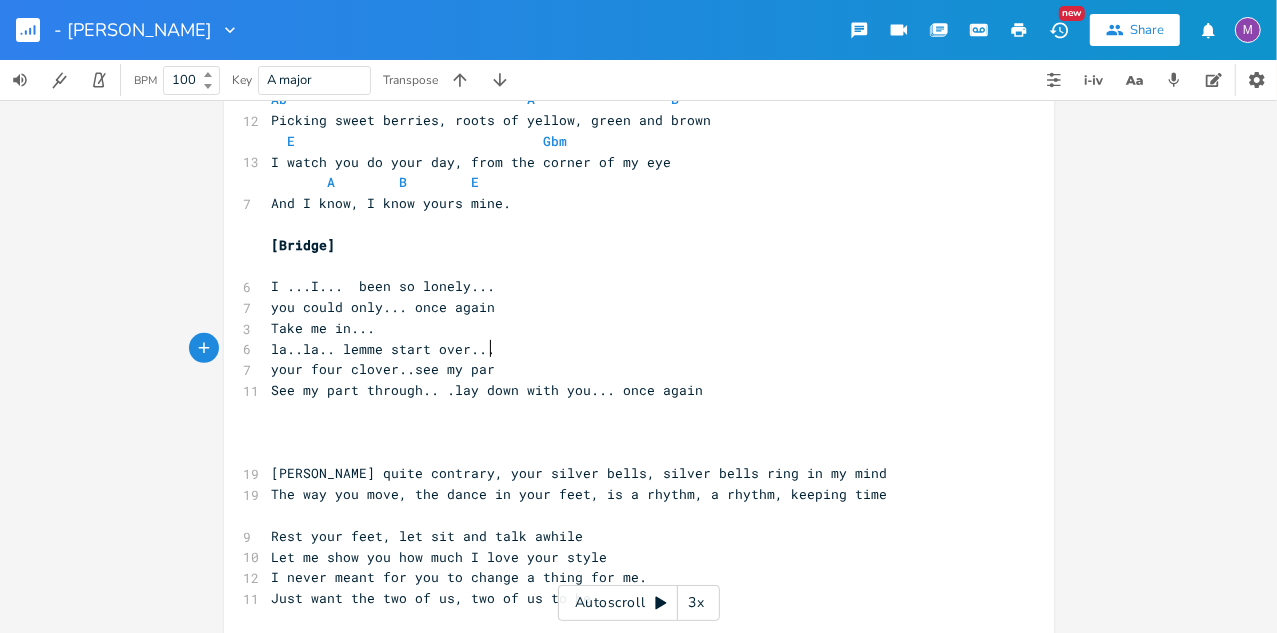 type on "see my part" 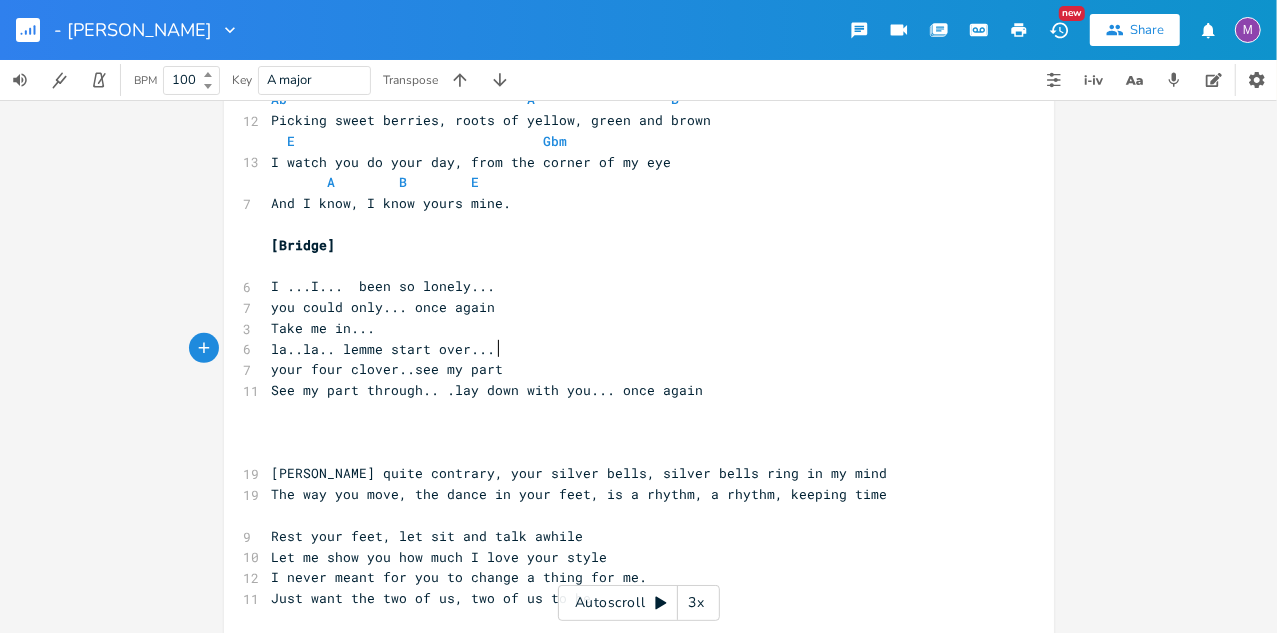 scroll, scrollTop: 0, scrollLeft: 69, axis: horizontal 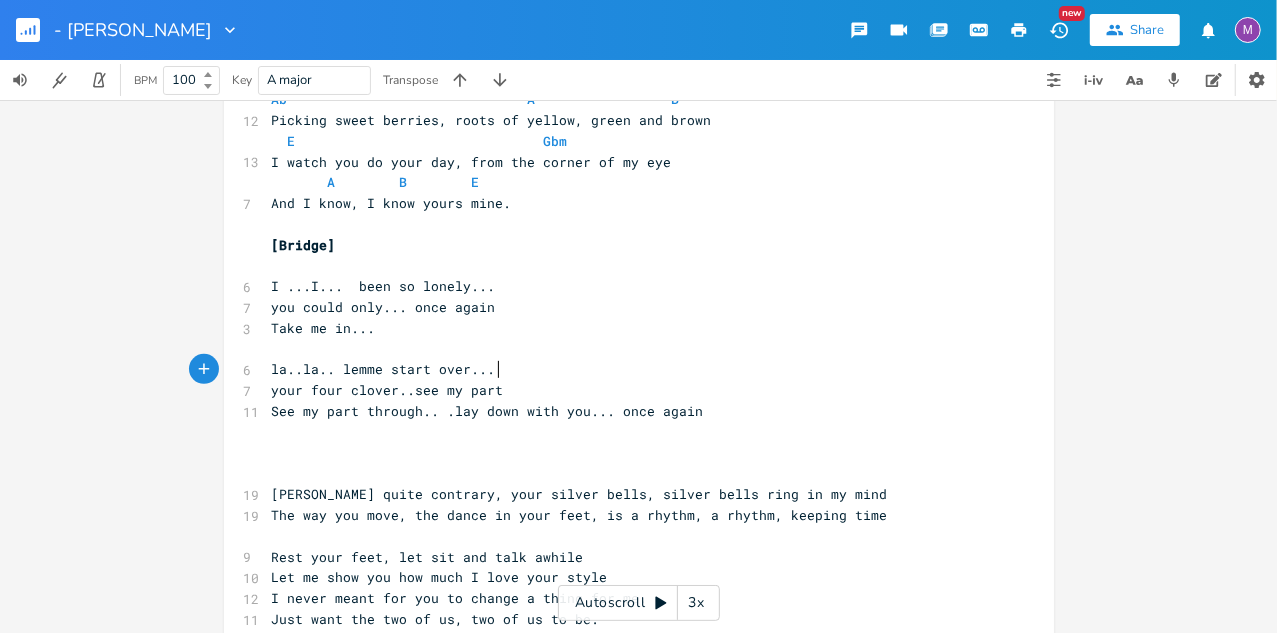 click on "your four clover..see my part" at bounding box center [388, 390] 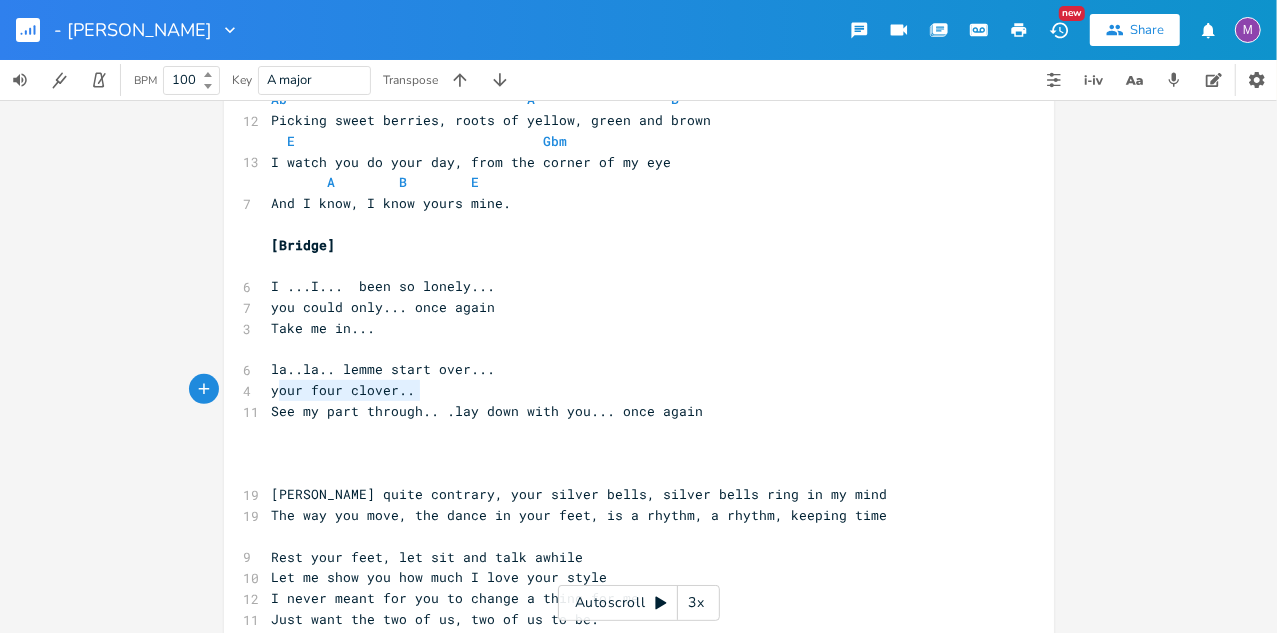 type on "See my part through" 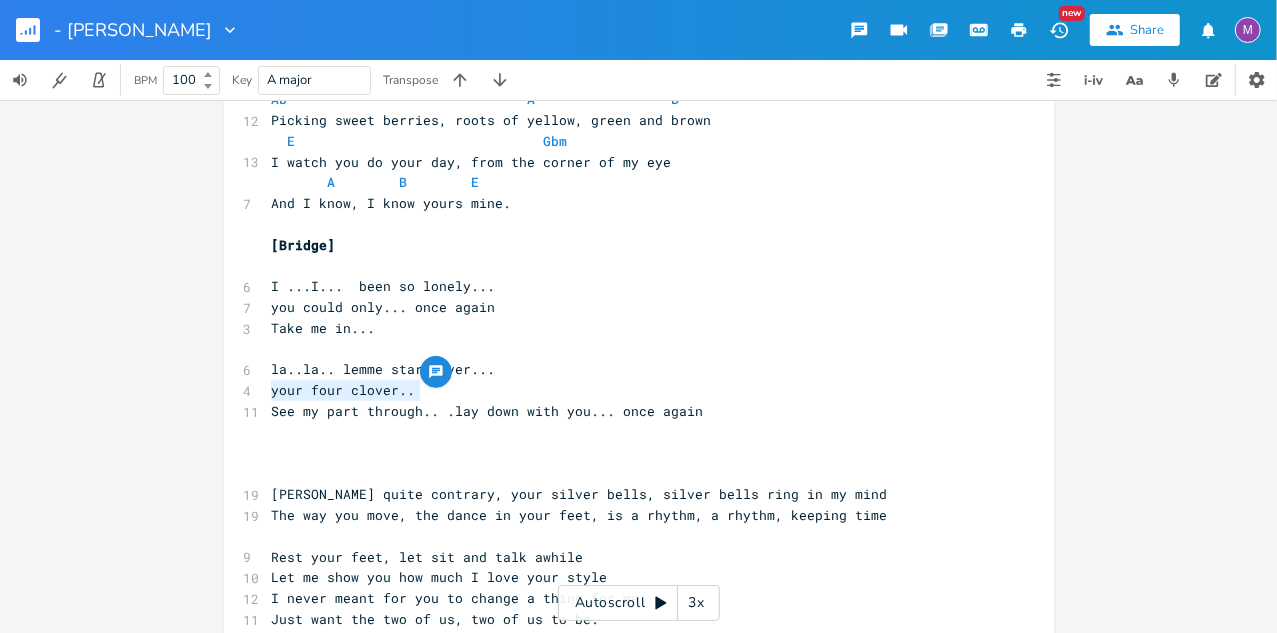 drag, startPoint x: 412, startPoint y: 392, endPoint x: 263, endPoint y: 391, distance: 149.00336 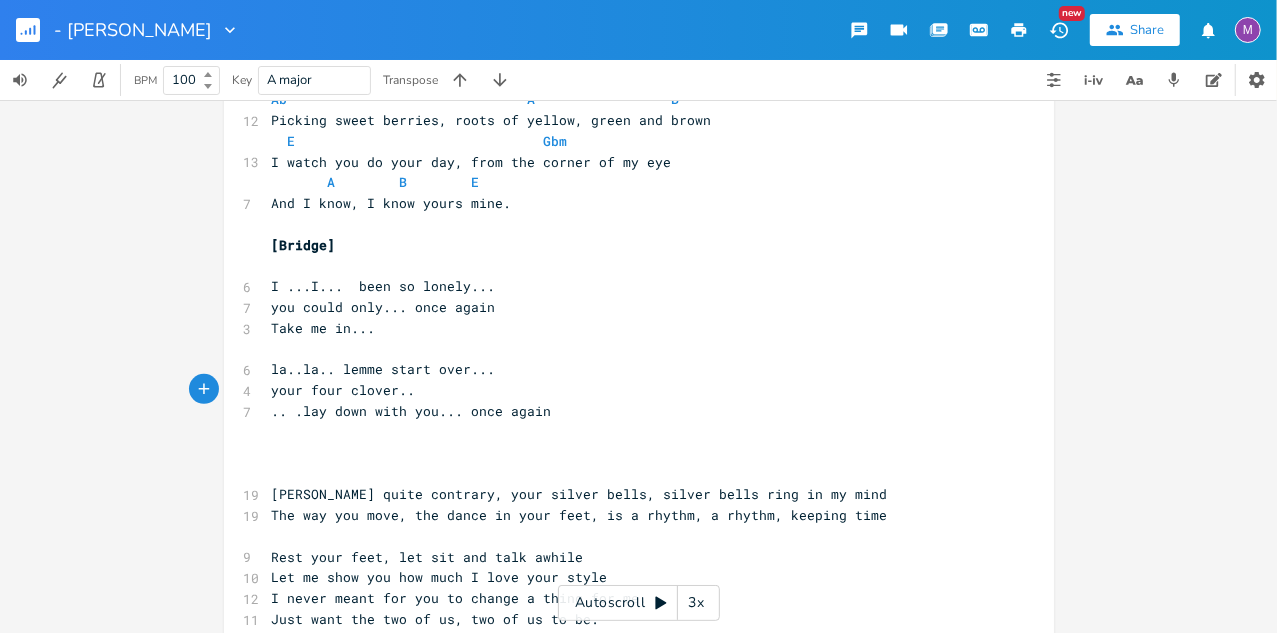click on "your four clover.." at bounding box center [629, 390] 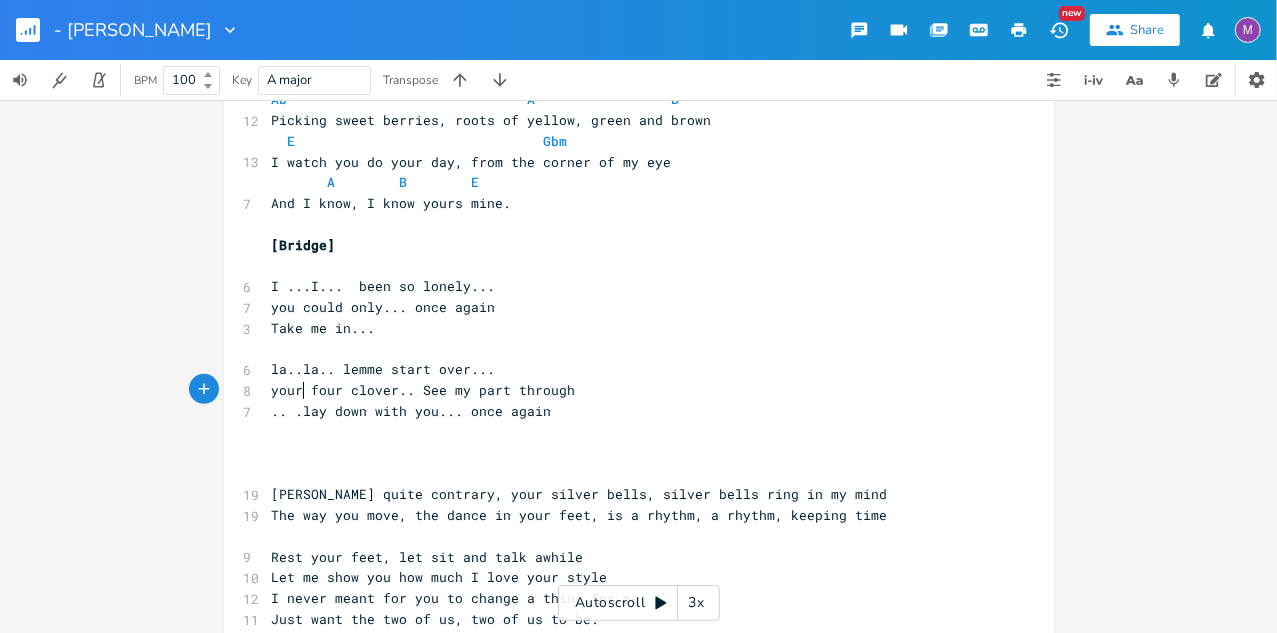 click on ".. .lay down with you... once again" at bounding box center (412, 411) 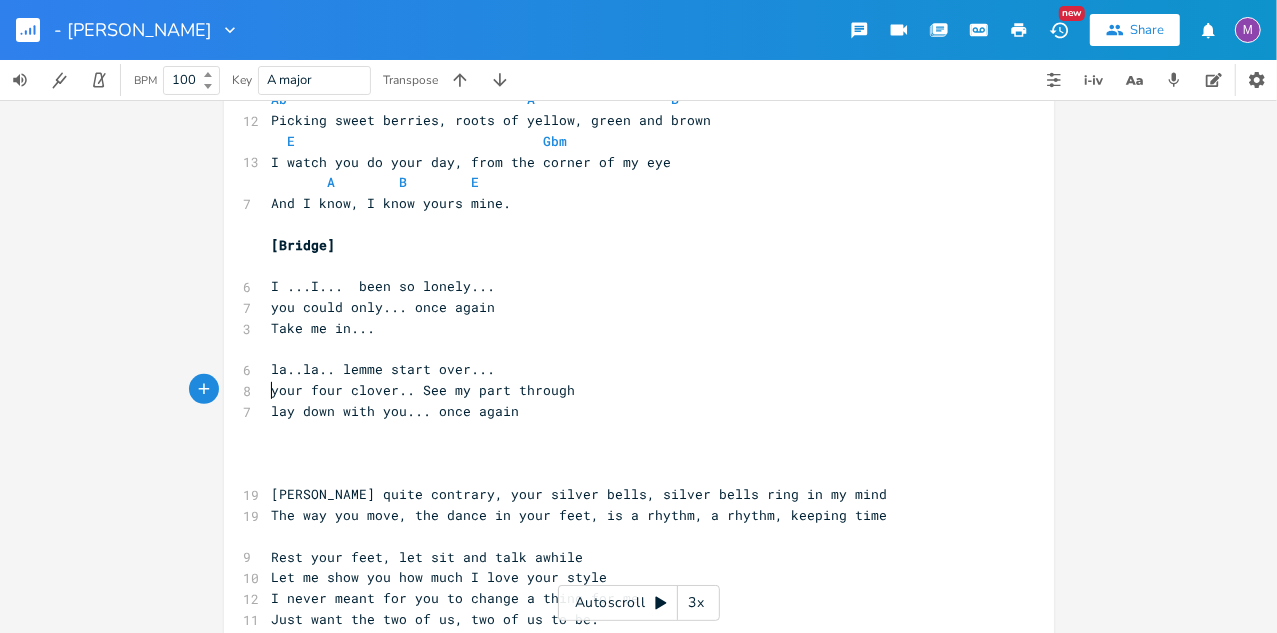 click on "your four clover.. See my part through" at bounding box center (424, 390) 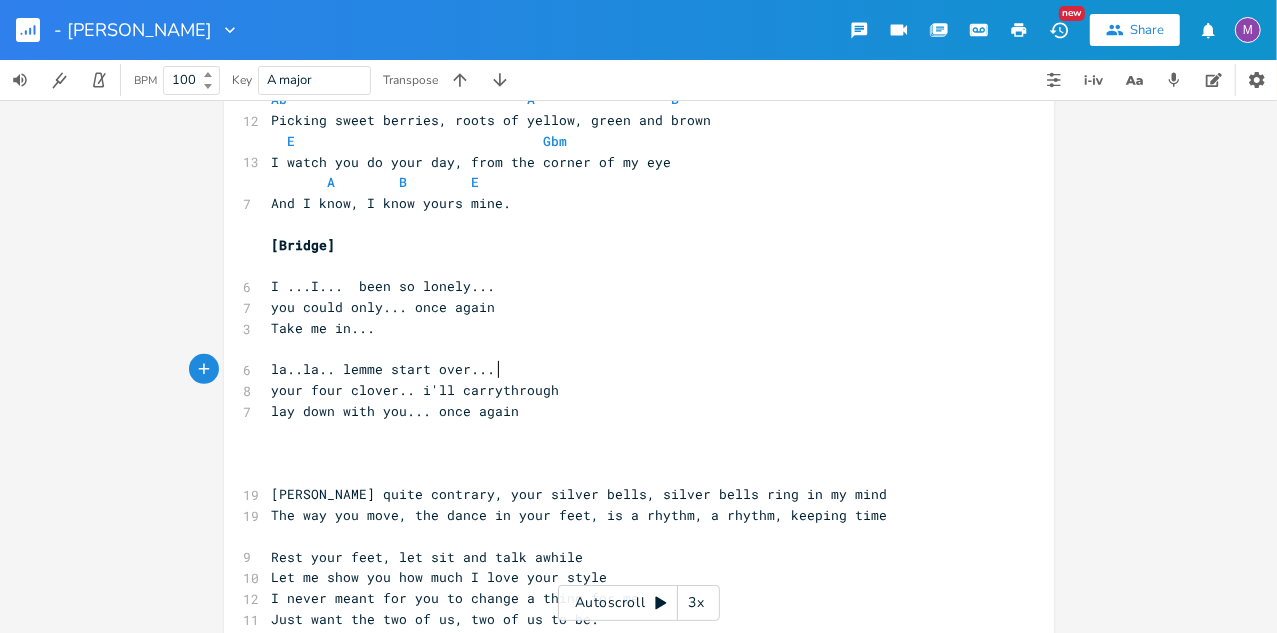 type on "i'll carry" 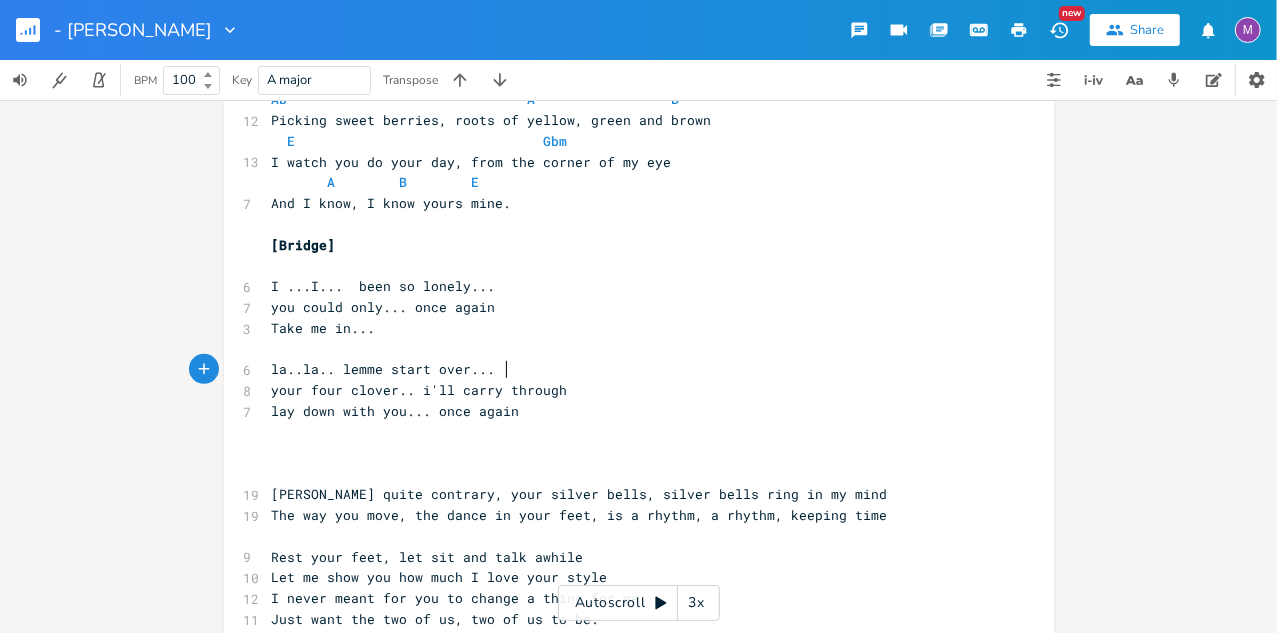 scroll, scrollTop: 0, scrollLeft: 49, axis: horizontal 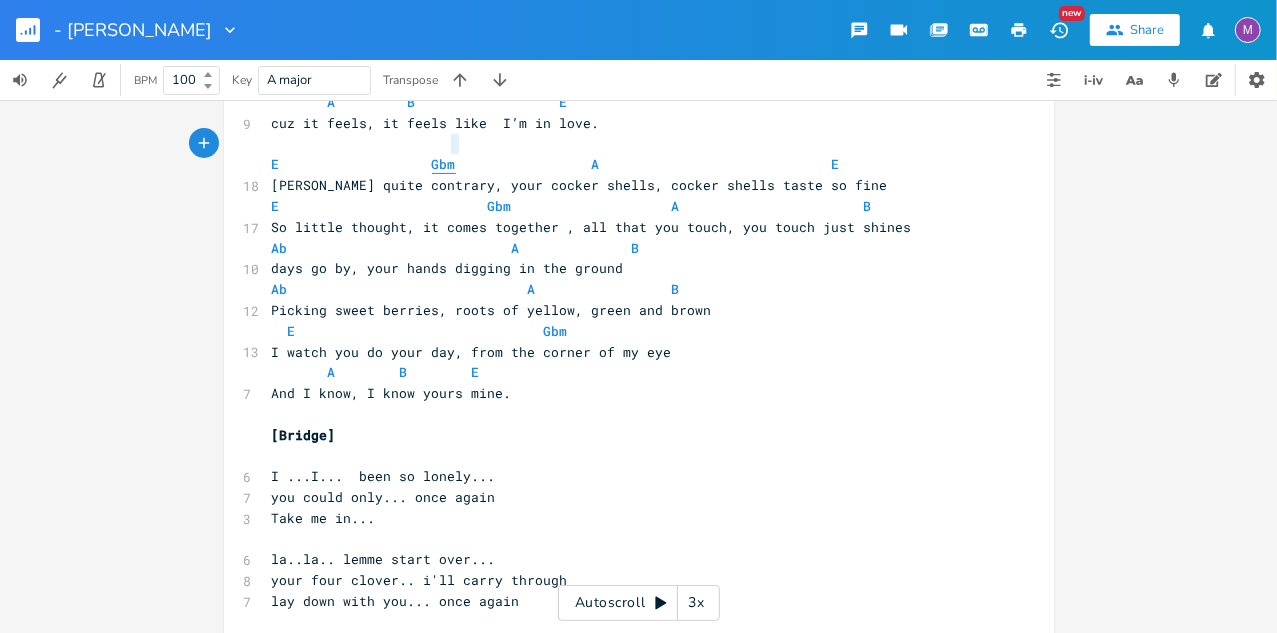 type on "Gbm" 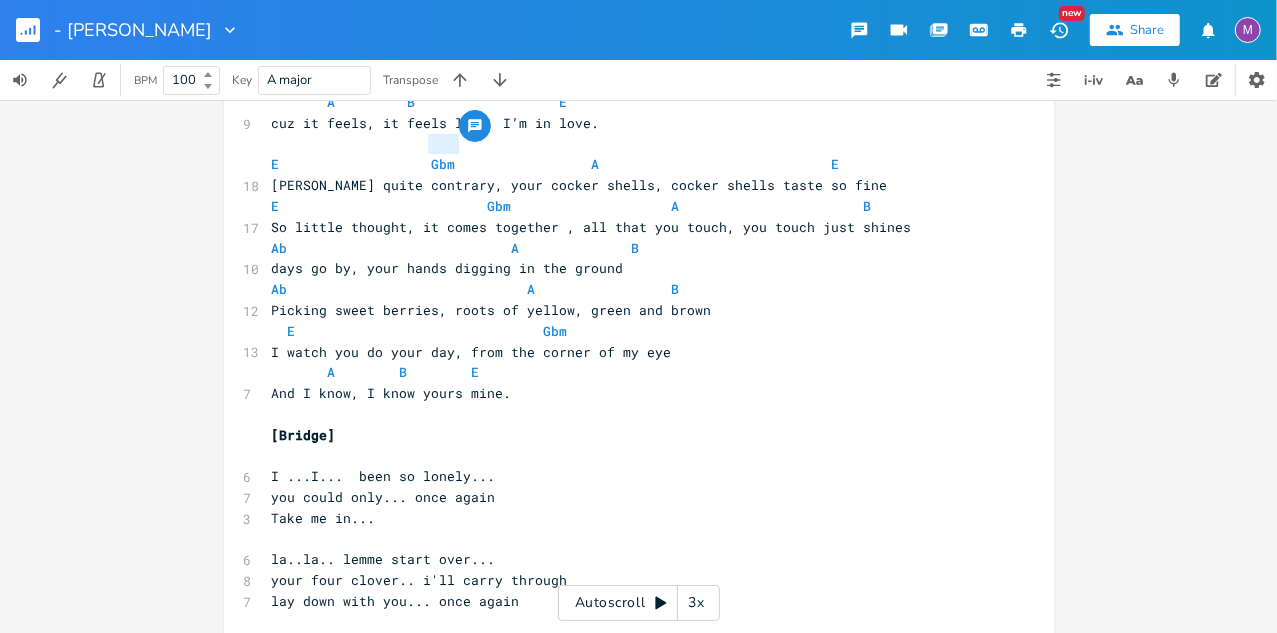 drag, startPoint x: 452, startPoint y: 148, endPoint x: 418, endPoint y: 145, distance: 34.132095 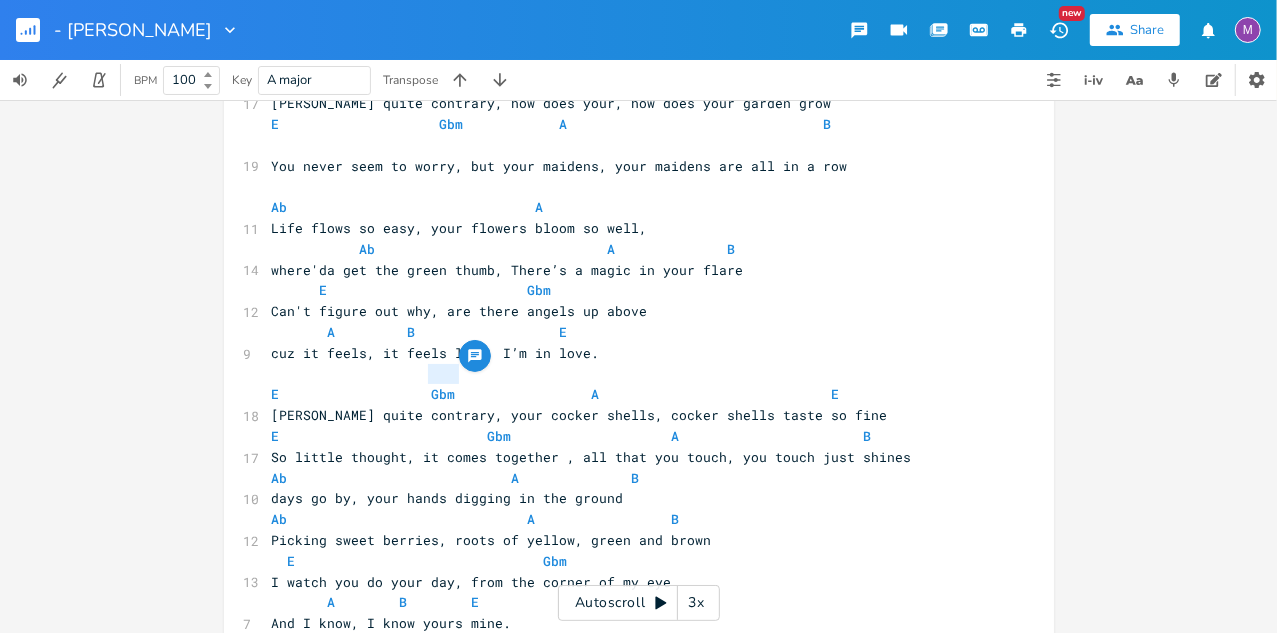 scroll, scrollTop: 130, scrollLeft: 0, axis: vertical 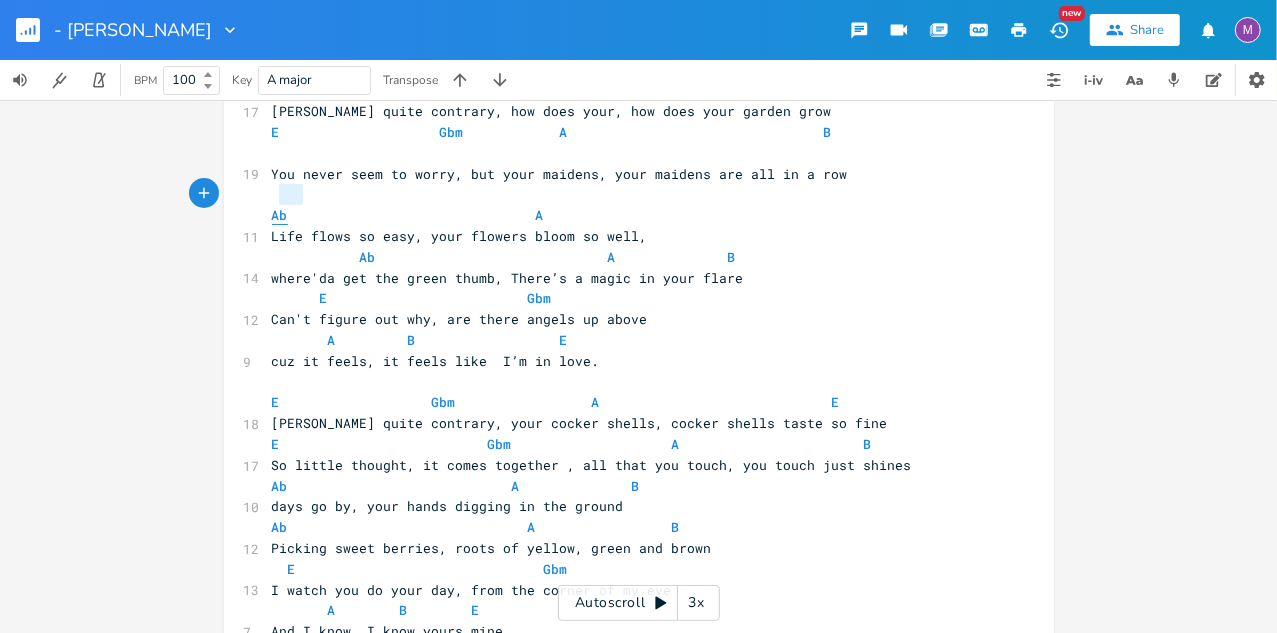 type on "Ab" 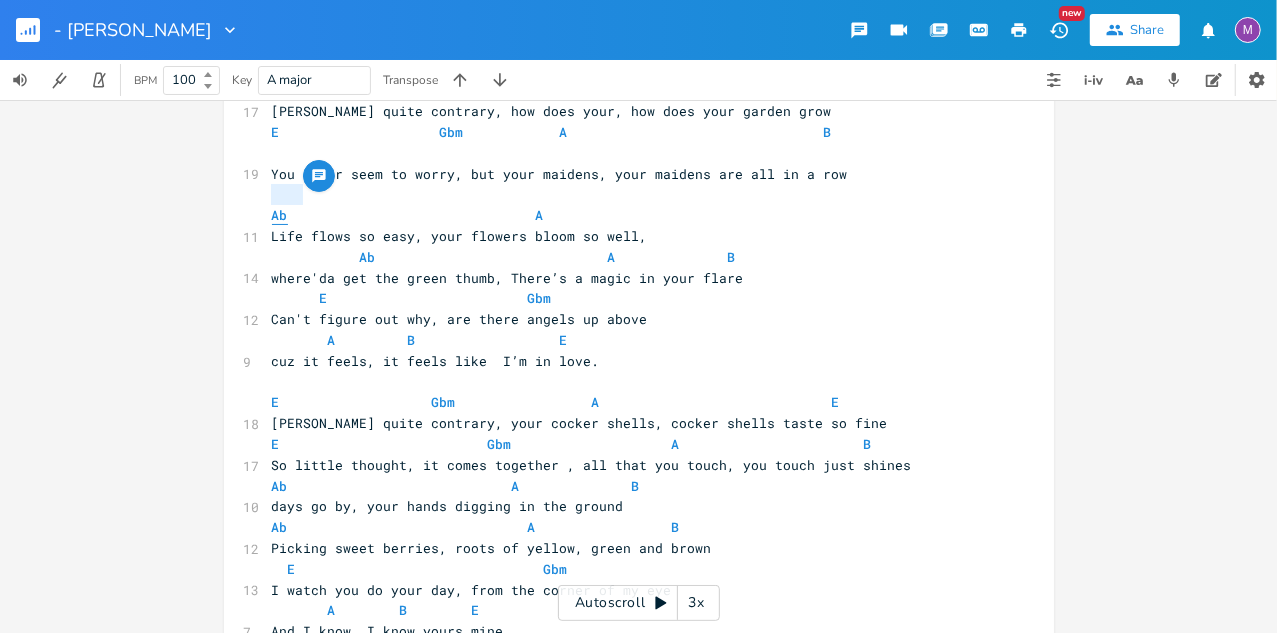 drag, startPoint x: 296, startPoint y: 196, endPoint x: 266, endPoint y: 197, distance: 30.016663 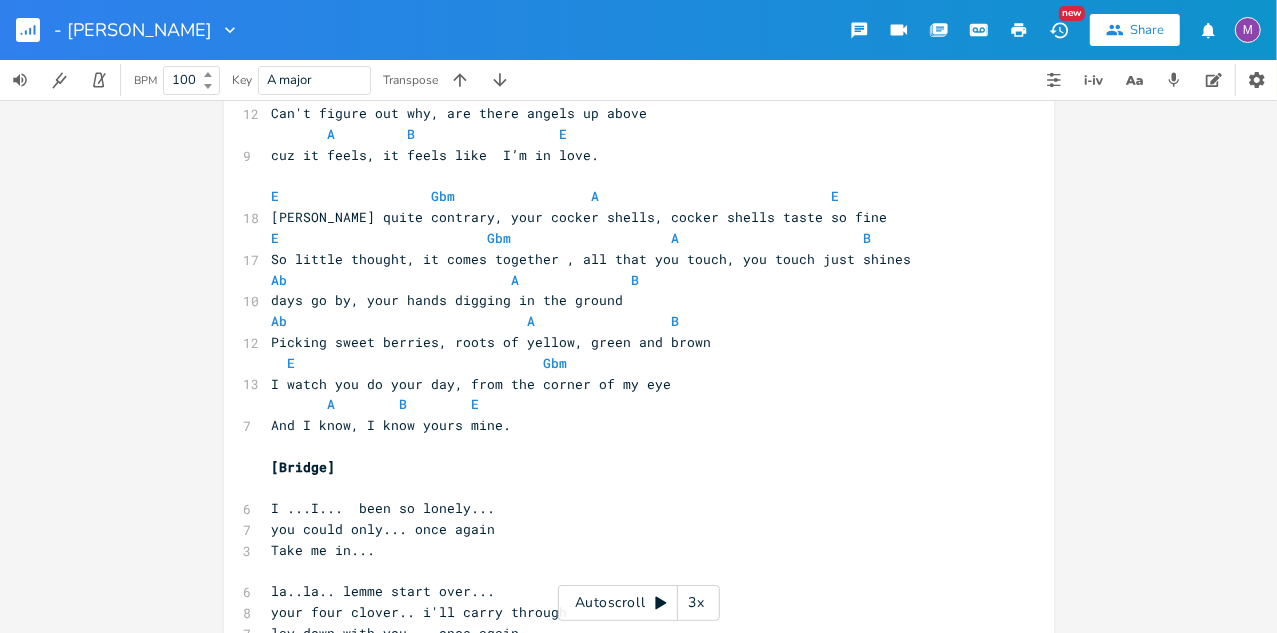 scroll, scrollTop: 355, scrollLeft: 0, axis: vertical 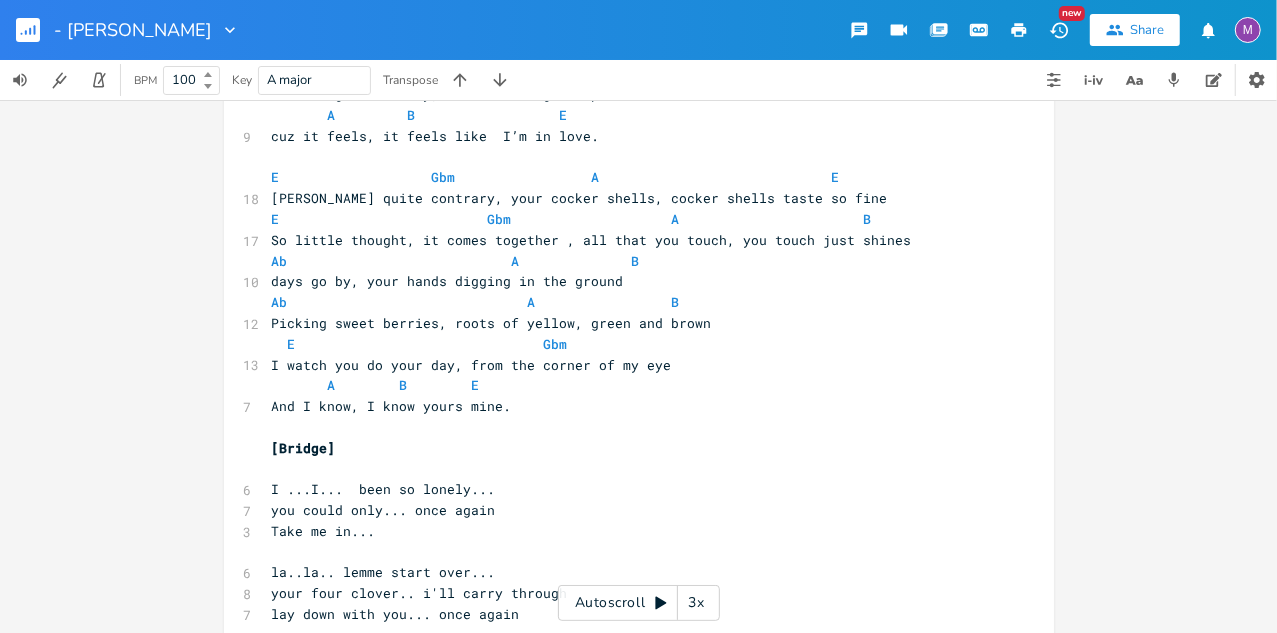 click on "​" at bounding box center (629, 469) 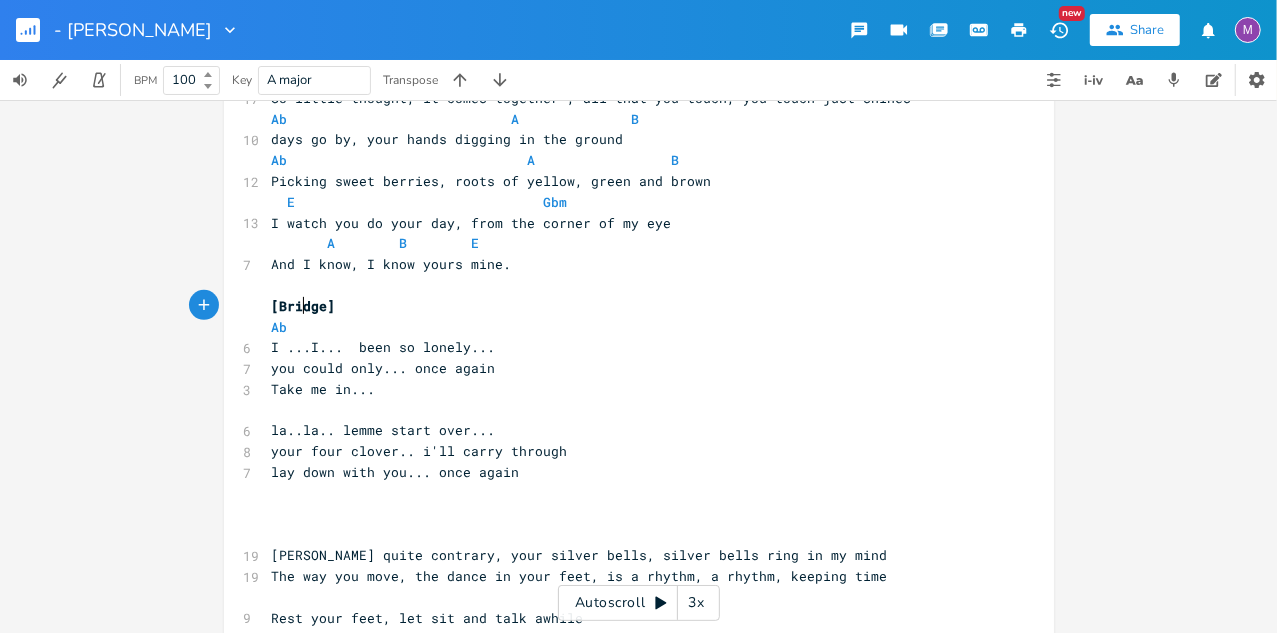 scroll, scrollTop: 499, scrollLeft: 0, axis: vertical 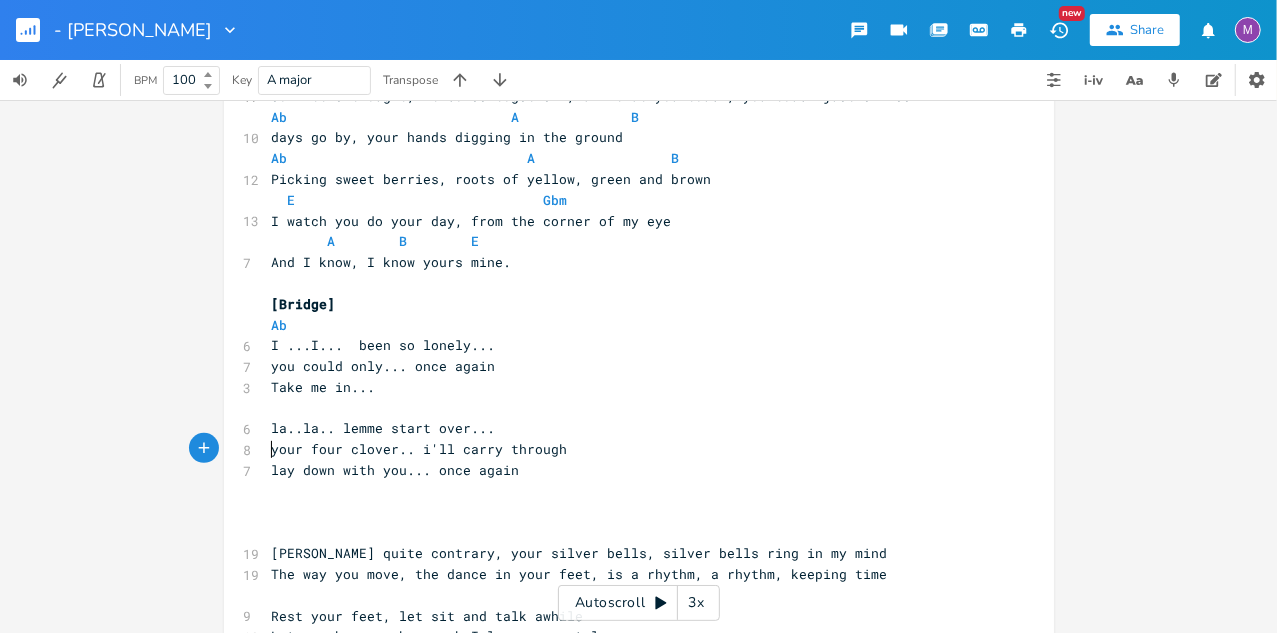 click on "lay down with you... once again" at bounding box center [396, 470] 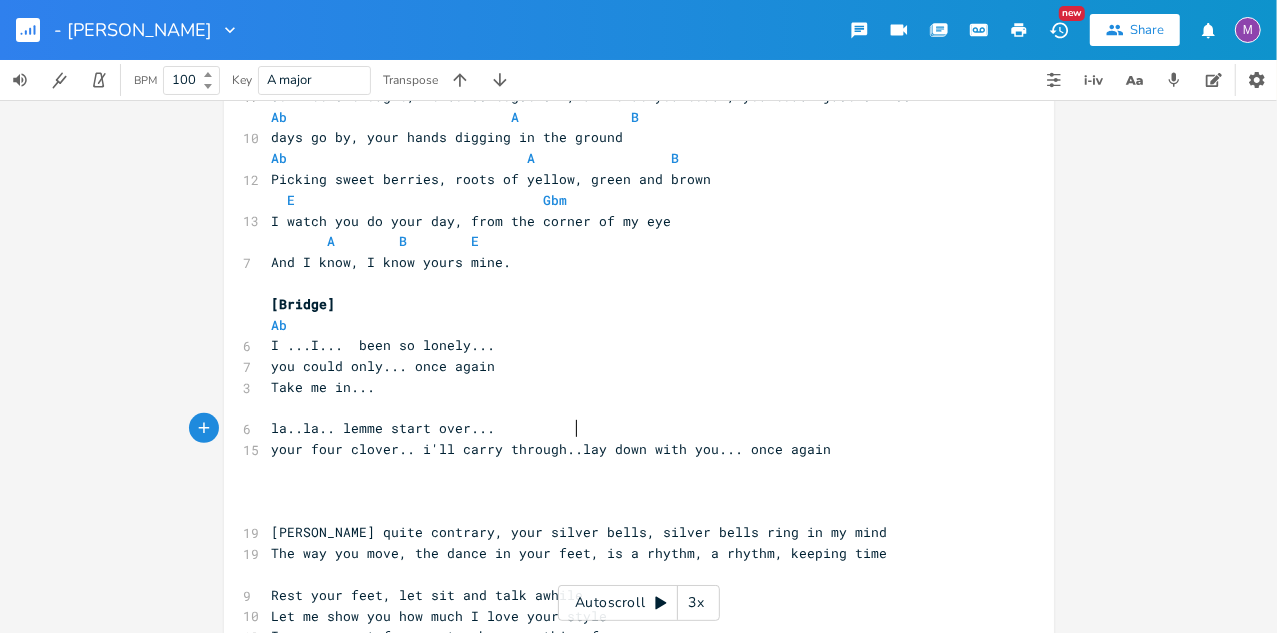 type on "..." 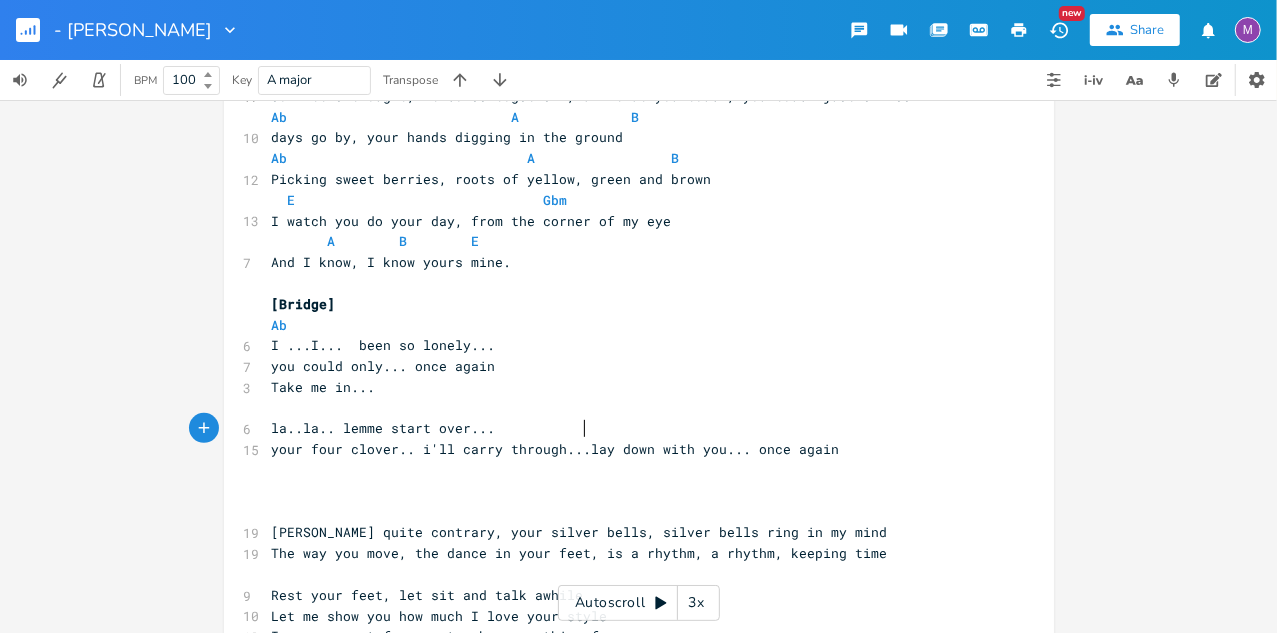 click on "your four clover.. i'll carry through...lay down with you... once again" at bounding box center (556, 449) 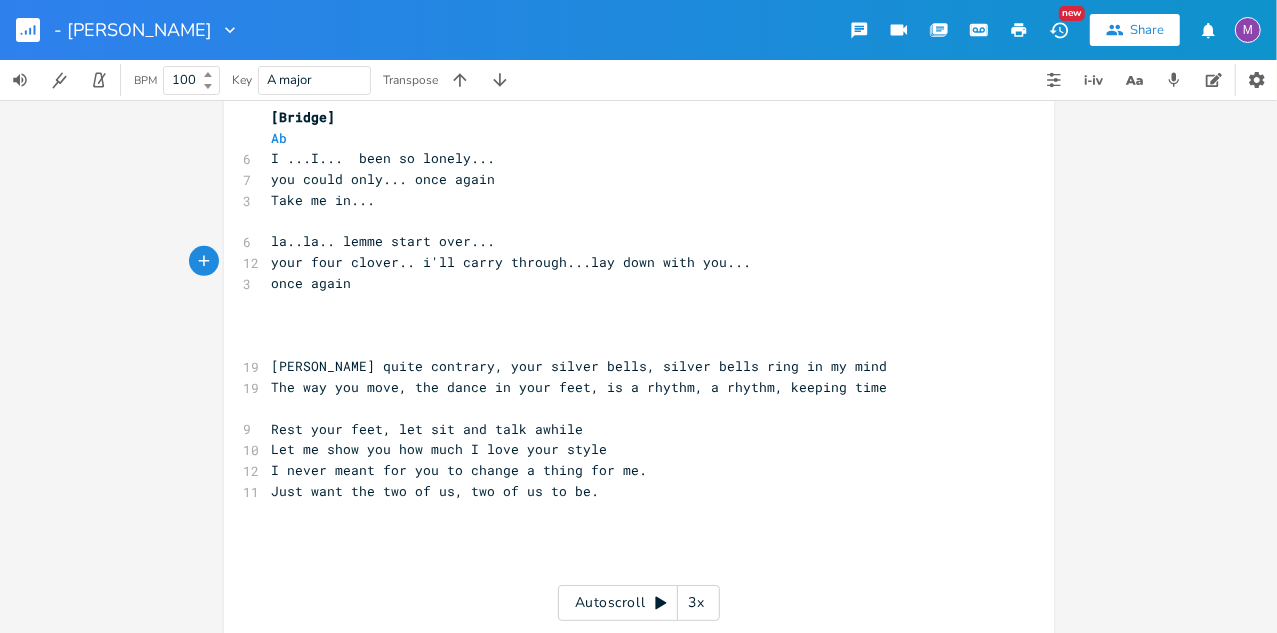 scroll, scrollTop: 720, scrollLeft: 0, axis: vertical 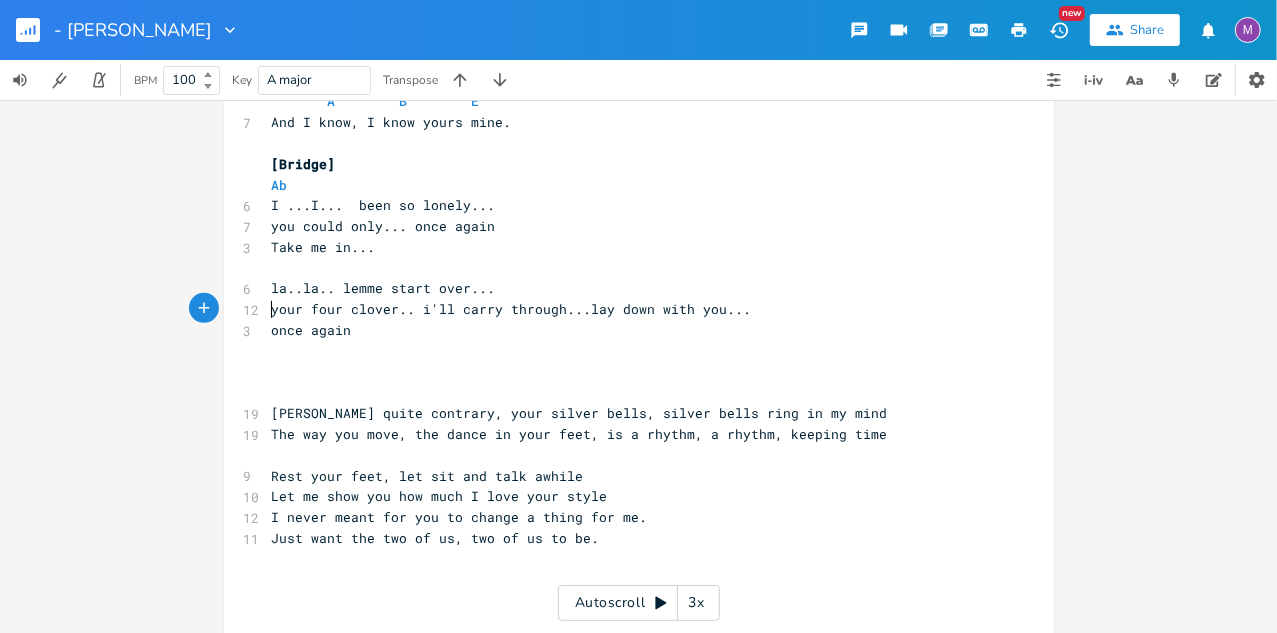 click on "you could only... once again" at bounding box center (629, 226) 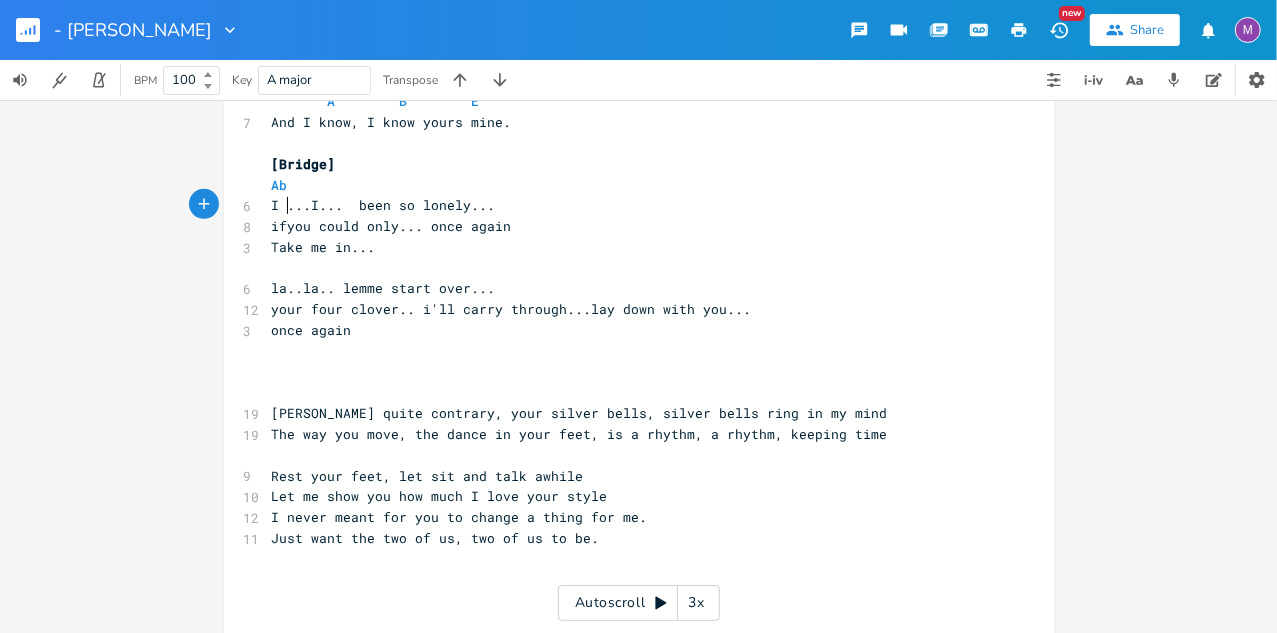 type on "if" 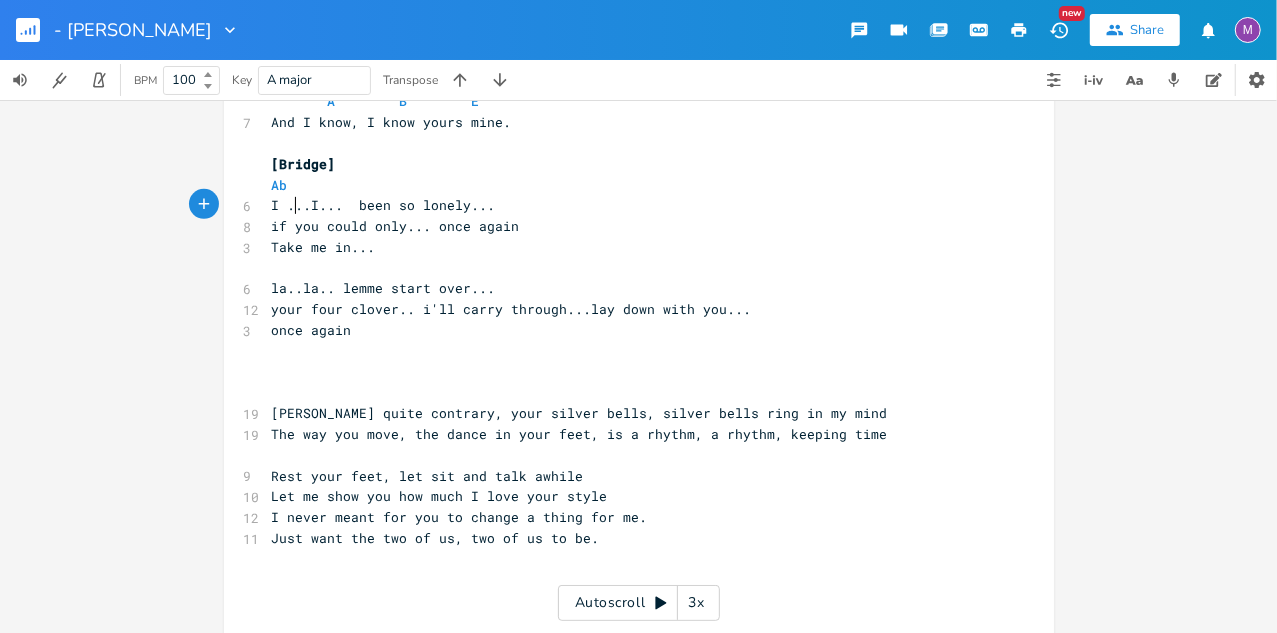 scroll, scrollTop: 0, scrollLeft: 9, axis: horizontal 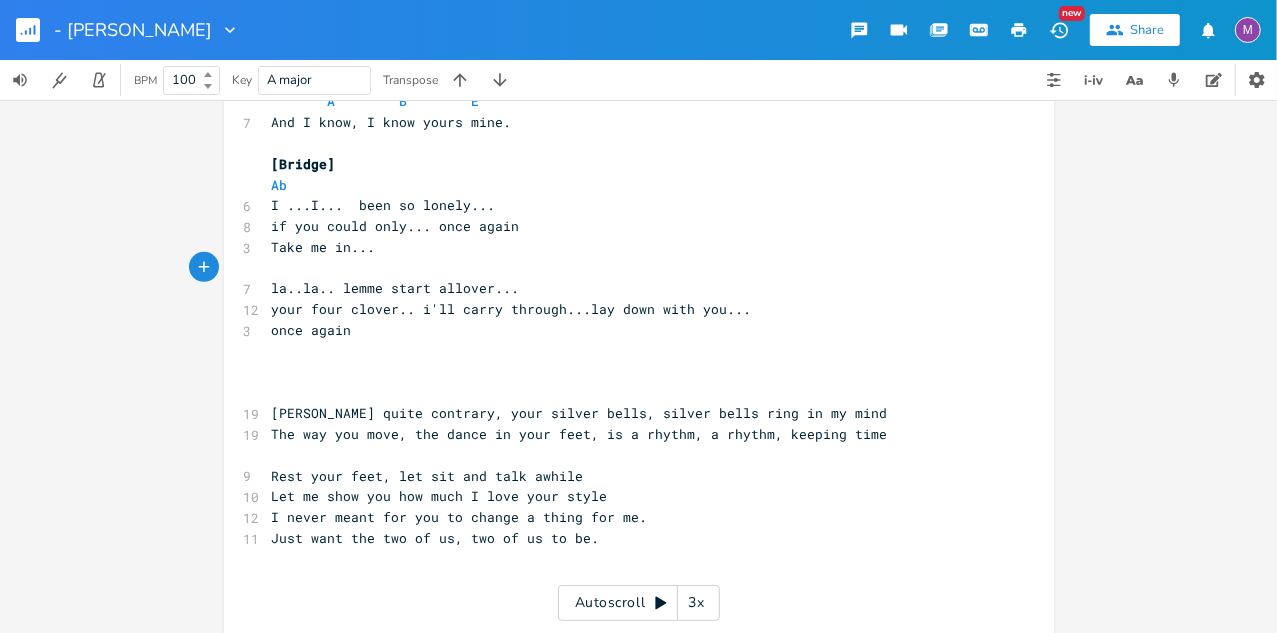 type on "all" 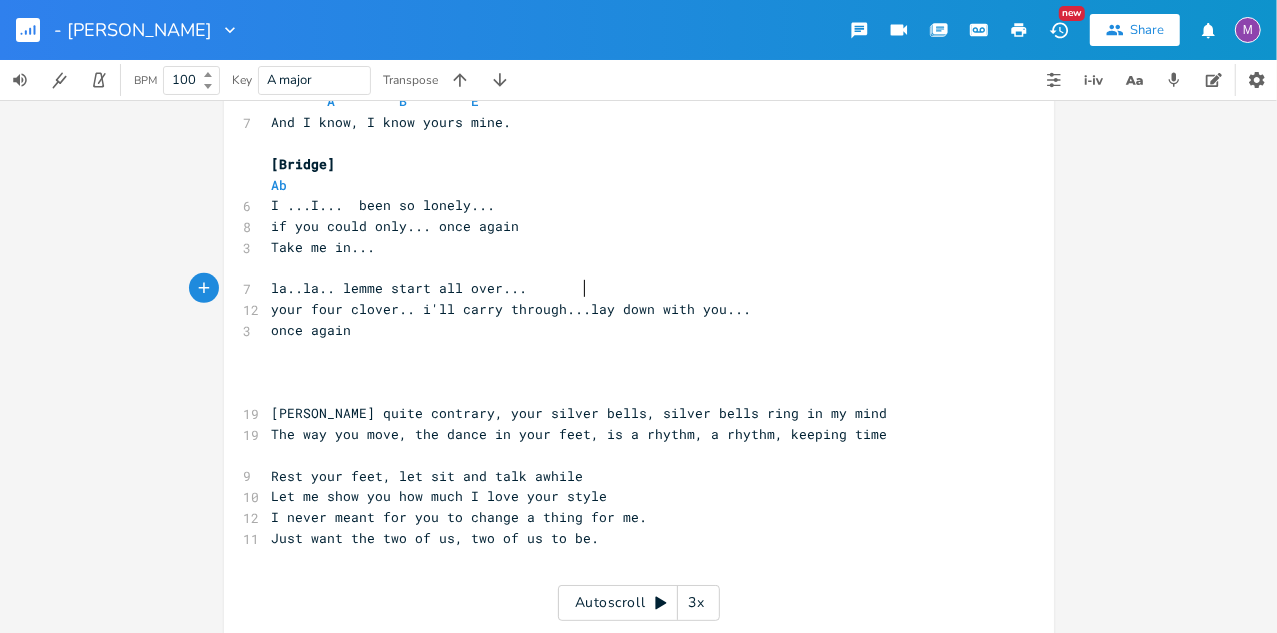 click on "your four clover.. i'll carry through...lay down with you..." at bounding box center [512, 309] 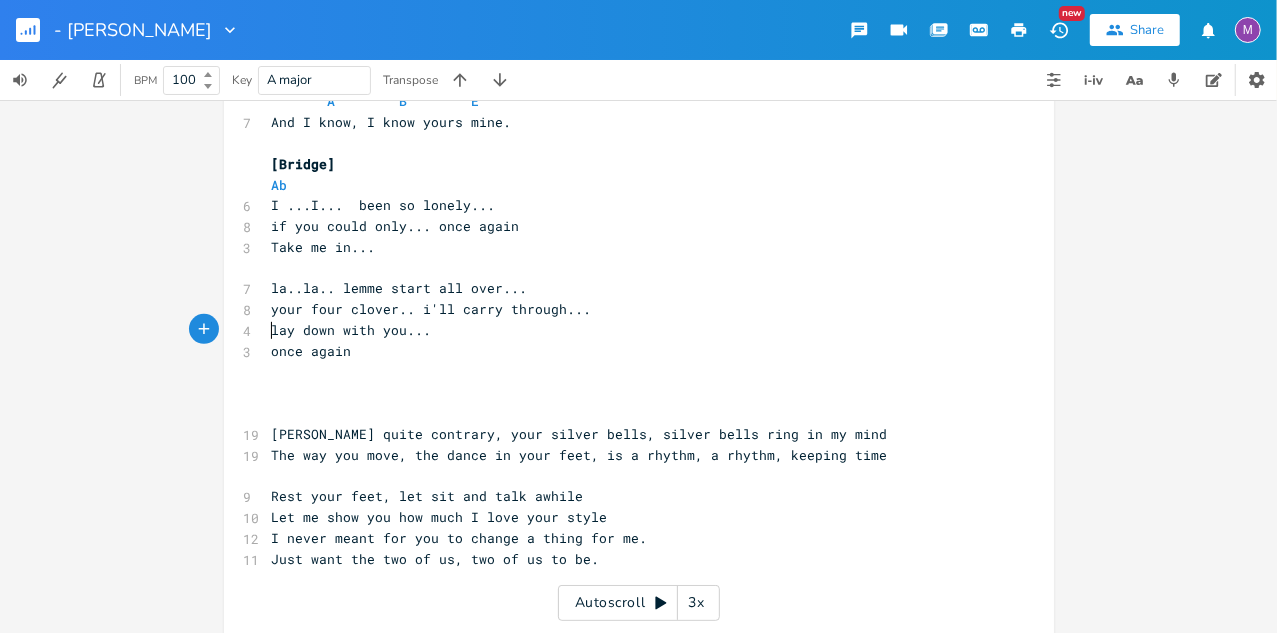 click on "once again" at bounding box center (629, 351) 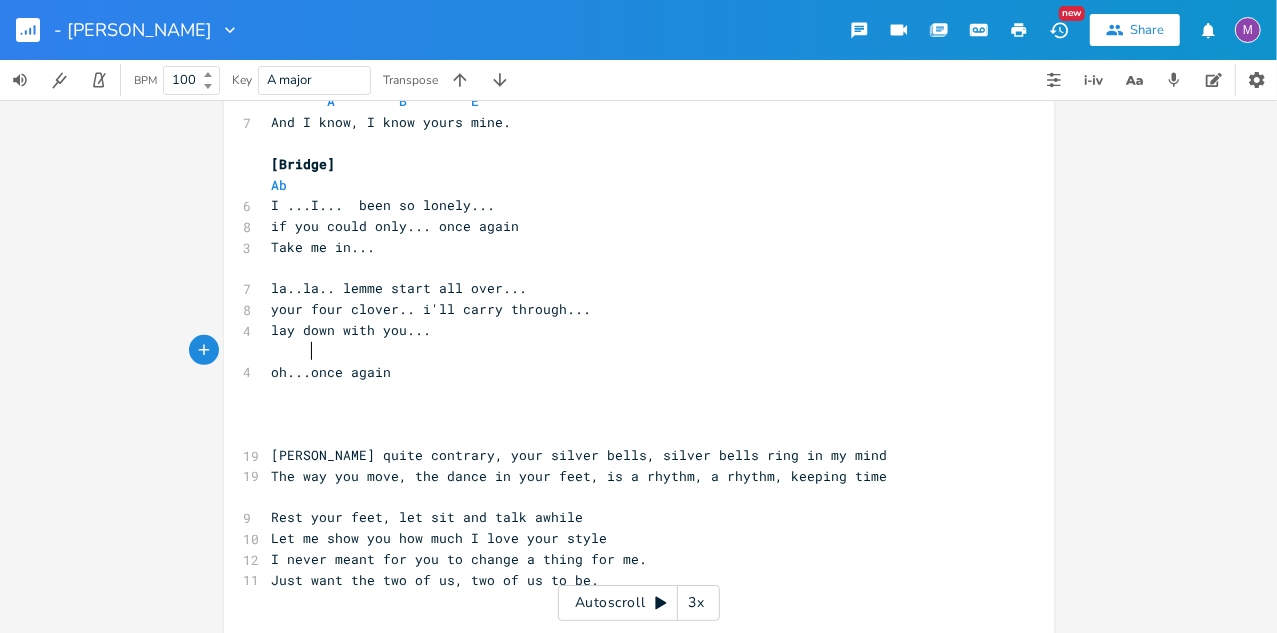 type on "oh..." 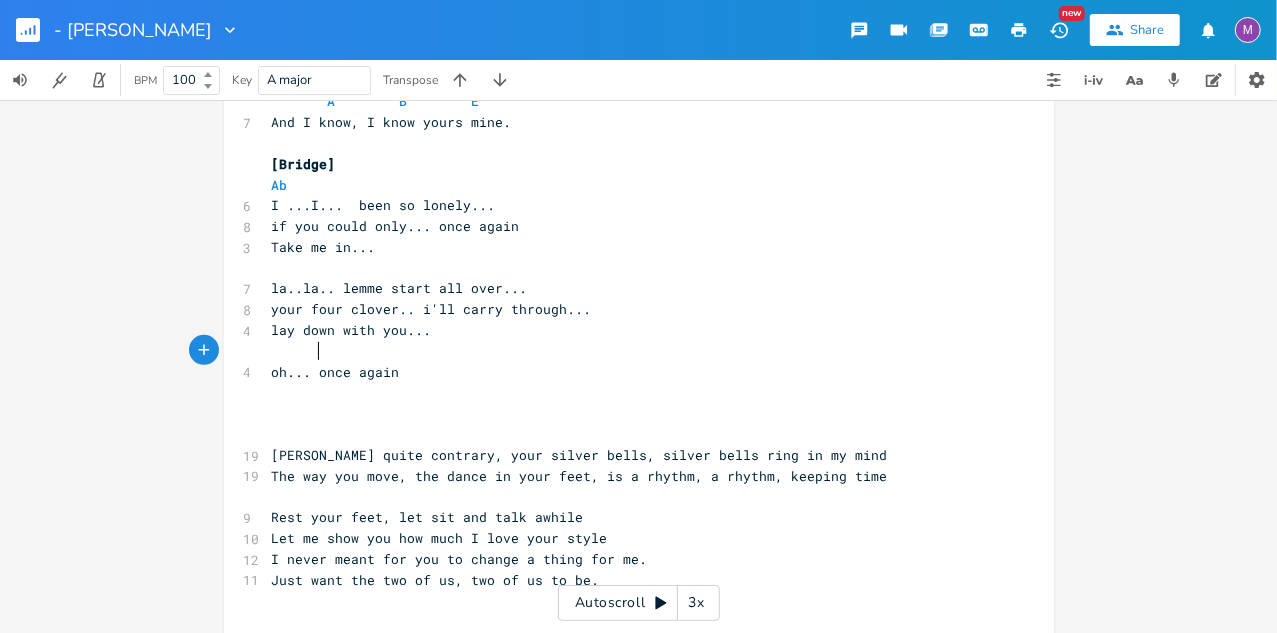 scroll, scrollTop: 0, scrollLeft: 26, axis: horizontal 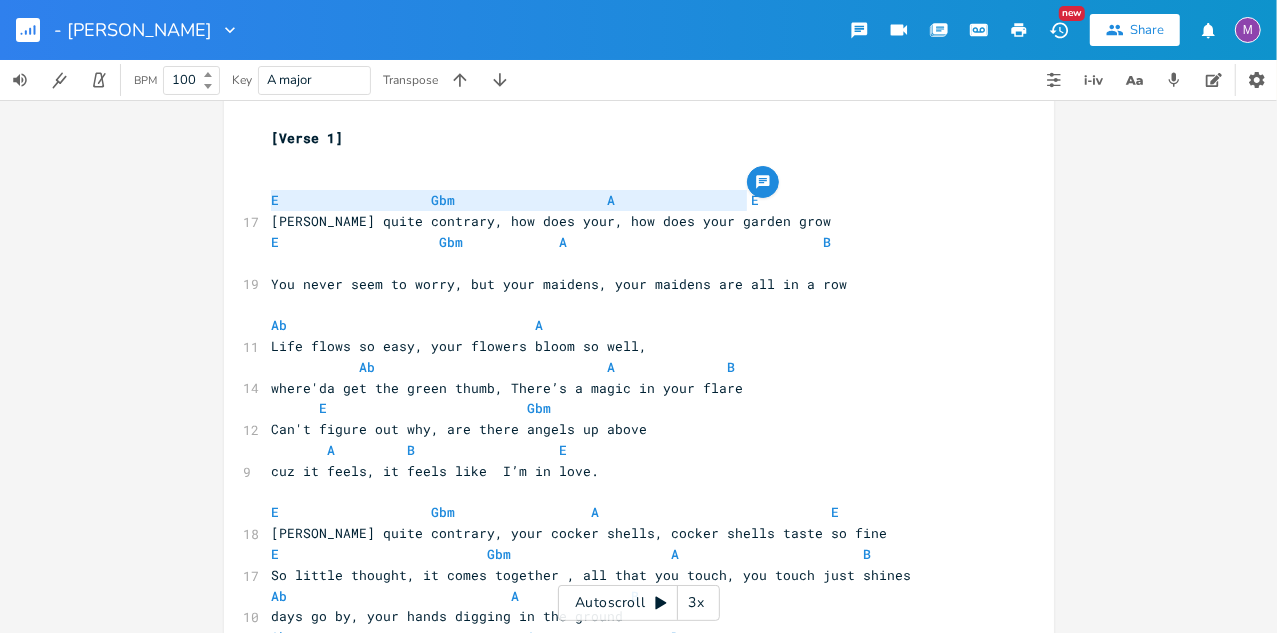 drag, startPoint x: 767, startPoint y: 198, endPoint x: 257, endPoint y: 191, distance: 510.04803 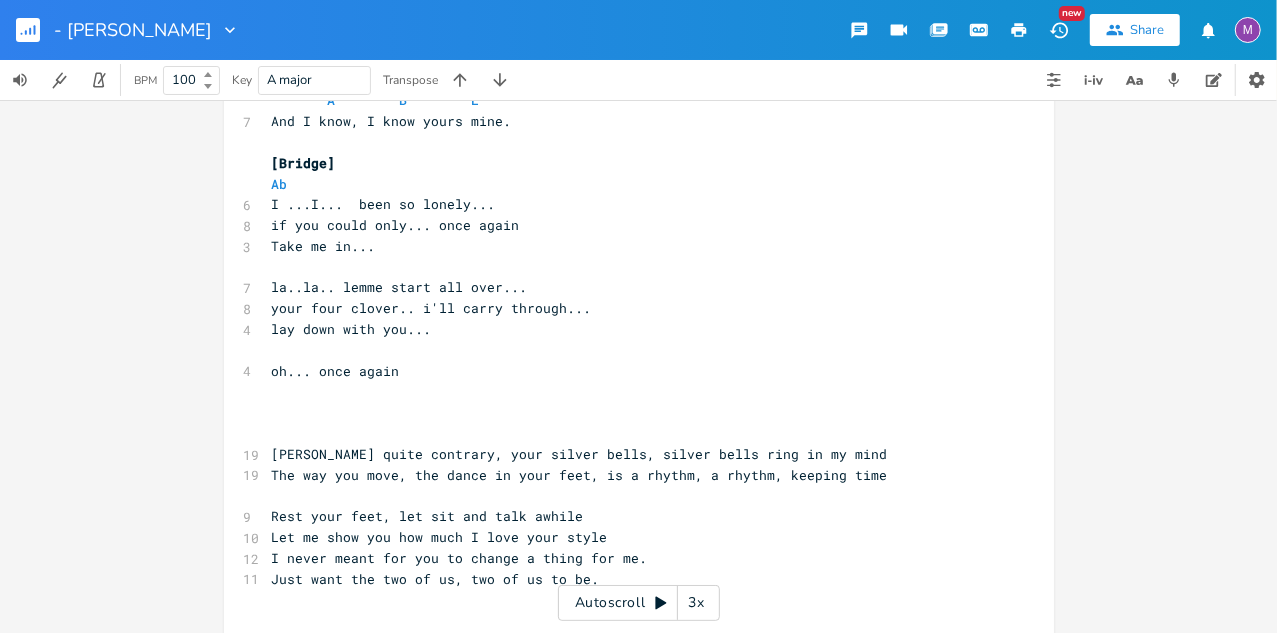 scroll, scrollTop: 645, scrollLeft: 0, axis: vertical 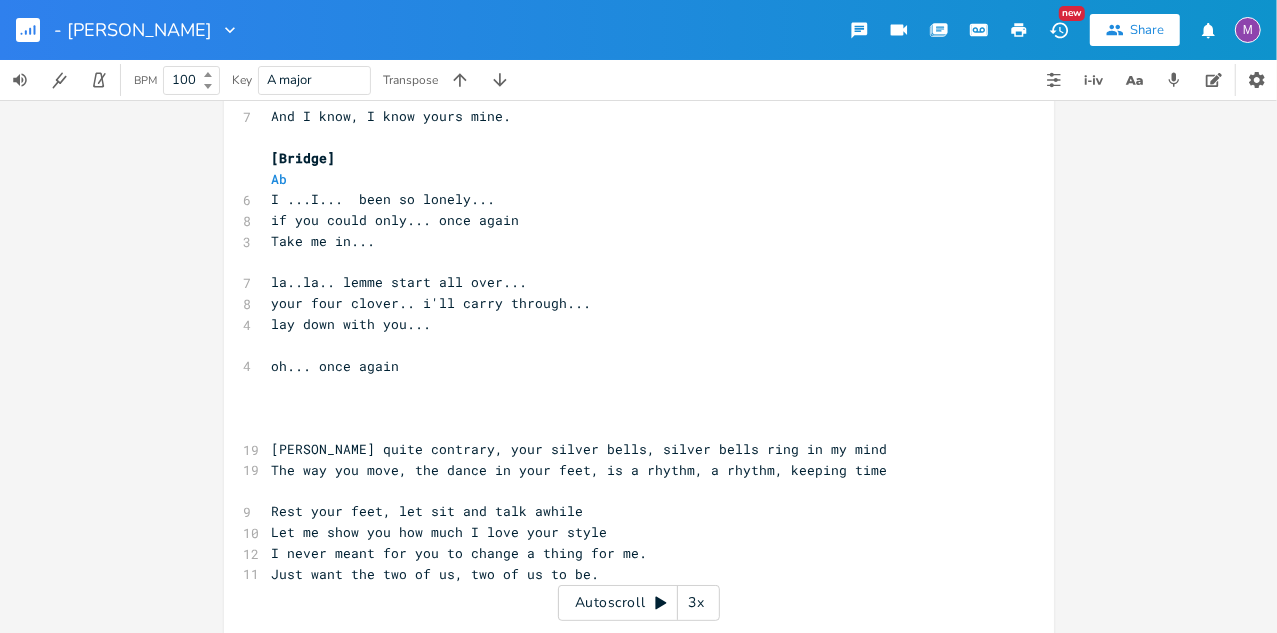 type on "E                   Gbm                   A                 E" 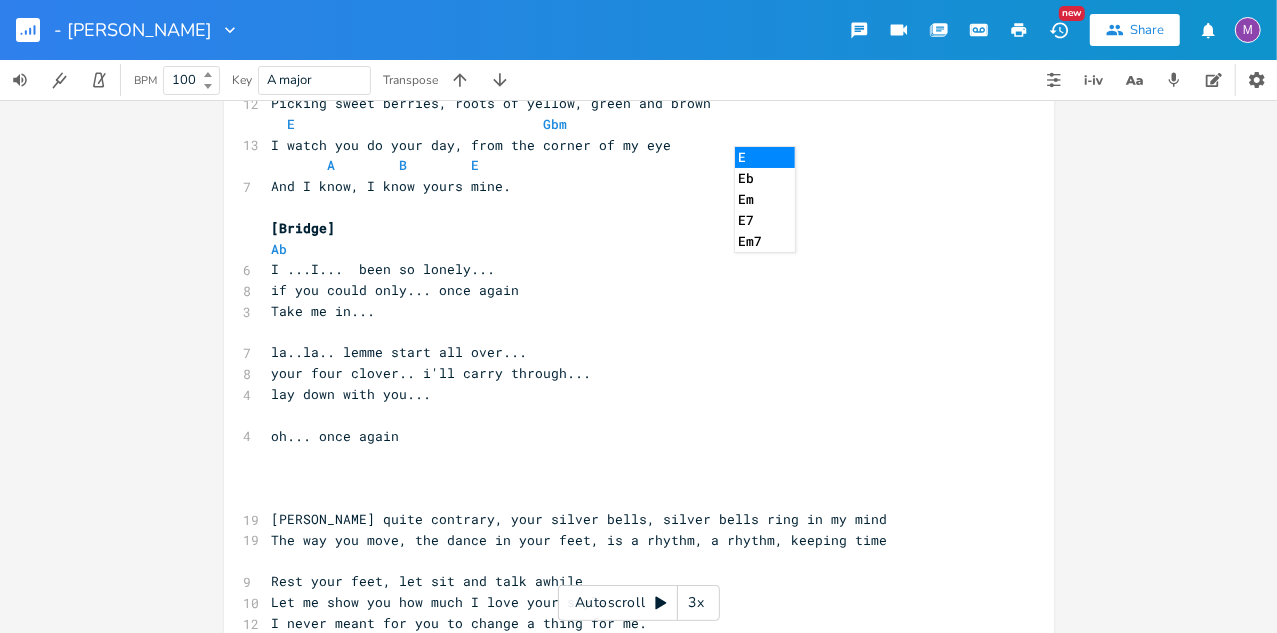 scroll, scrollTop: 576, scrollLeft: 0, axis: vertical 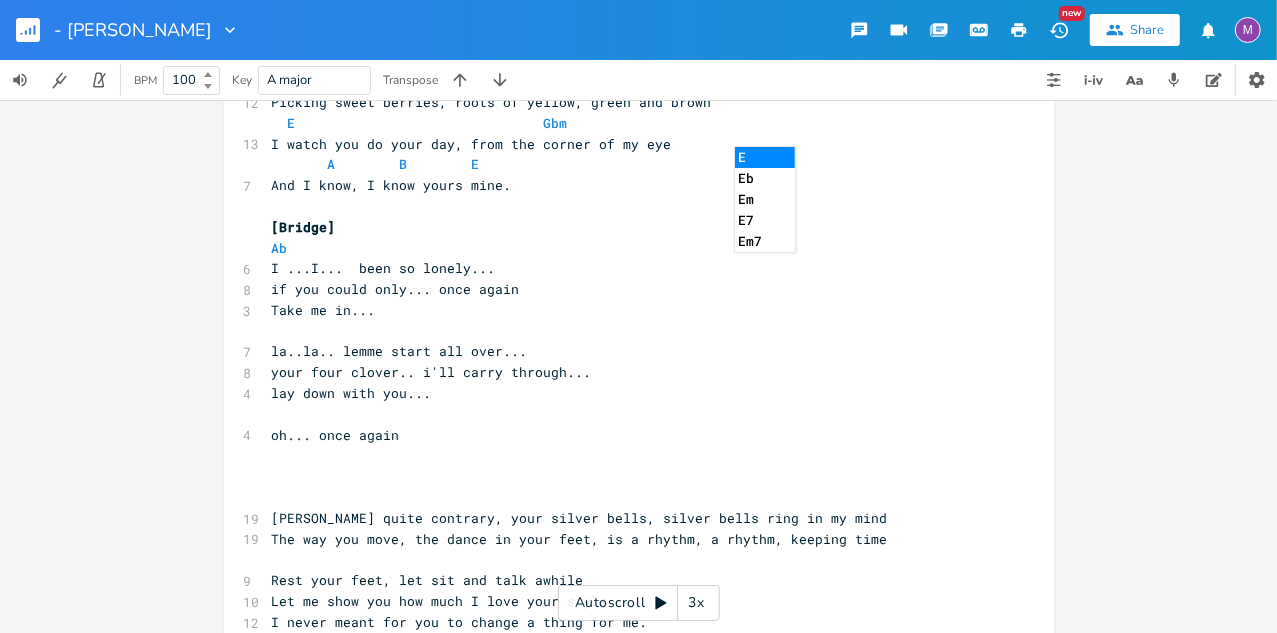 click on "your four clover.. i'll carry through..." at bounding box center [629, 372] 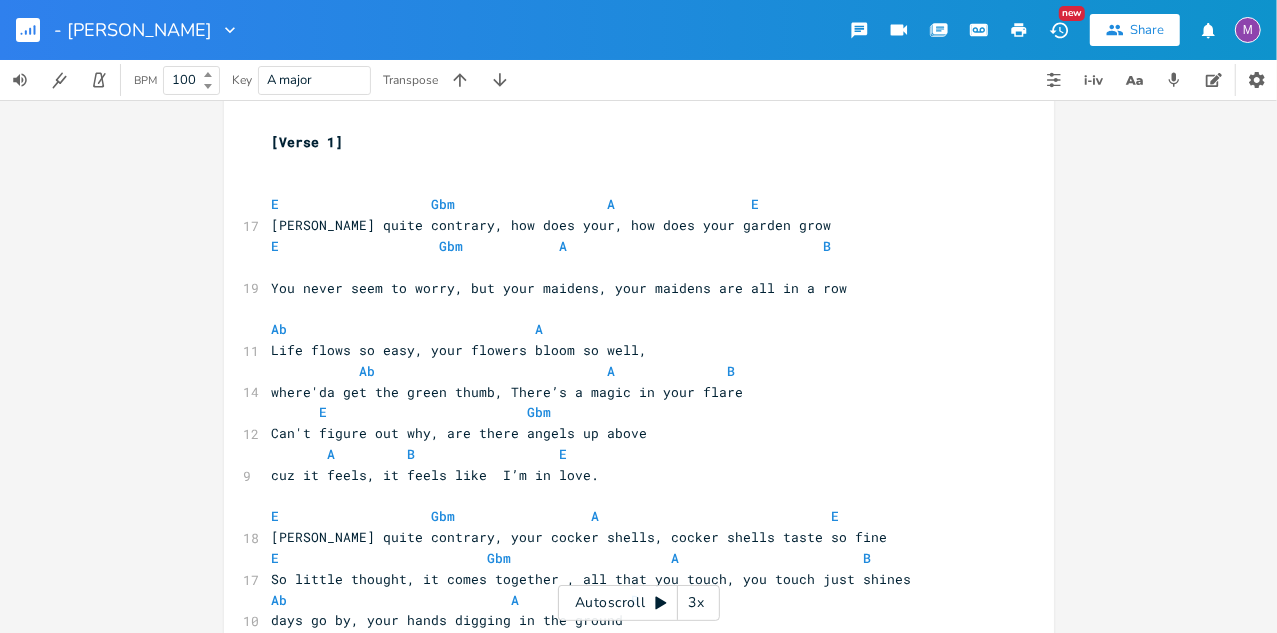 scroll, scrollTop: 13, scrollLeft: 0, axis: vertical 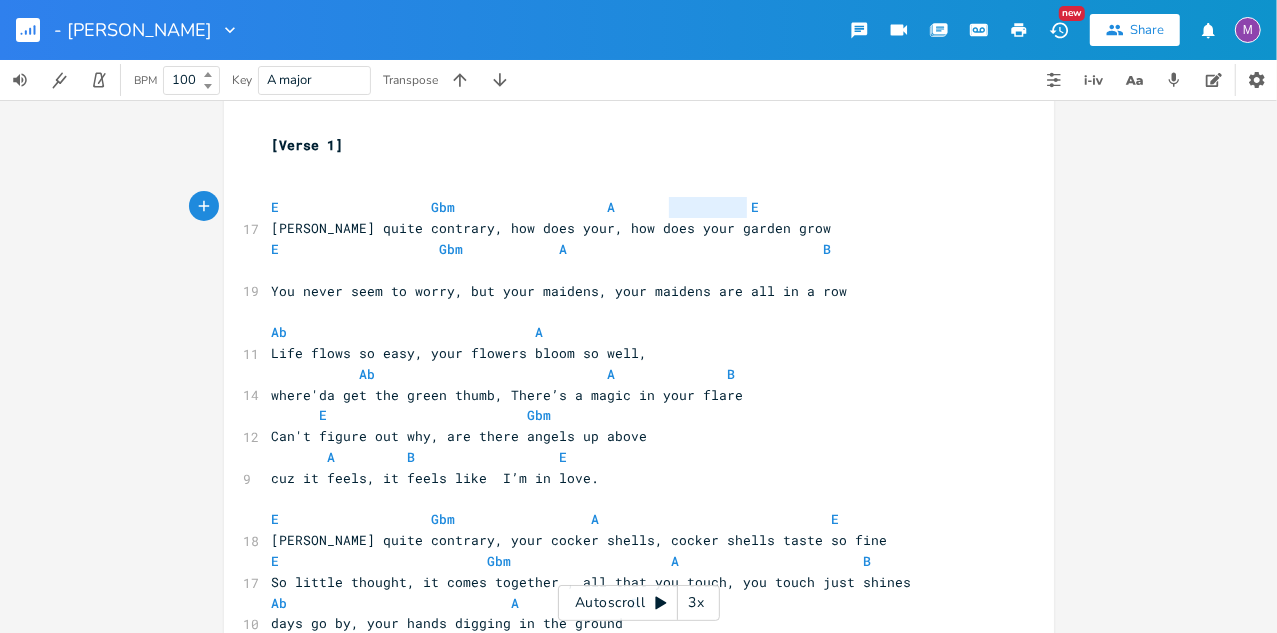 type on "E                   Gbm                   A                 E" 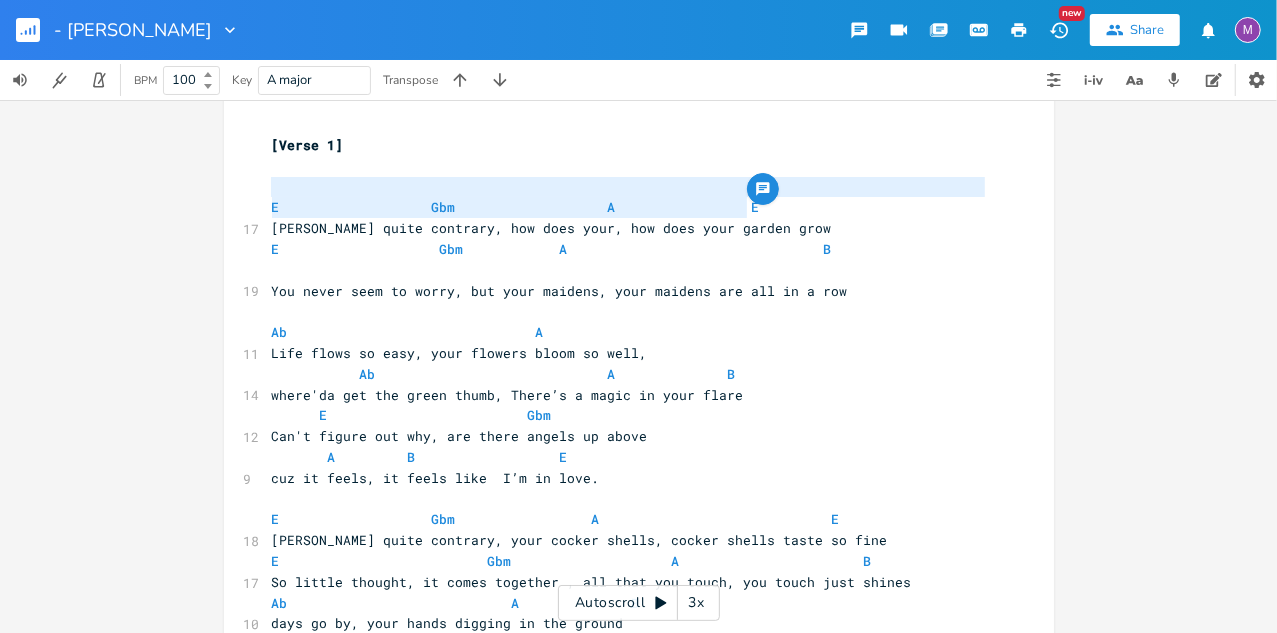 drag, startPoint x: 757, startPoint y: 207, endPoint x: 308, endPoint y: 196, distance: 449.13474 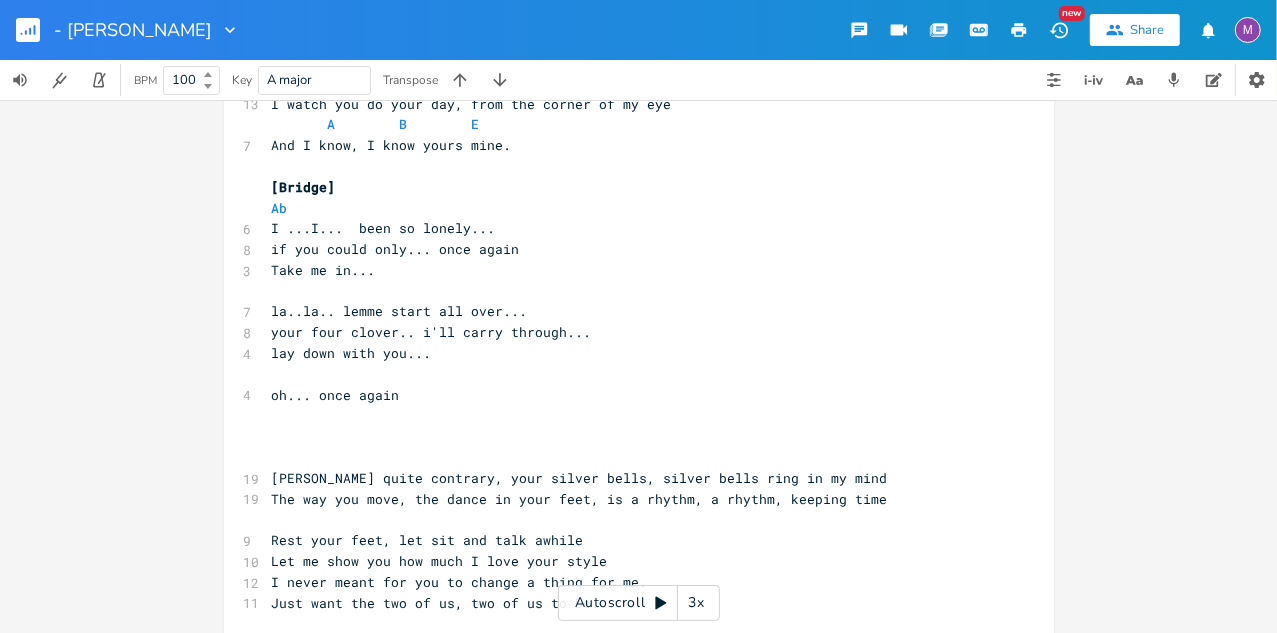 scroll, scrollTop: 621, scrollLeft: 0, axis: vertical 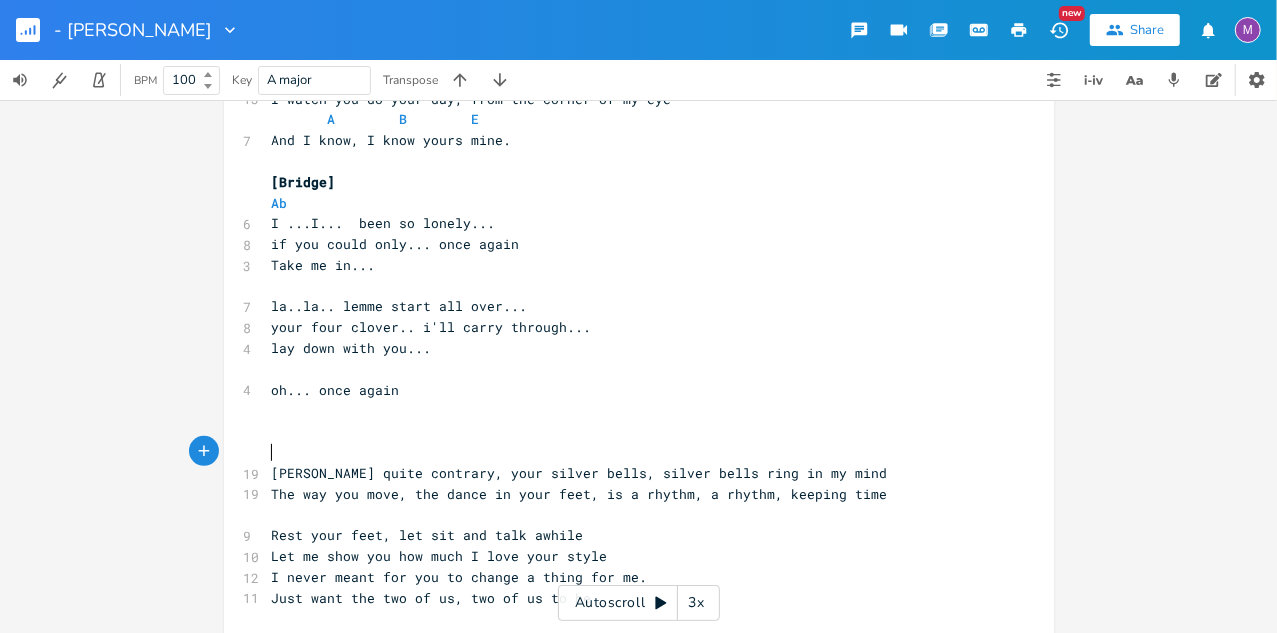 click on "[PERSON_NAME] quite contrary, your silver bells, silver bells ring in my mind" at bounding box center (629, 473) 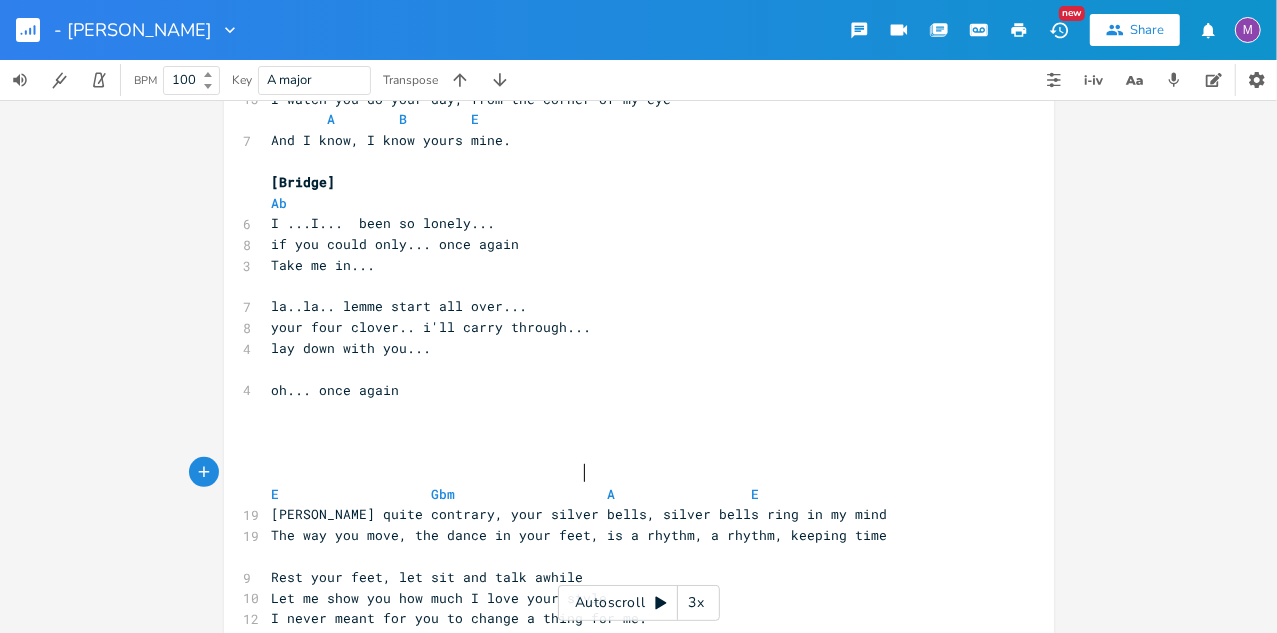 click on "E                     Gbm                     A                   E" at bounding box center (516, 494) 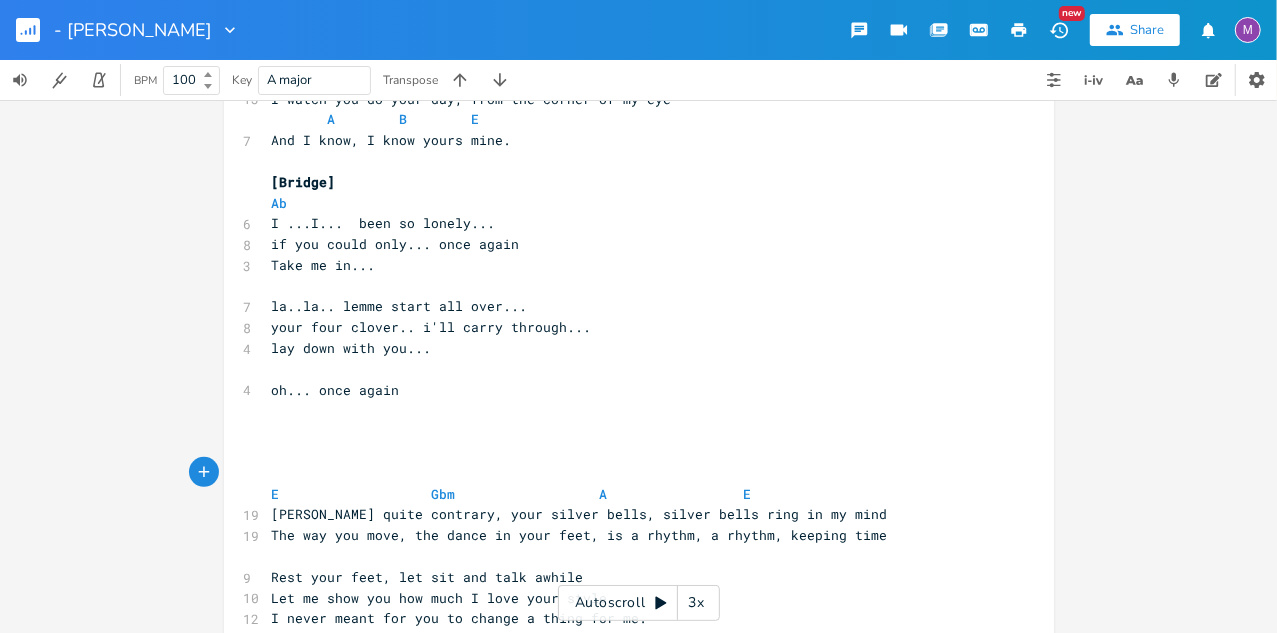 click on "E                     Gbm                    A                   E" at bounding box center (512, 494) 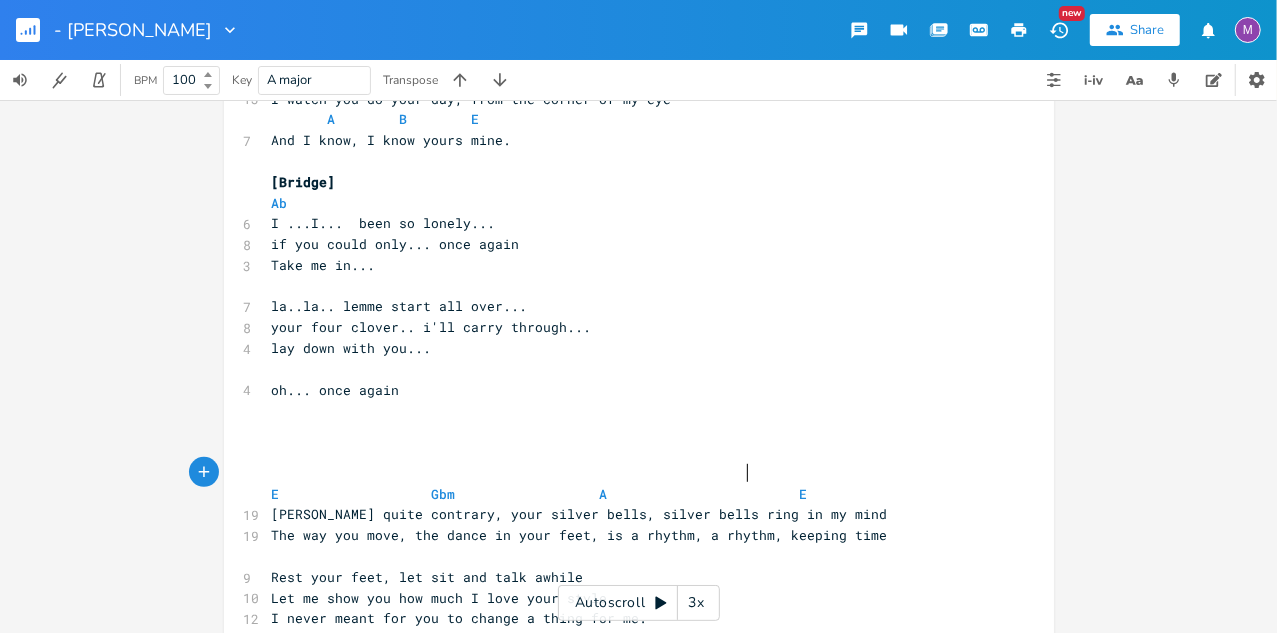 scroll, scrollTop: 0, scrollLeft: 29, axis: horizontal 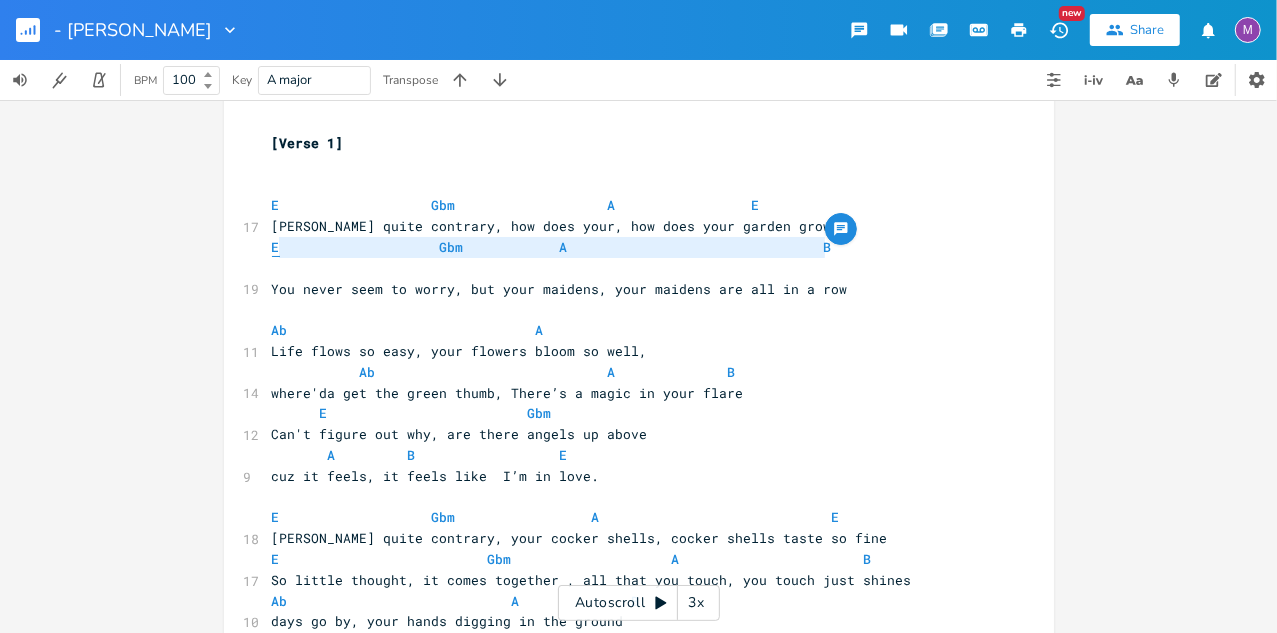 type on "E                    Gbm            A                                B" 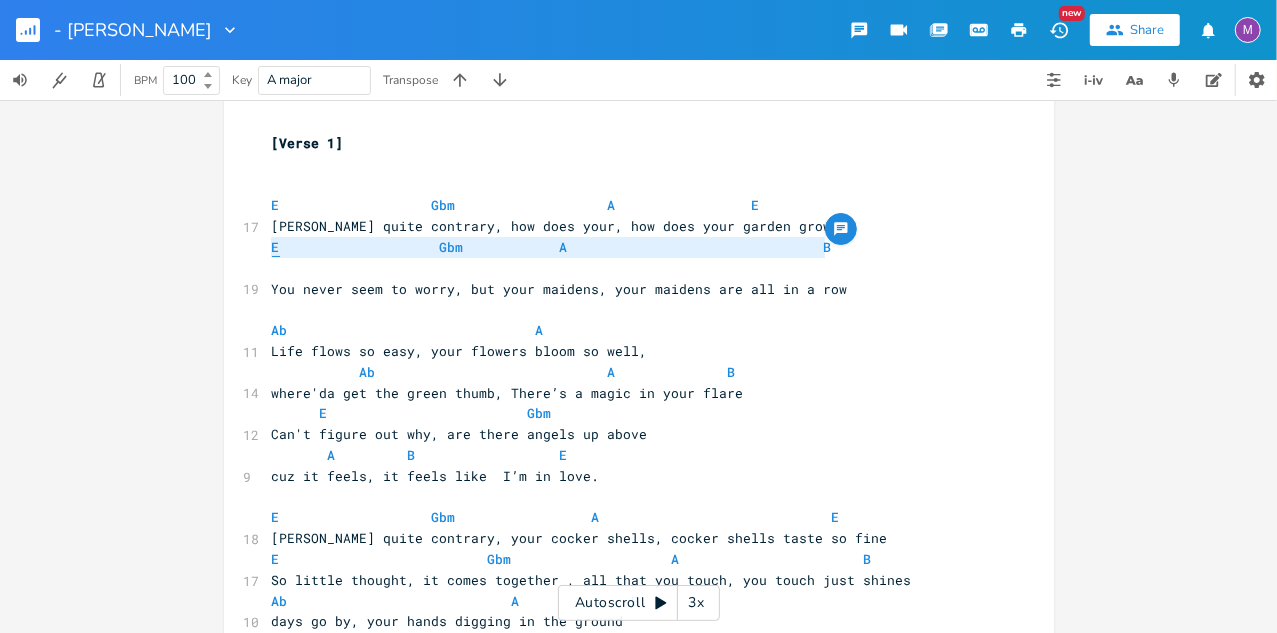 drag, startPoint x: 818, startPoint y: 241, endPoint x: 265, endPoint y: 248, distance: 553.0443 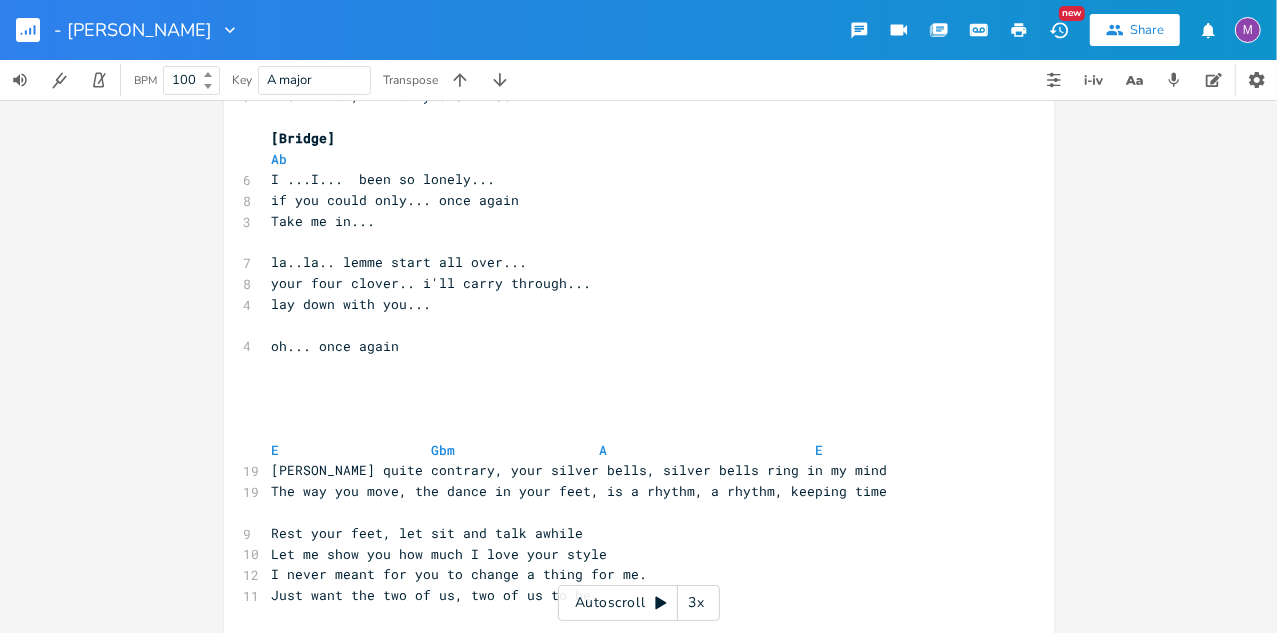 scroll, scrollTop: 667, scrollLeft: 0, axis: vertical 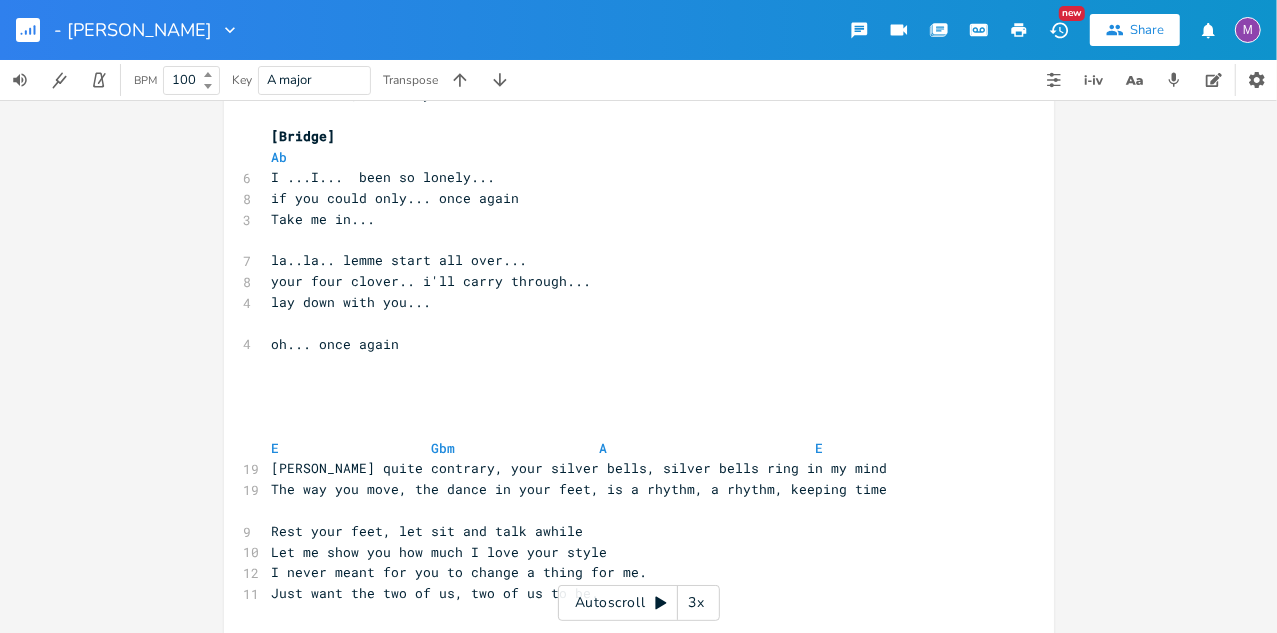 click on "[PERSON_NAME] quite contrary, your silver bells, silver bells ring in my mind" at bounding box center [629, 468] 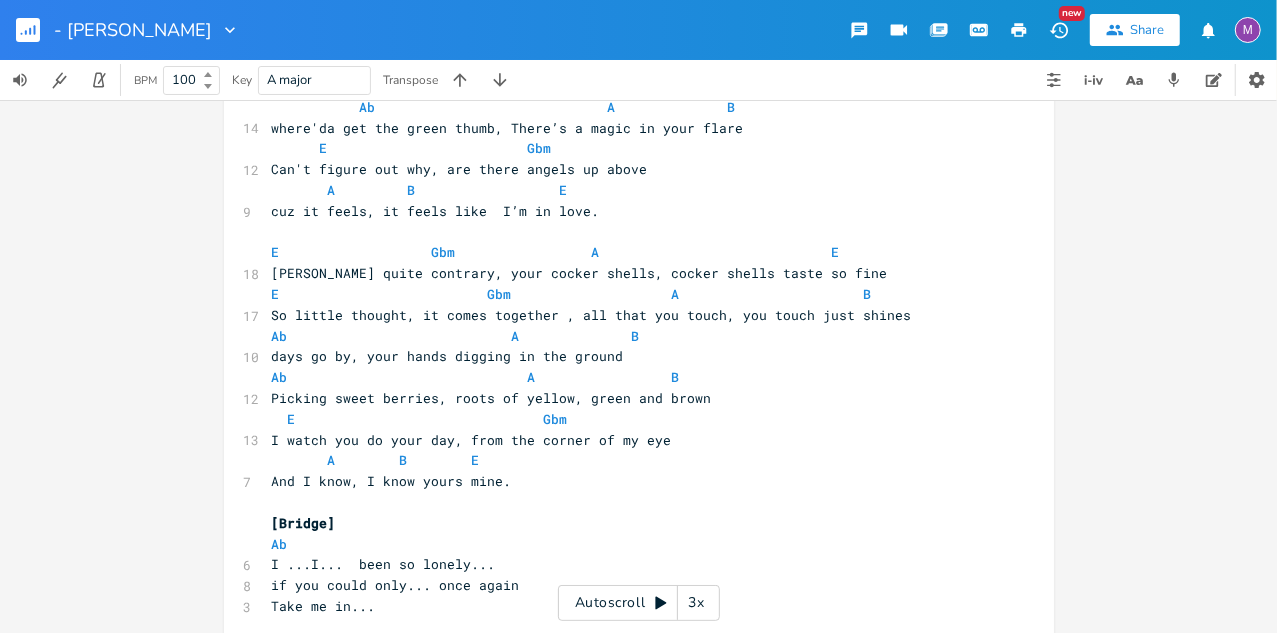 scroll, scrollTop: 0, scrollLeft: 0, axis: both 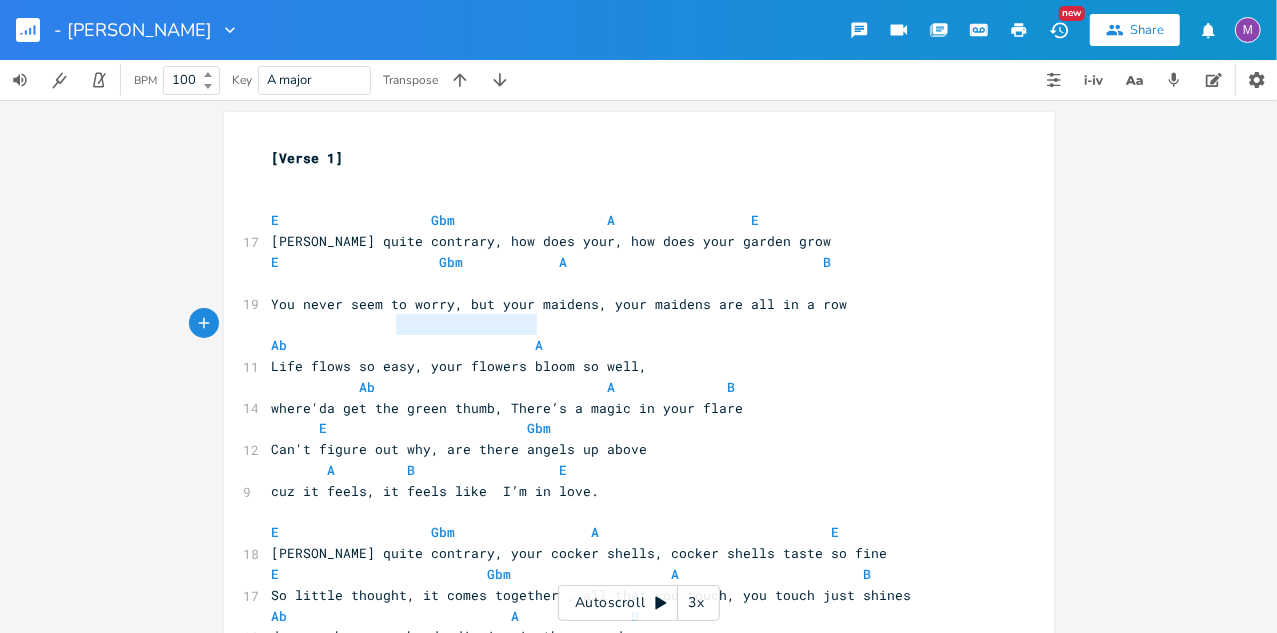type on "Ab                               A" 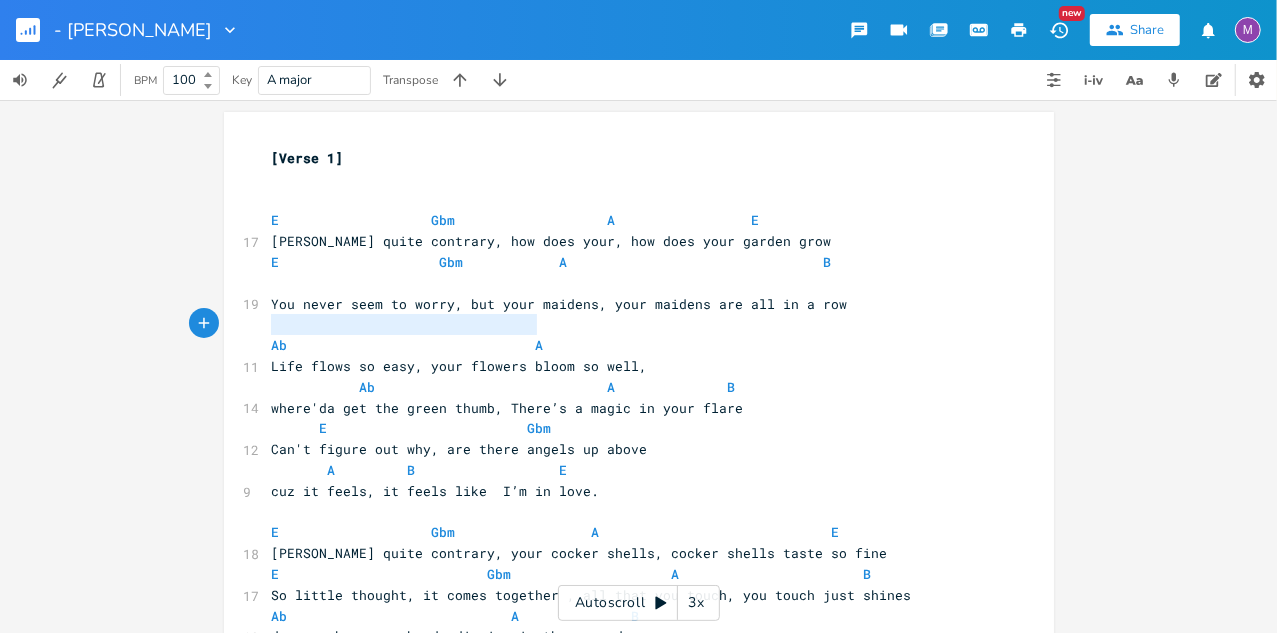 drag, startPoint x: 539, startPoint y: 322, endPoint x: 225, endPoint y: 325, distance: 314.01434 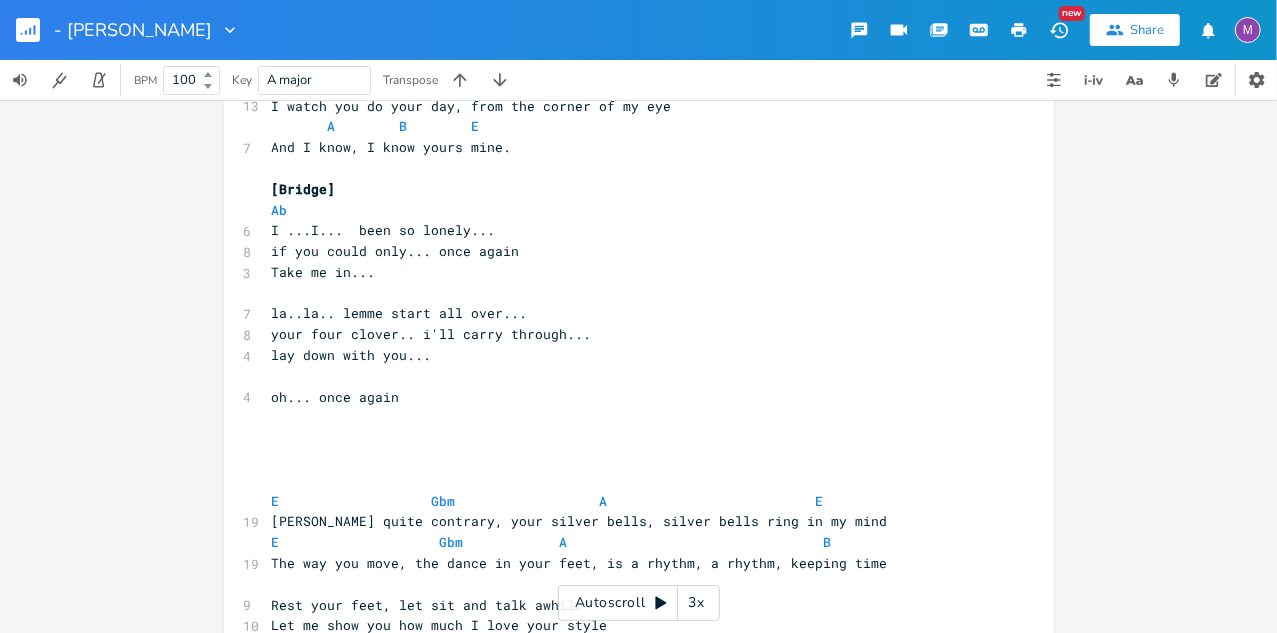 scroll, scrollTop: 653, scrollLeft: 0, axis: vertical 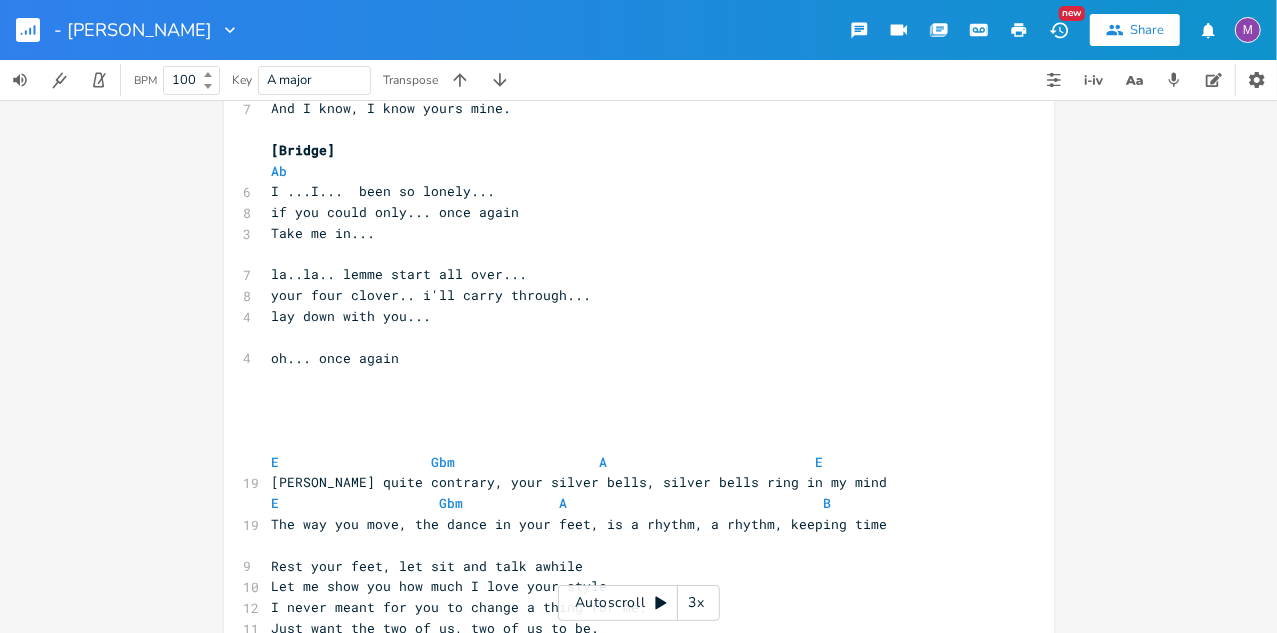 click on "​" at bounding box center (629, 545) 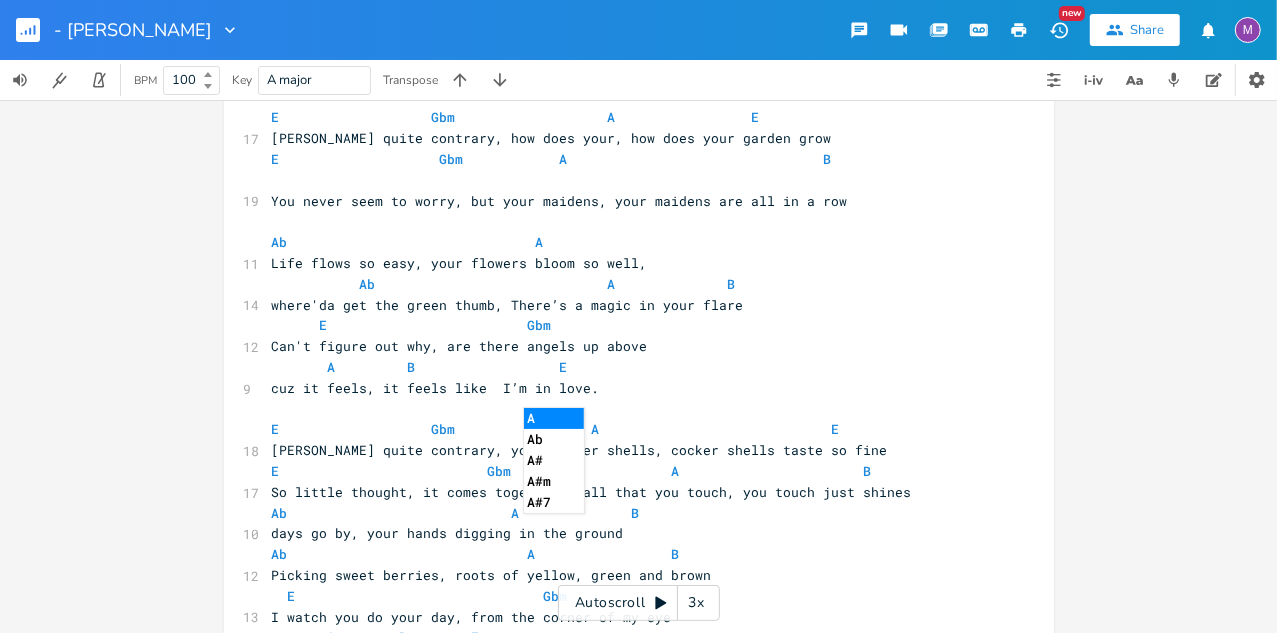 scroll, scrollTop: 111, scrollLeft: 0, axis: vertical 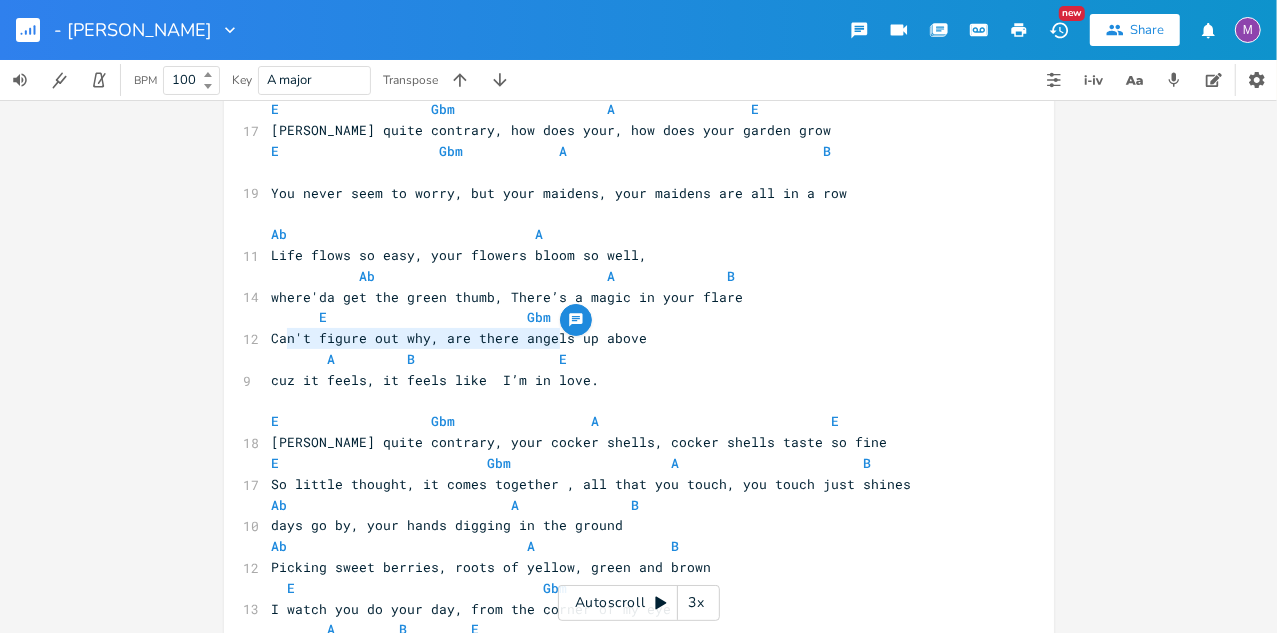 type on "A         B                  E" 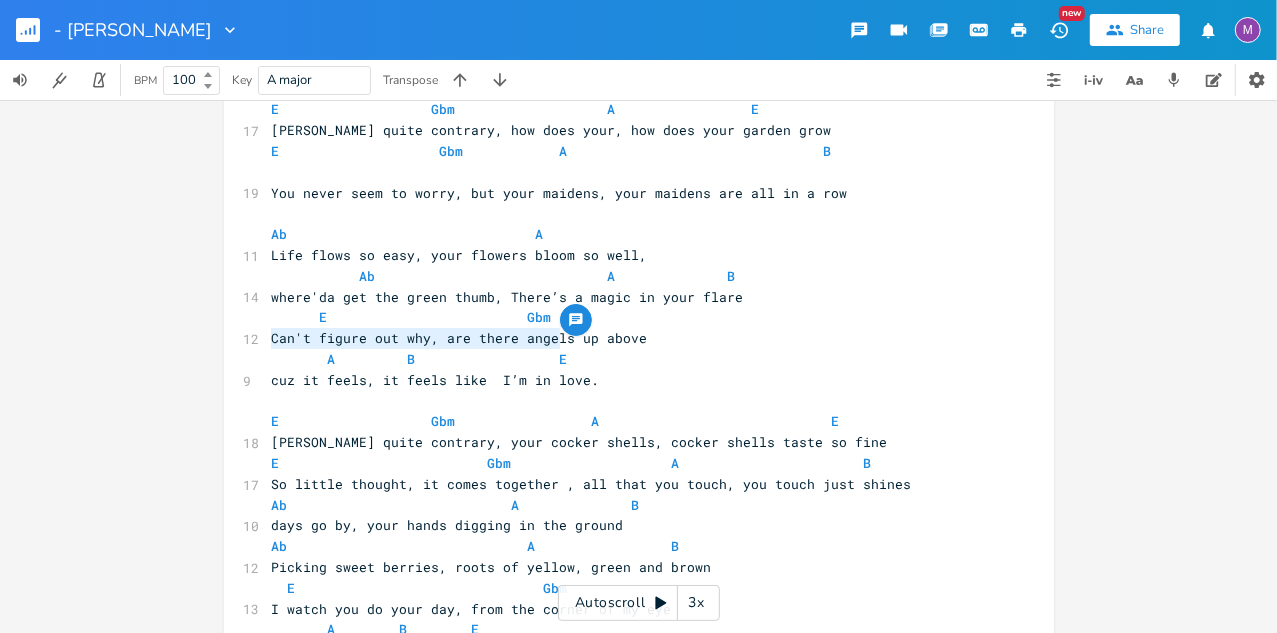 drag, startPoint x: 557, startPoint y: 335, endPoint x: 264, endPoint y: 336, distance: 293.0017 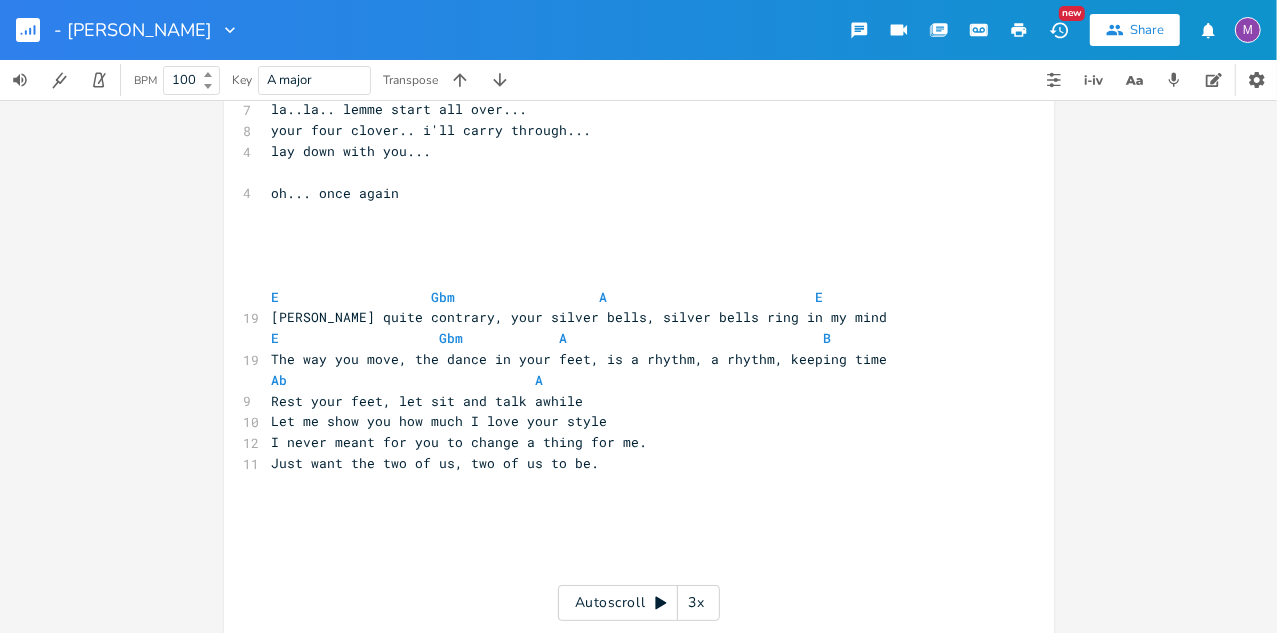 scroll, scrollTop: 823, scrollLeft: 0, axis: vertical 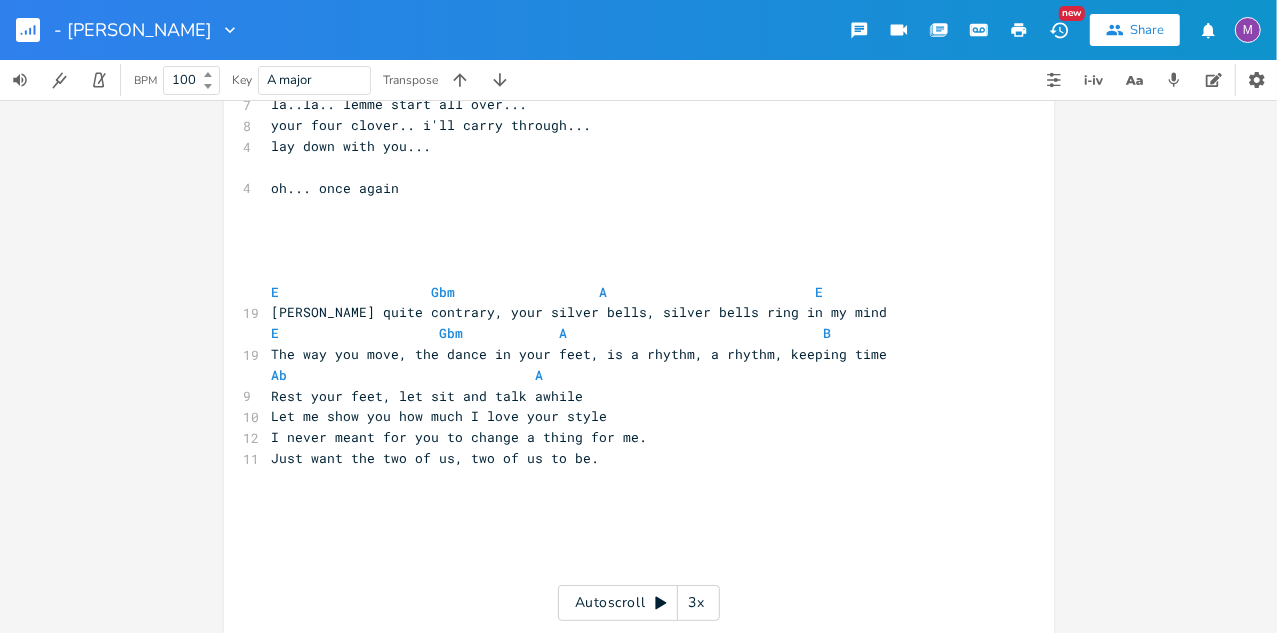 click on "Rest your feet, let sit and talk awhile" at bounding box center [629, 396] 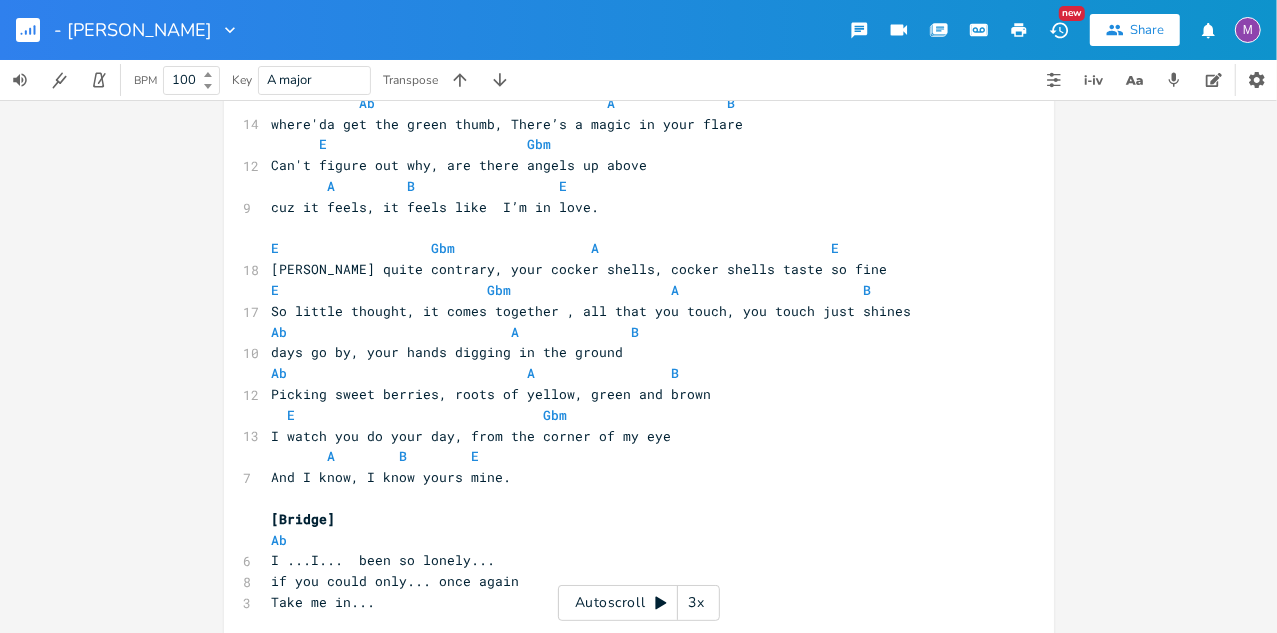 scroll, scrollTop: 307, scrollLeft: 0, axis: vertical 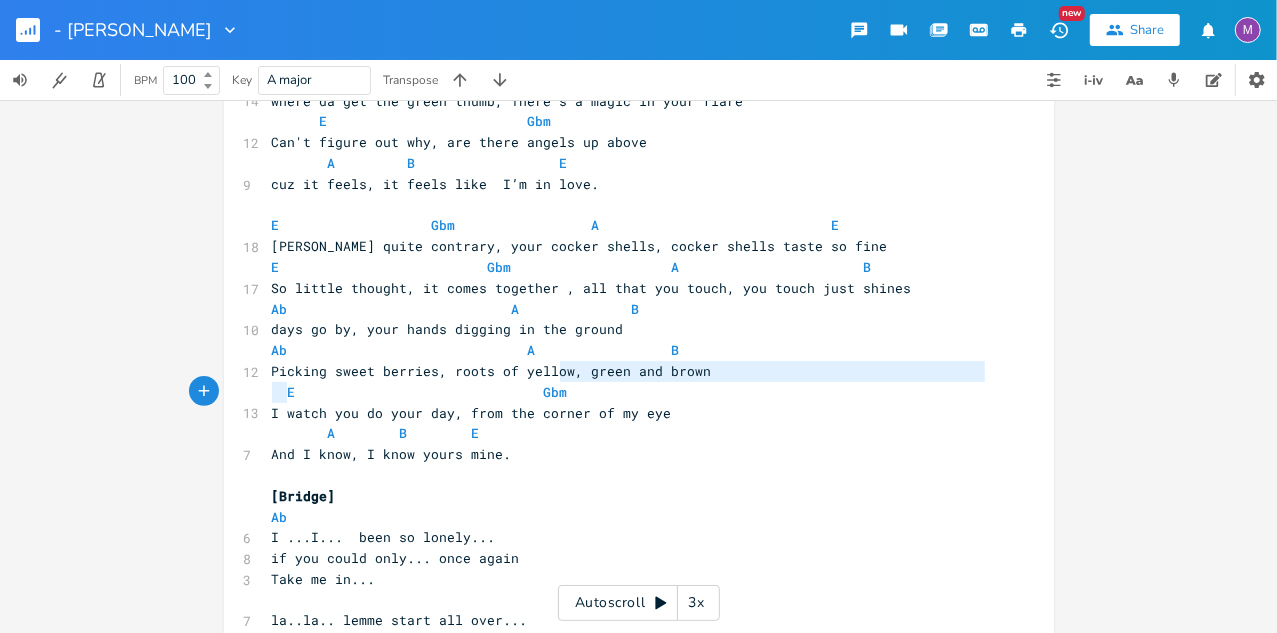 type on "I" 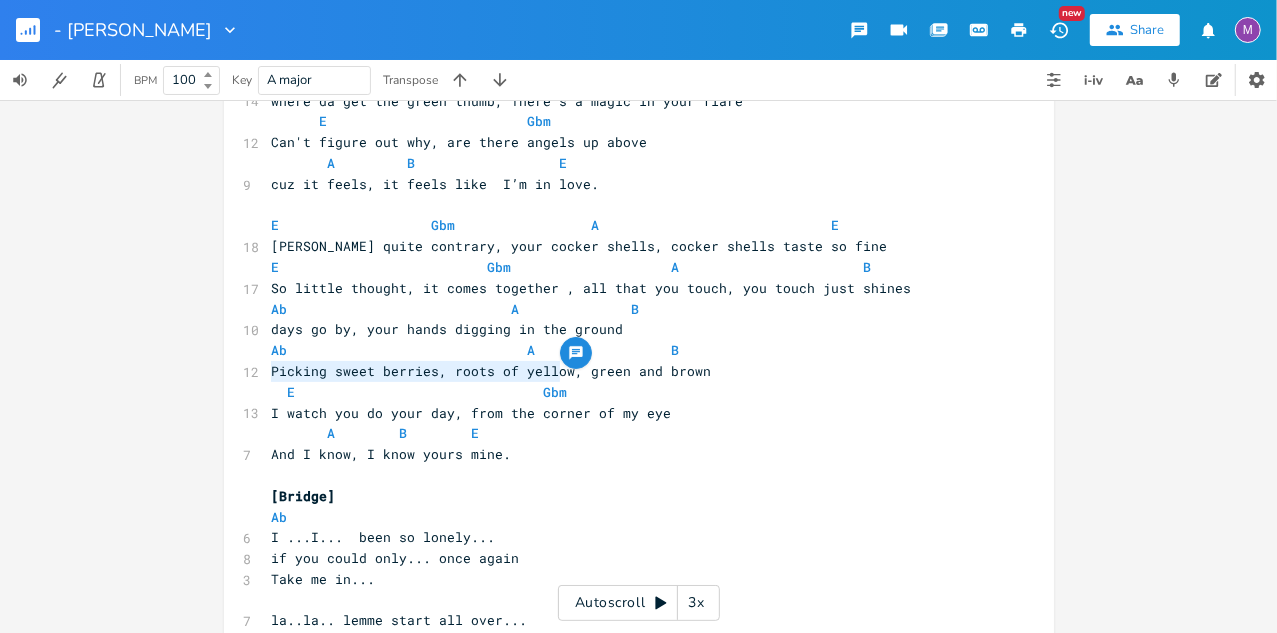 drag, startPoint x: 586, startPoint y: 375, endPoint x: 254, endPoint y: 373, distance: 332.006 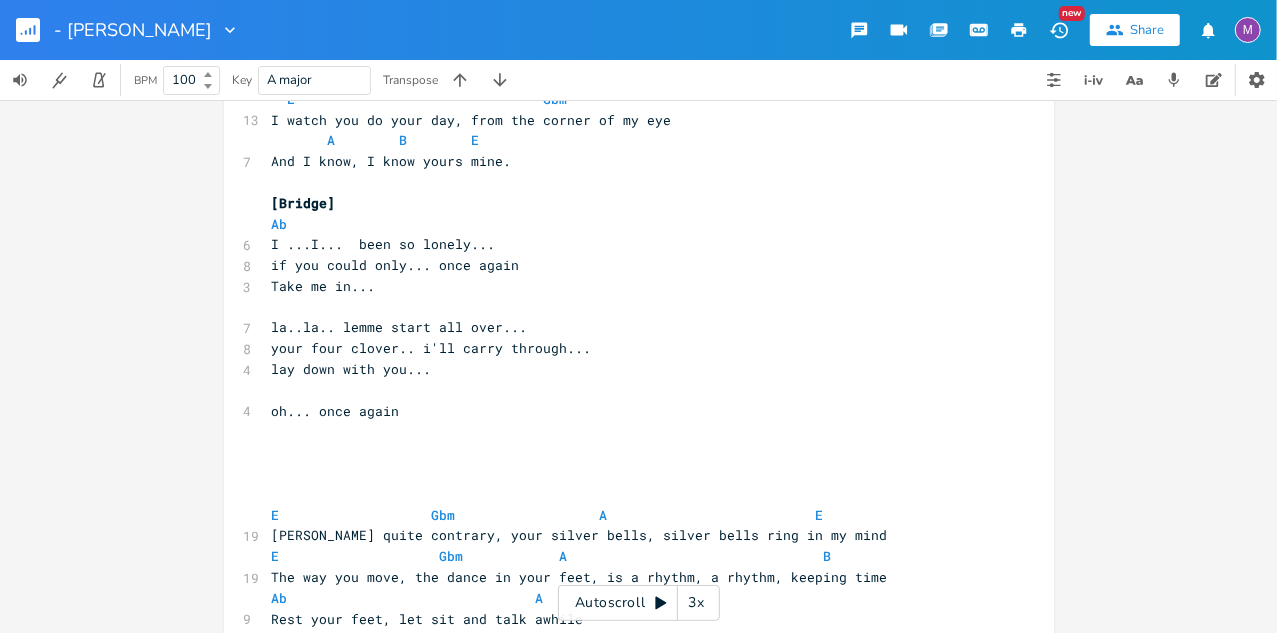 scroll, scrollTop: 845, scrollLeft: 0, axis: vertical 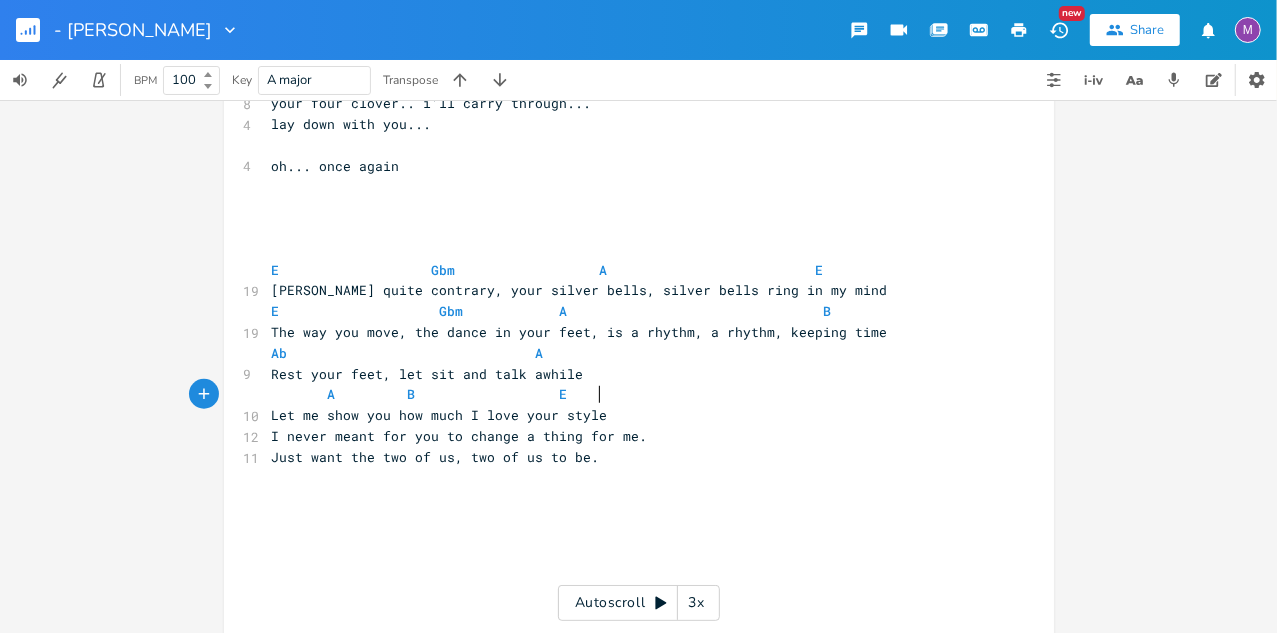 click on "Let me show you how much I love your style" at bounding box center (629, 415) 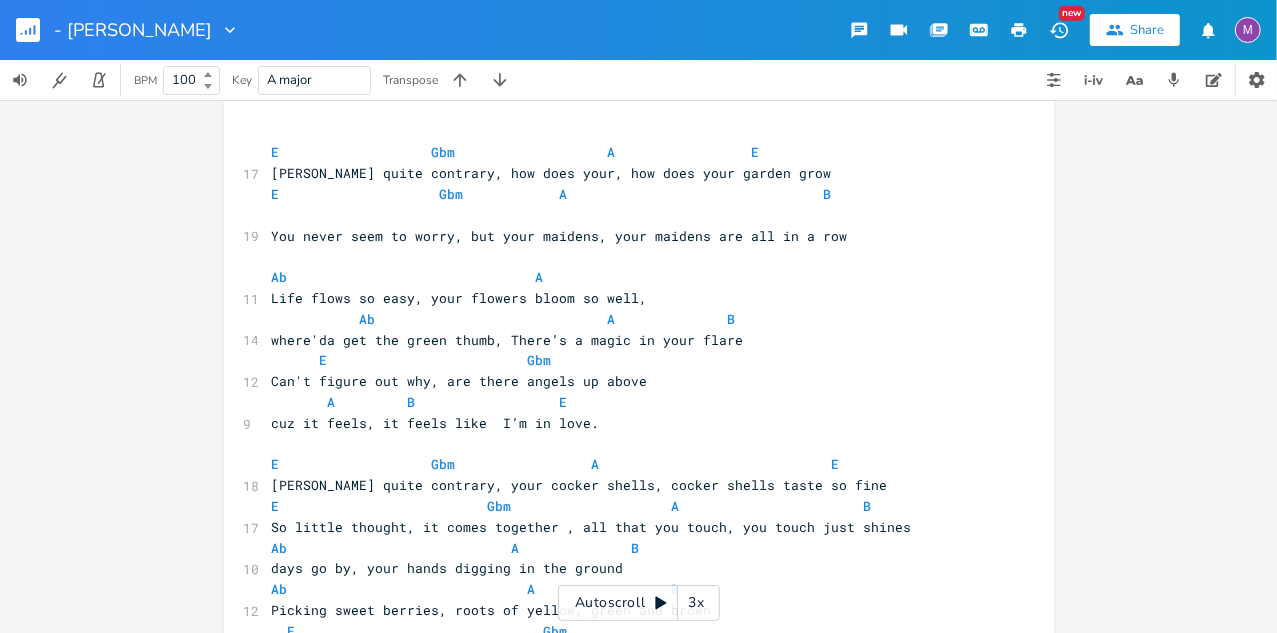 scroll, scrollTop: 111, scrollLeft: 0, axis: vertical 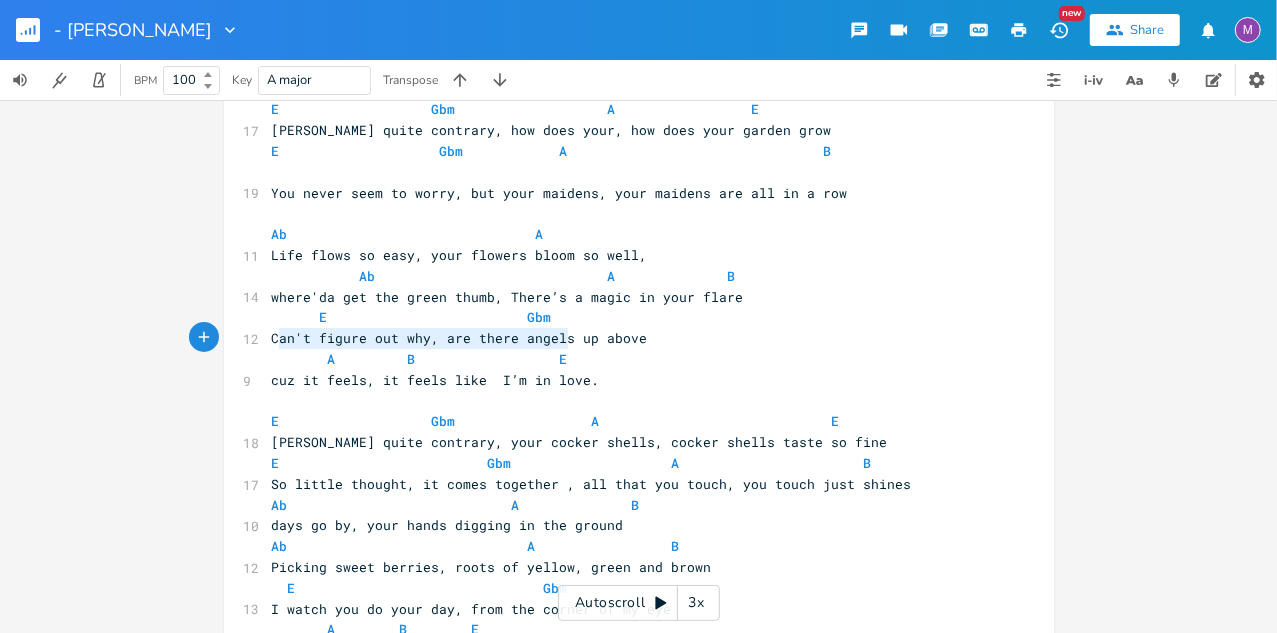 type on "A         B                  E" 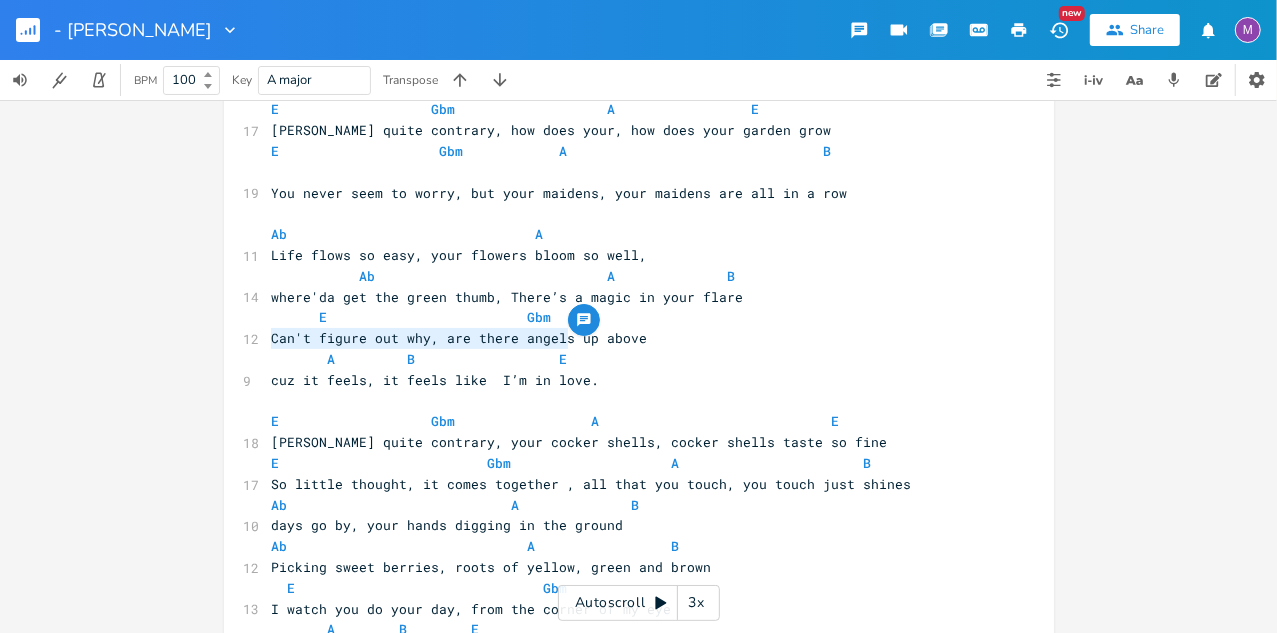 drag, startPoint x: 561, startPoint y: 342, endPoint x: 269, endPoint y: 332, distance: 292.17117 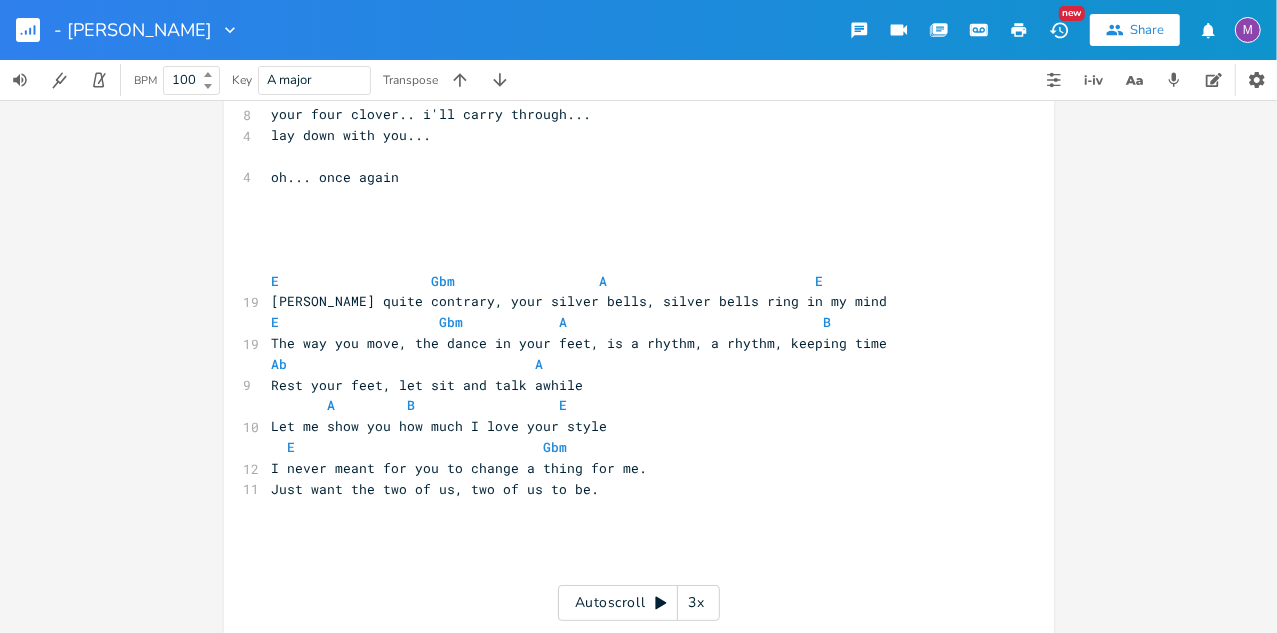 scroll, scrollTop: 865, scrollLeft: 0, axis: vertical 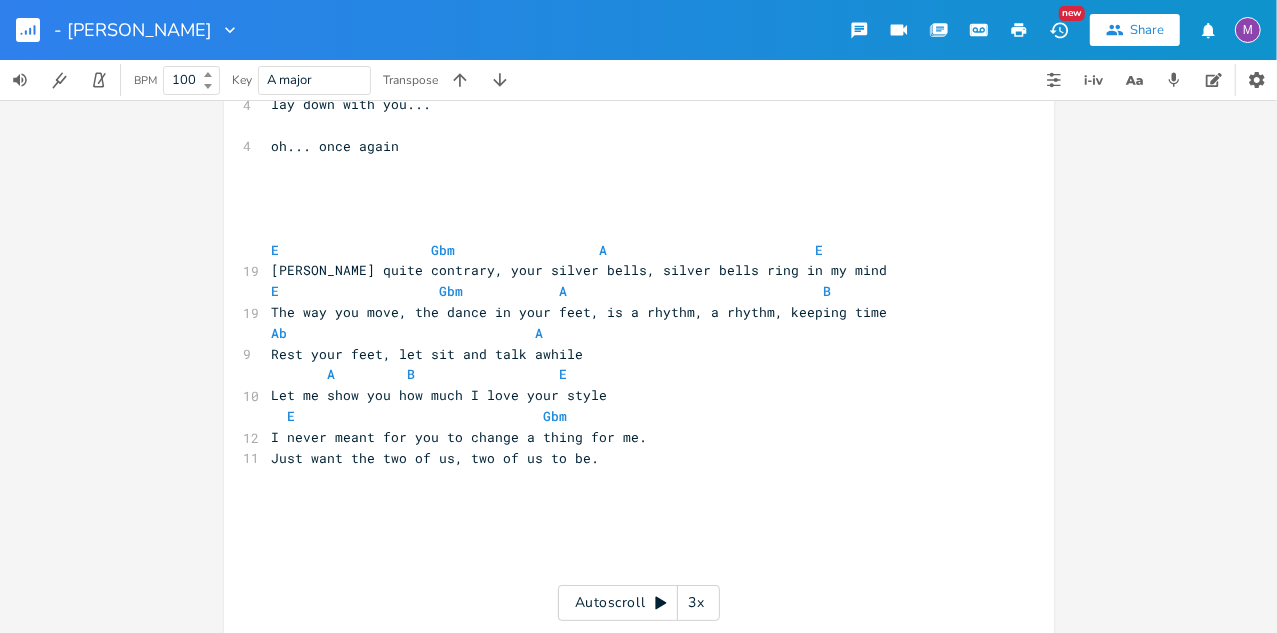 click on "I never meant for you to change a thing for me." at bounding box center [629, 437] 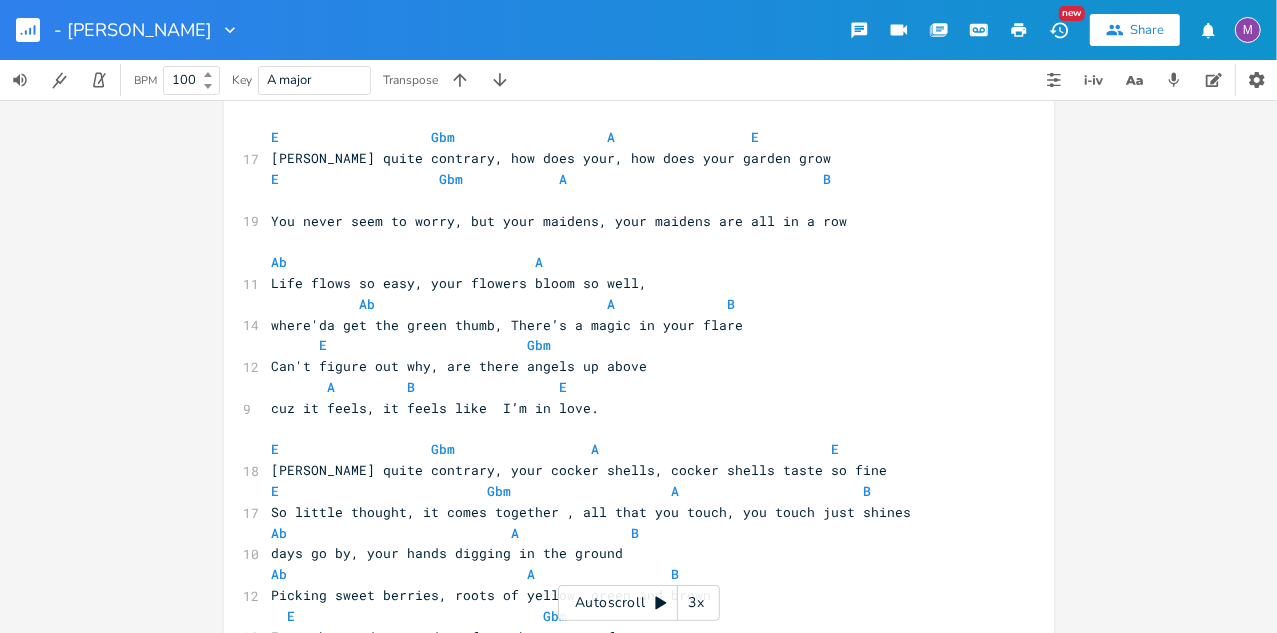 scroll, scrollTop: 0, scrollLeft: 0, axis: both 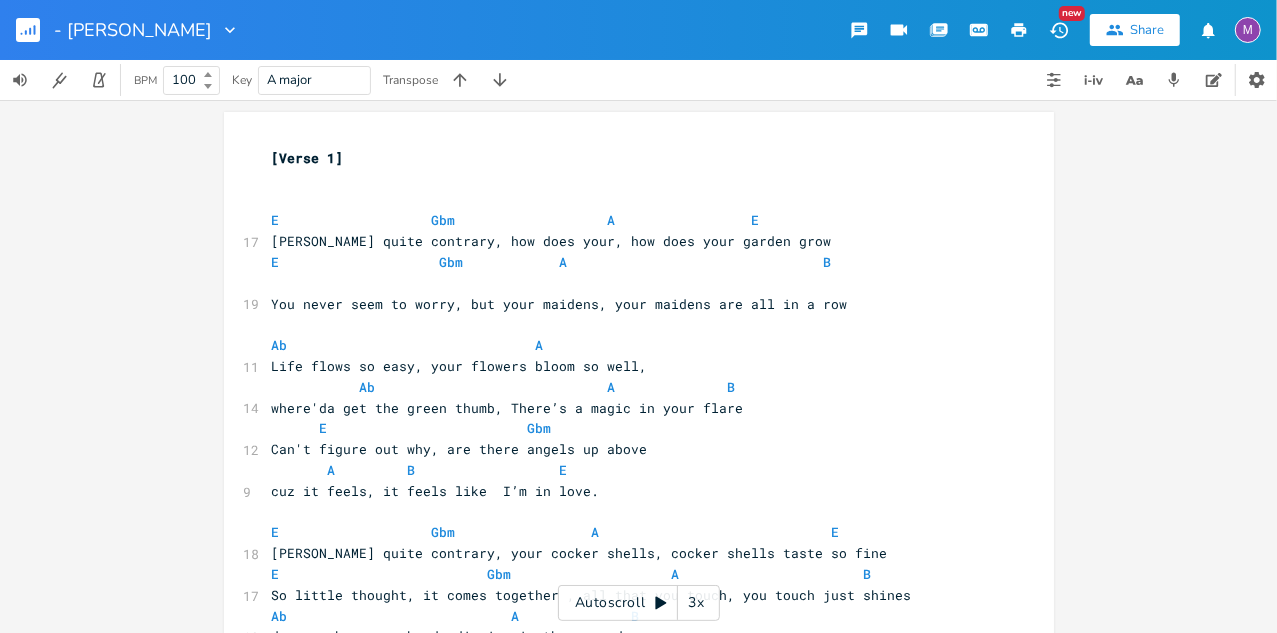 click on "cuz it feels, it feels like  I’m in love." at bounding box center [436, 491] 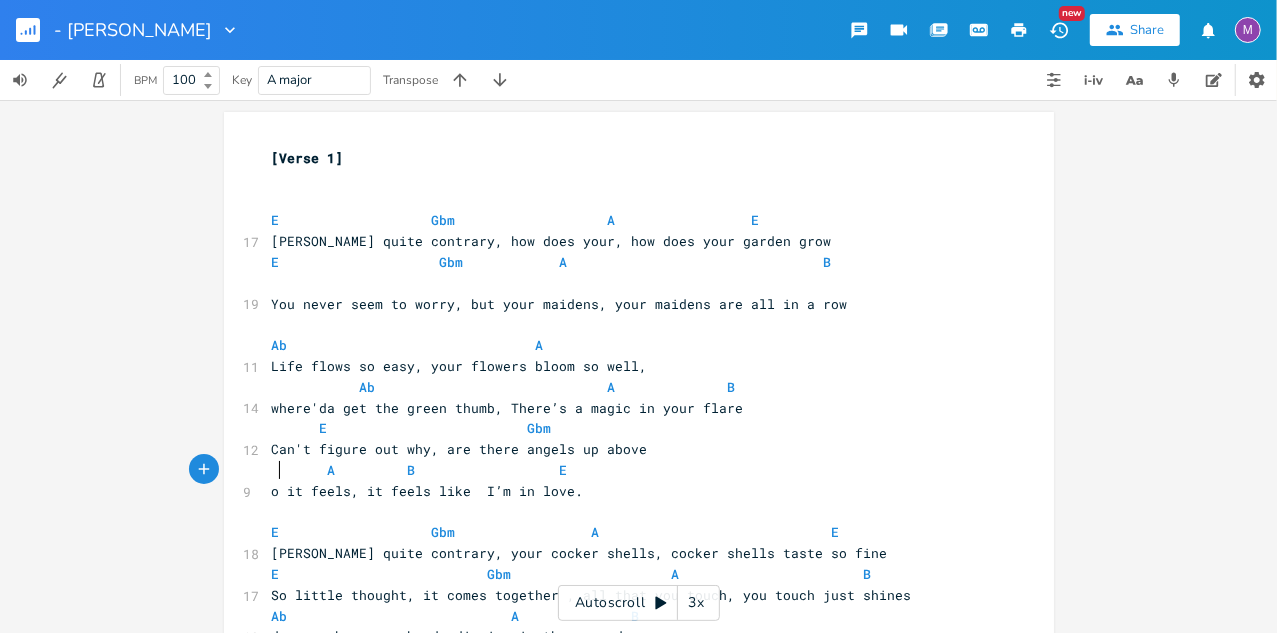 scroll, scrollTop: 0, scrollLeft: 13, axis: horizontal 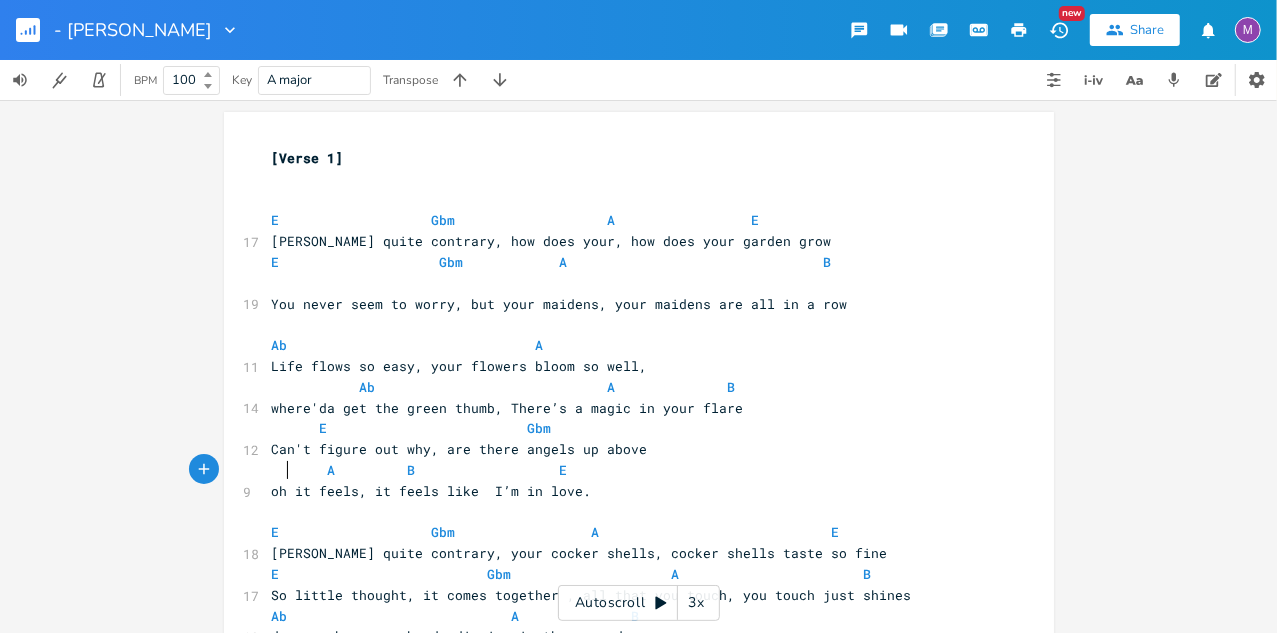 type on "oh" 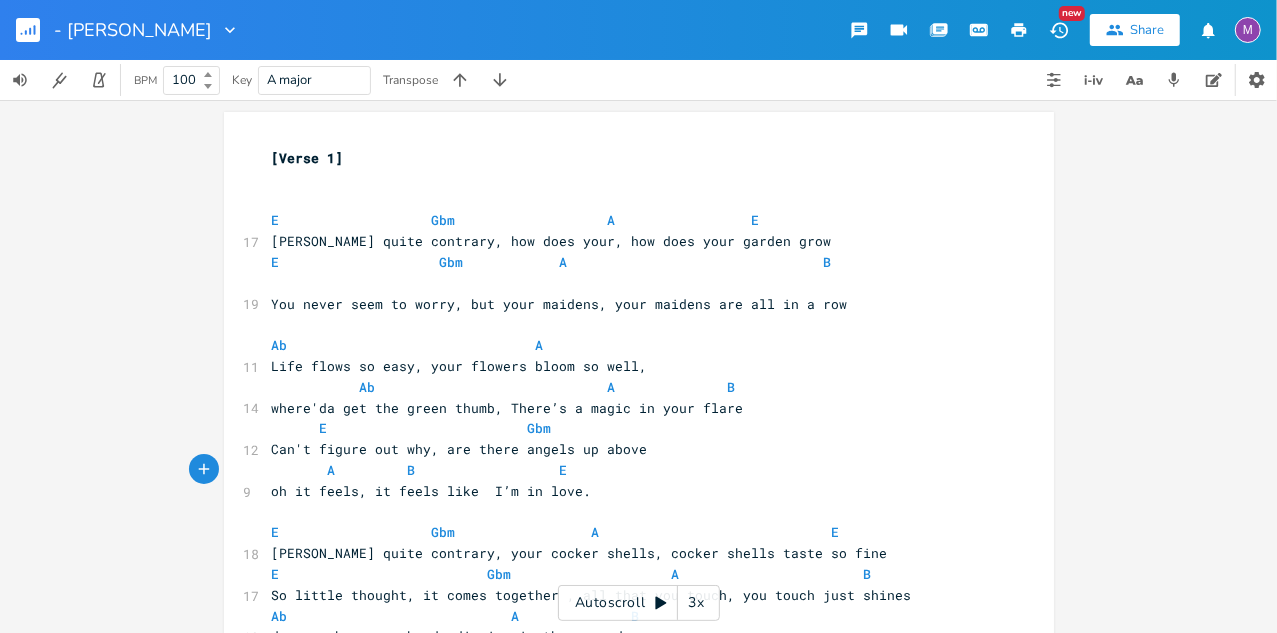 type on "." 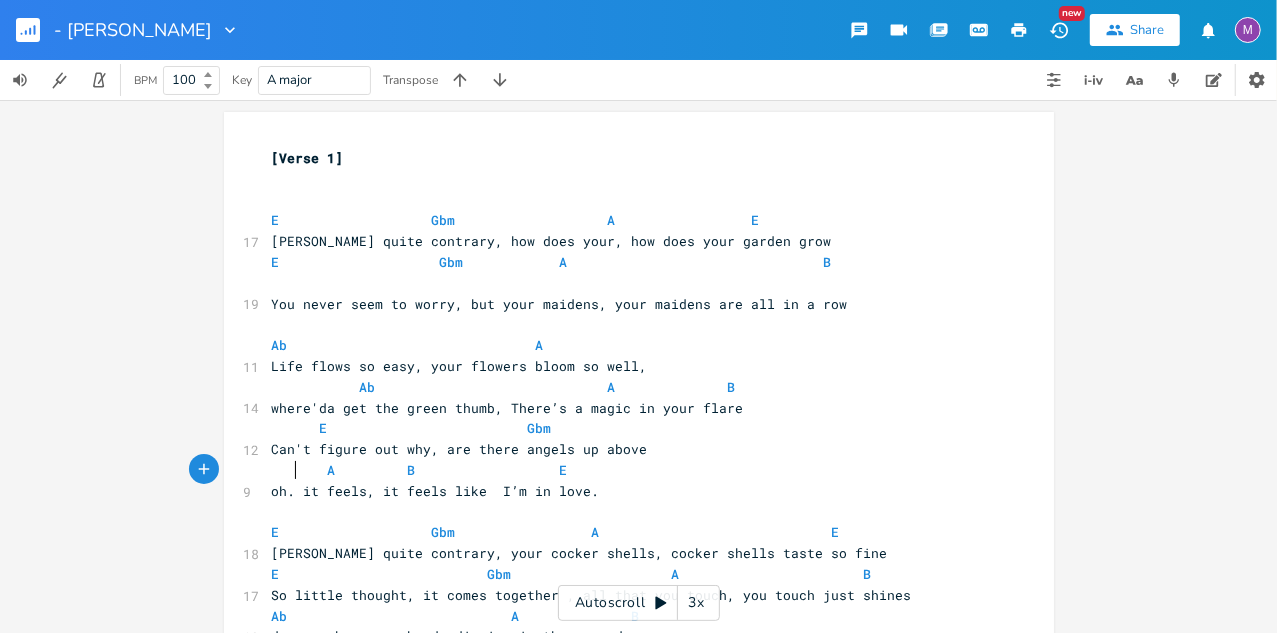 scroll, scrollTop: 0, scrollLeft: 3, axis: horizontal 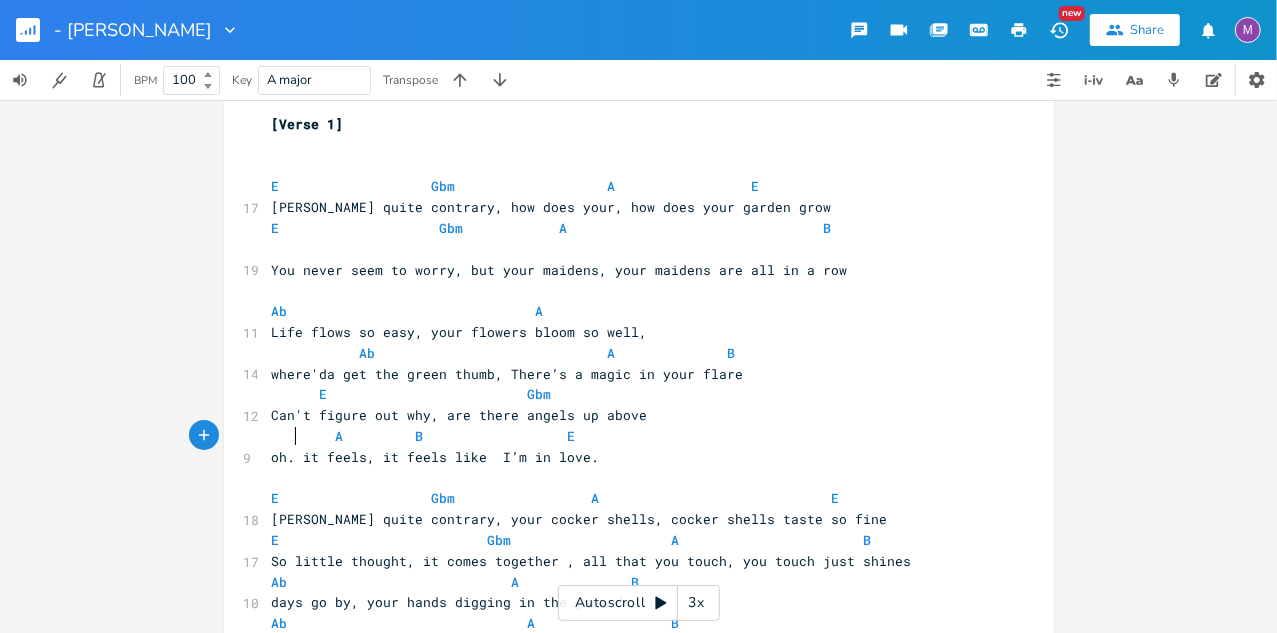 click on "oh. it feels, it feels like  I’m in love." at bounding box center [436, 457] 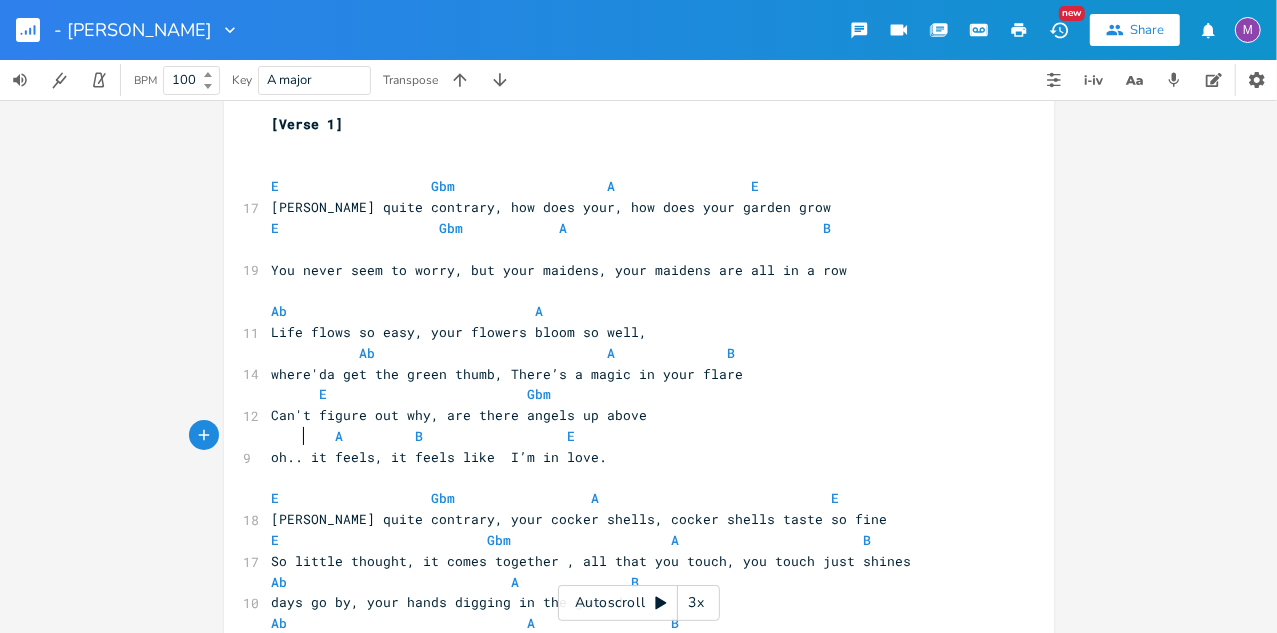 click on "A           B                    E" at bounding box center (448, 436) 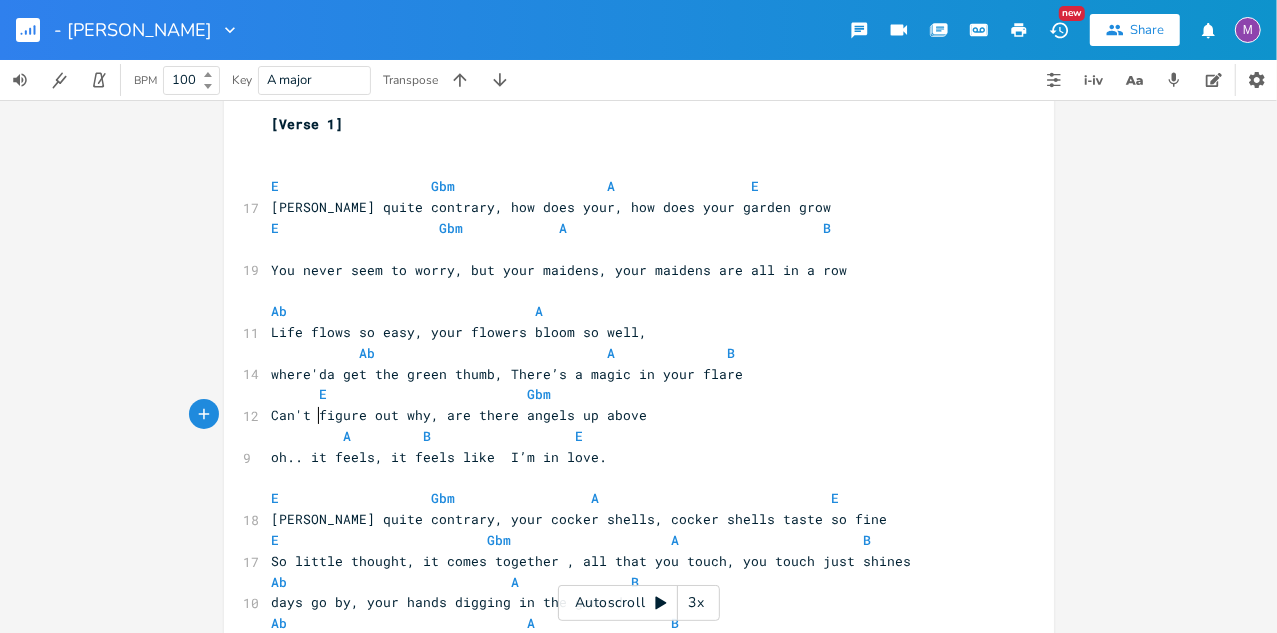 scroll, scrollTop: 0, scrollLeft: 4, axis: horizontal 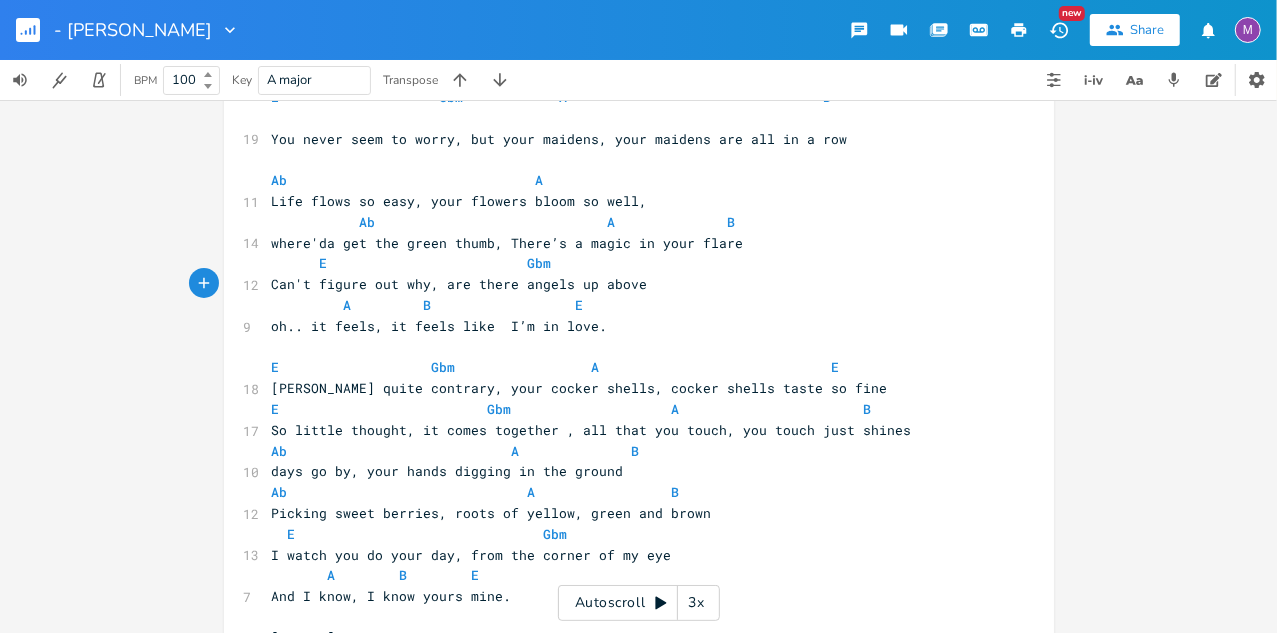 click on "Ab                              A                B" at bounding box center (456, 451) 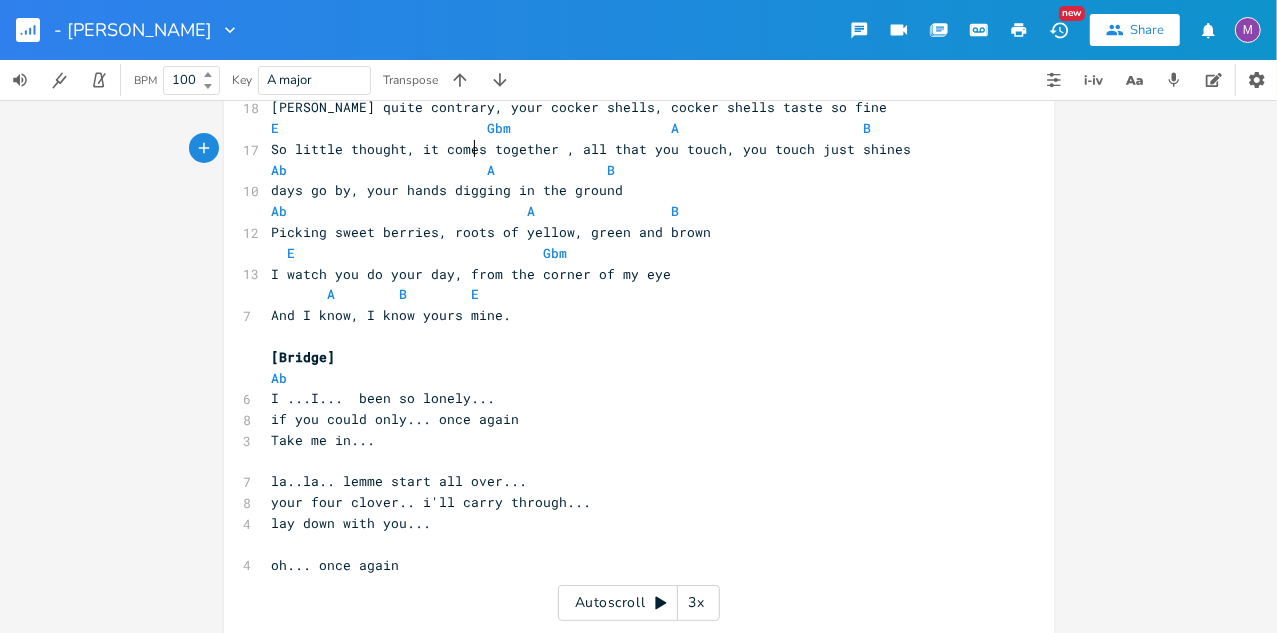 scroll, scrollTop: 460, scrollLeft: 0, axis: vertical 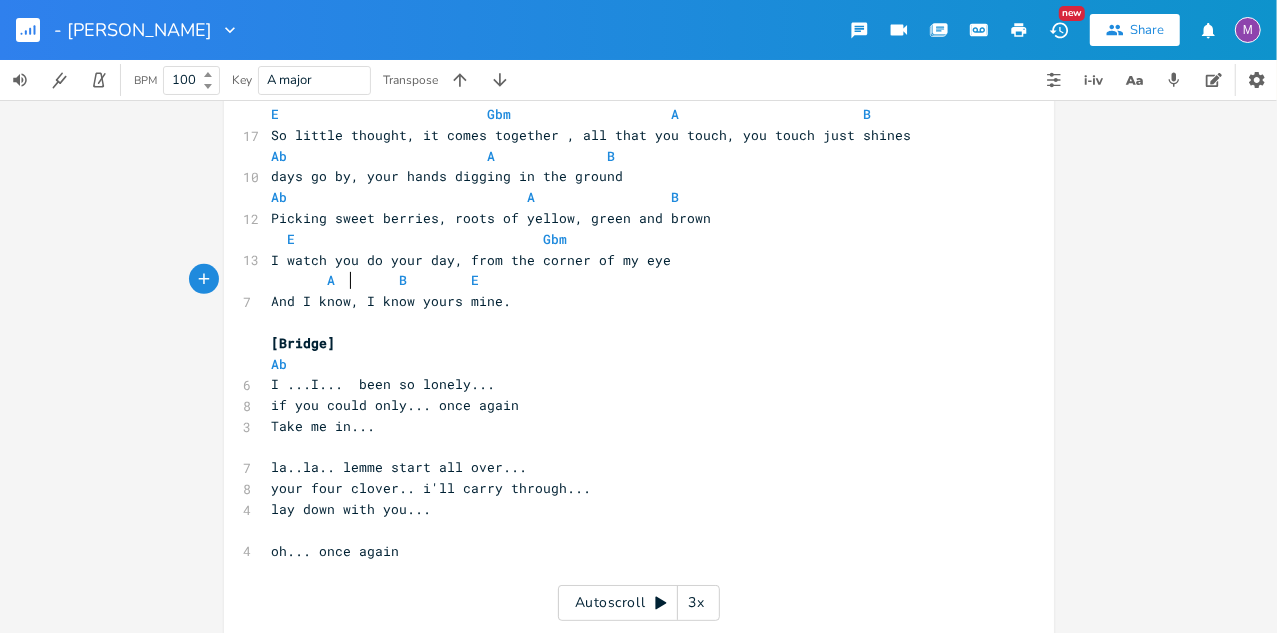 click on "And I know, I know yours mine." at bounding box center (392, 301) 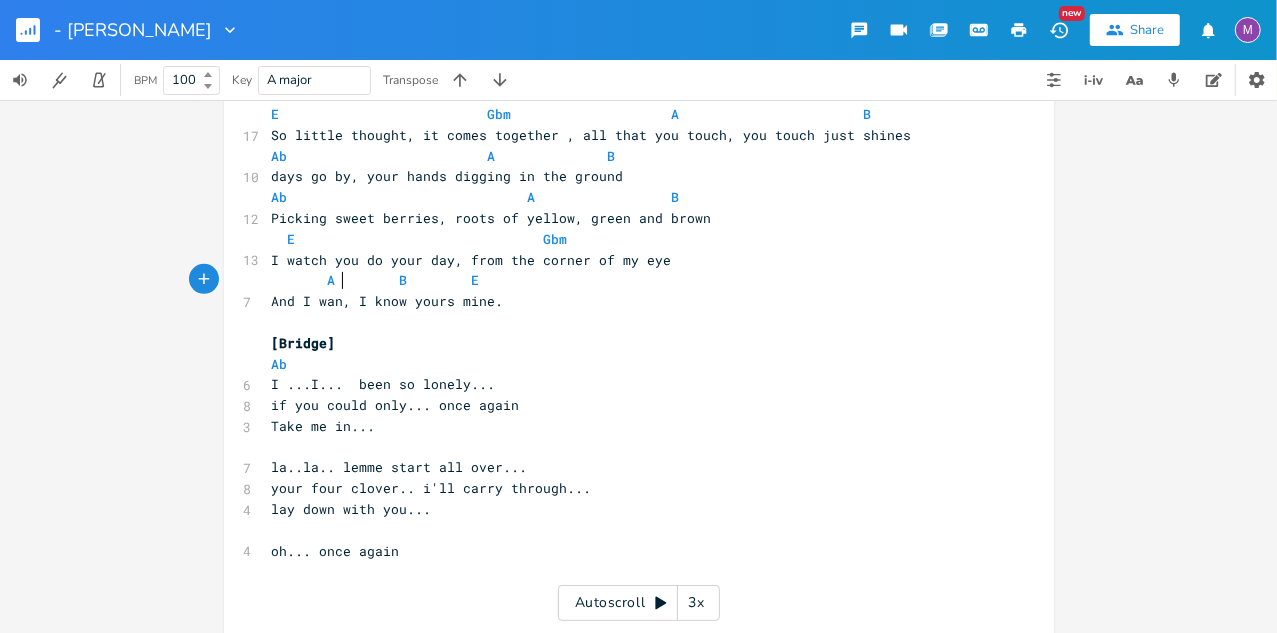 scroll, scrollTop: 0, scrollLeft: 24, axis: horizontal 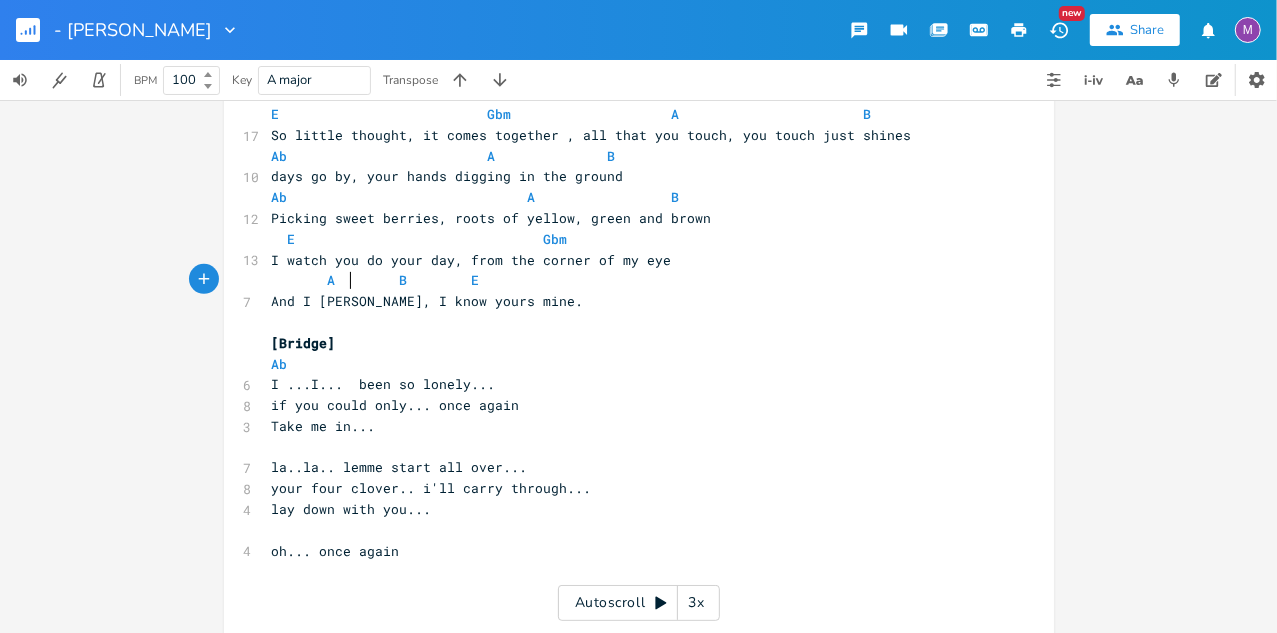 type on "wanna" 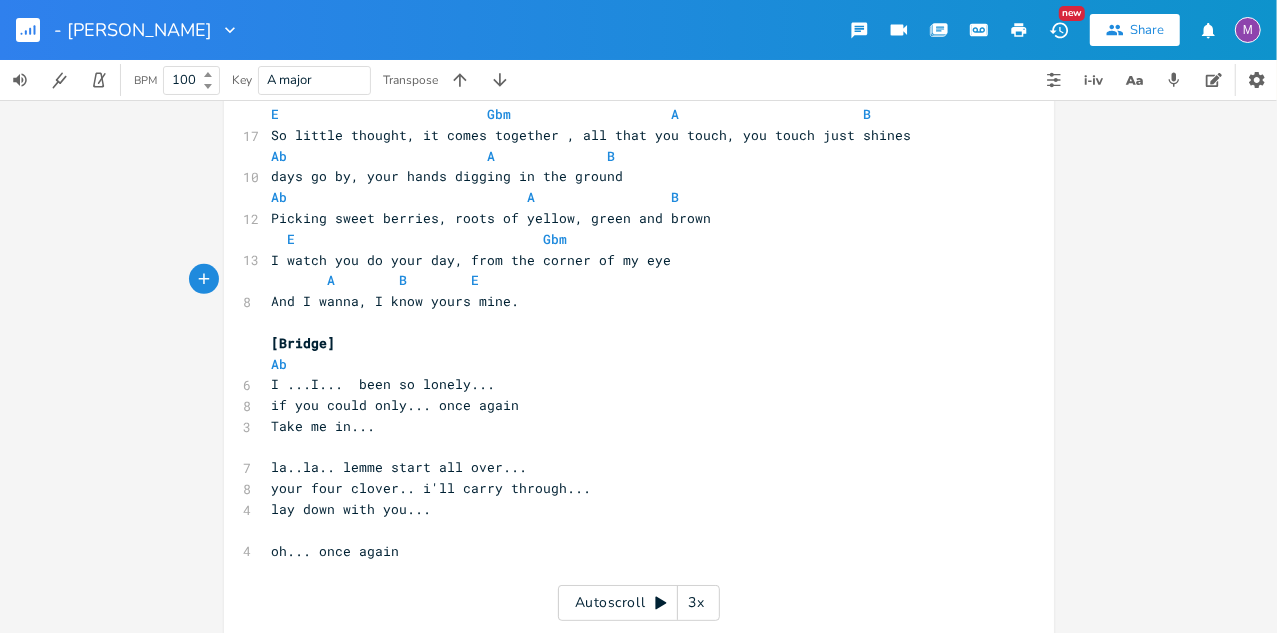 click on "A          B          E" at bounding box center [376, 280] 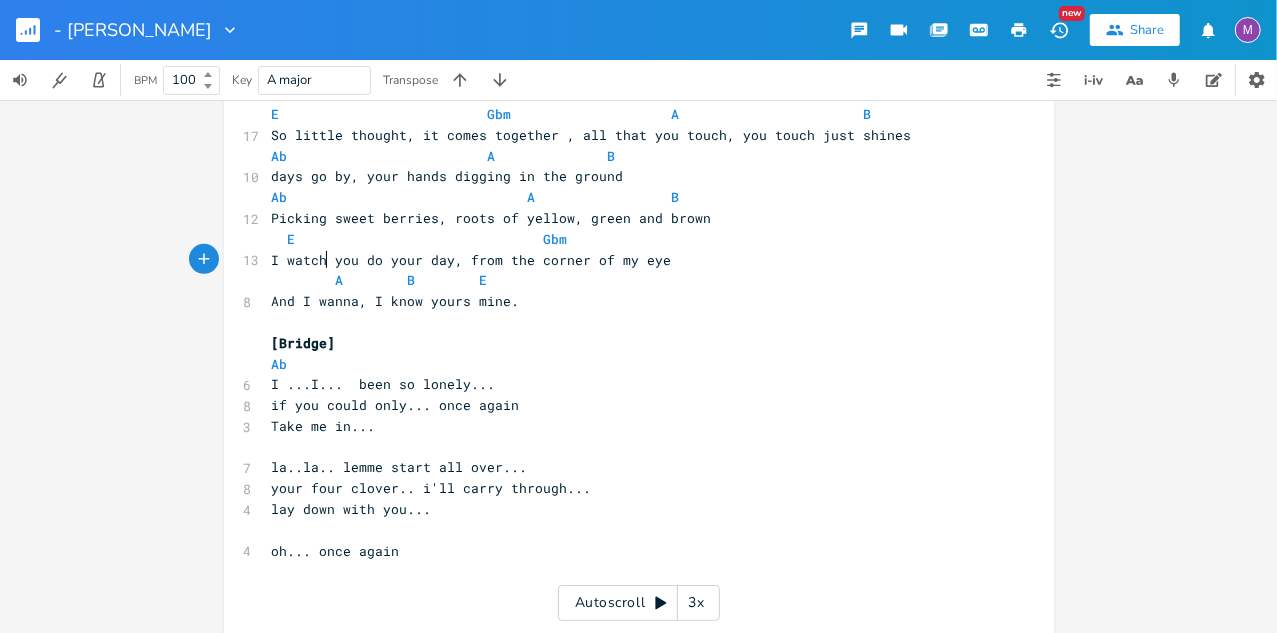scroll, scrollTop: 0, scrollLeft: 3, axis: horizontal 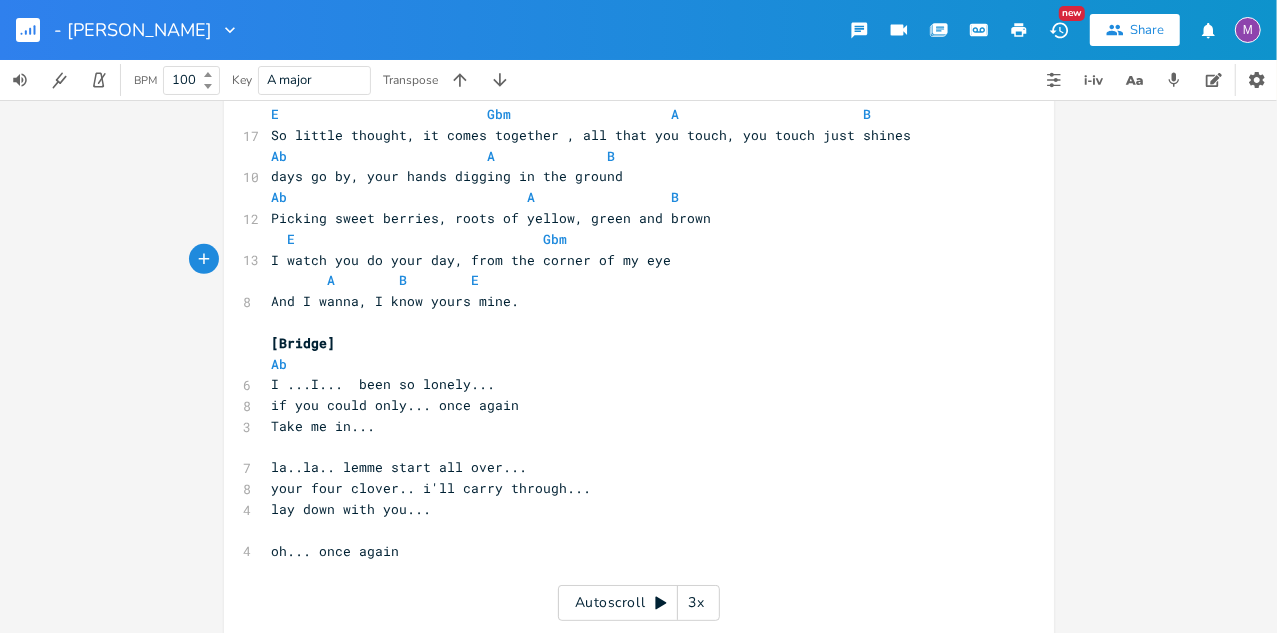 click on "And I wanna, I know yours mine." at bounding box center [396, 301] 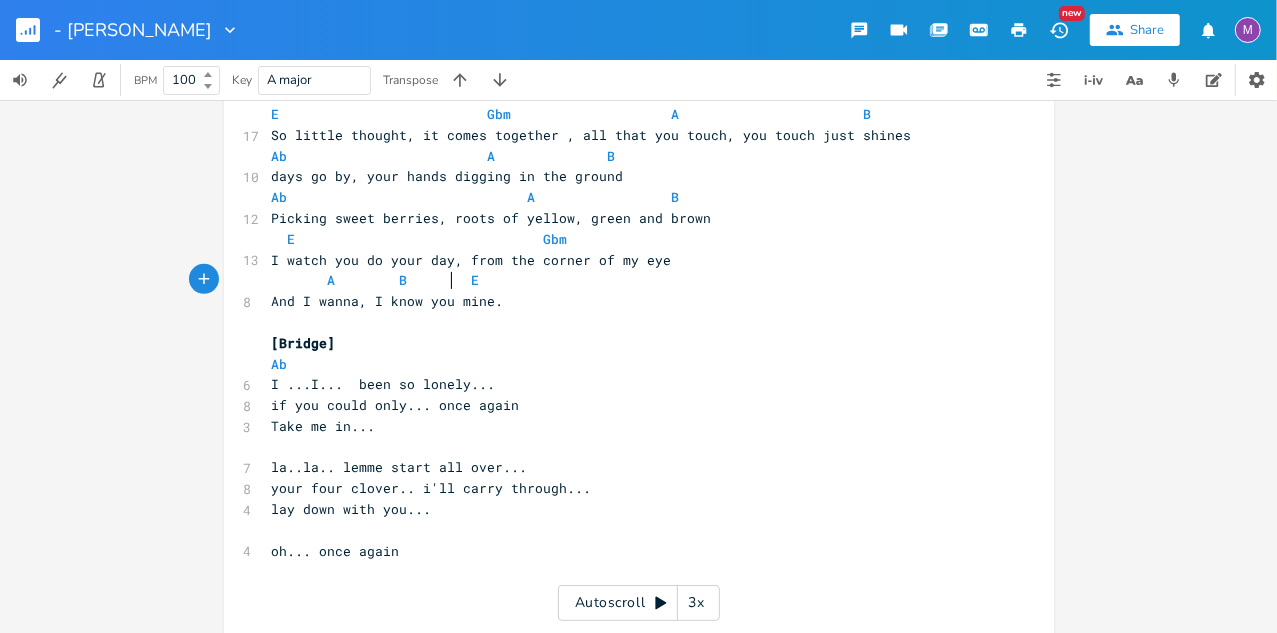 click on "And I wanna, I know you mine." at bounding box center (388, 301) 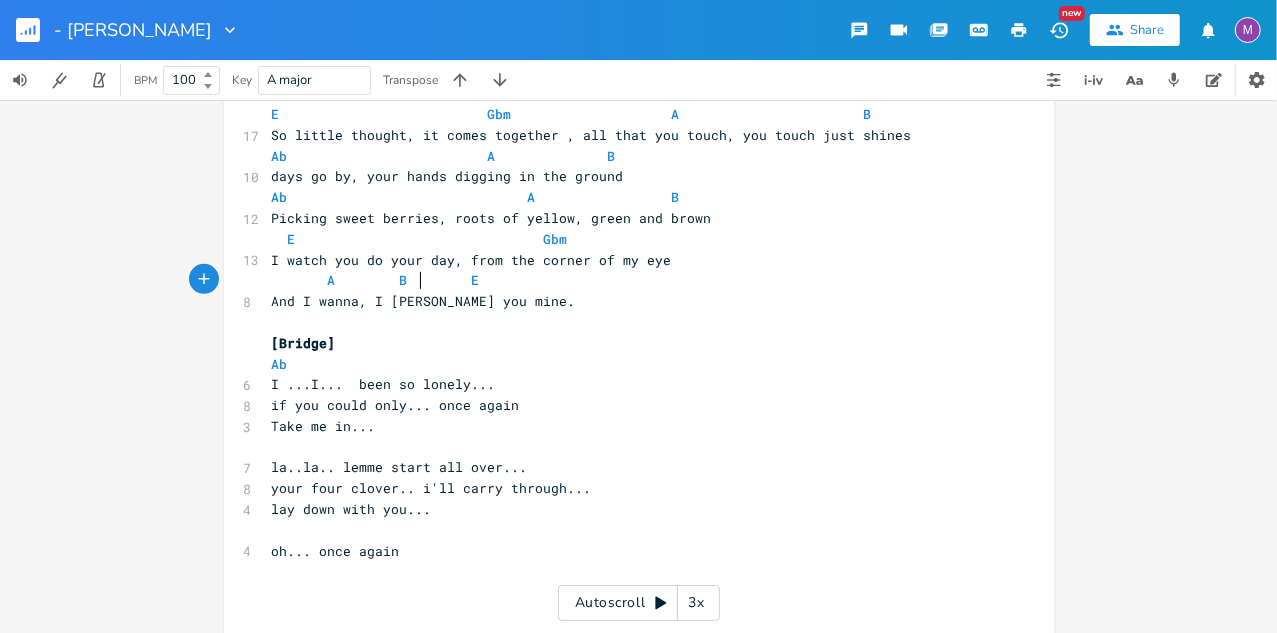 type on "wanna" 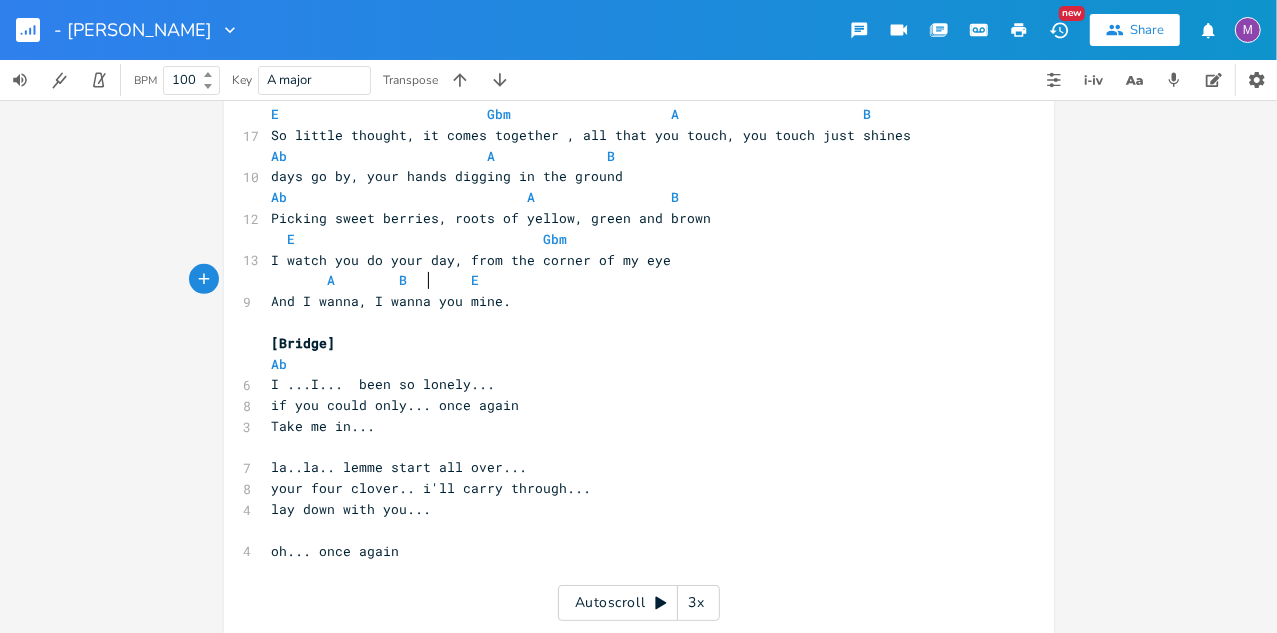scroll, scrollTop: 0, scrollLeft: 39, axis: horizontal 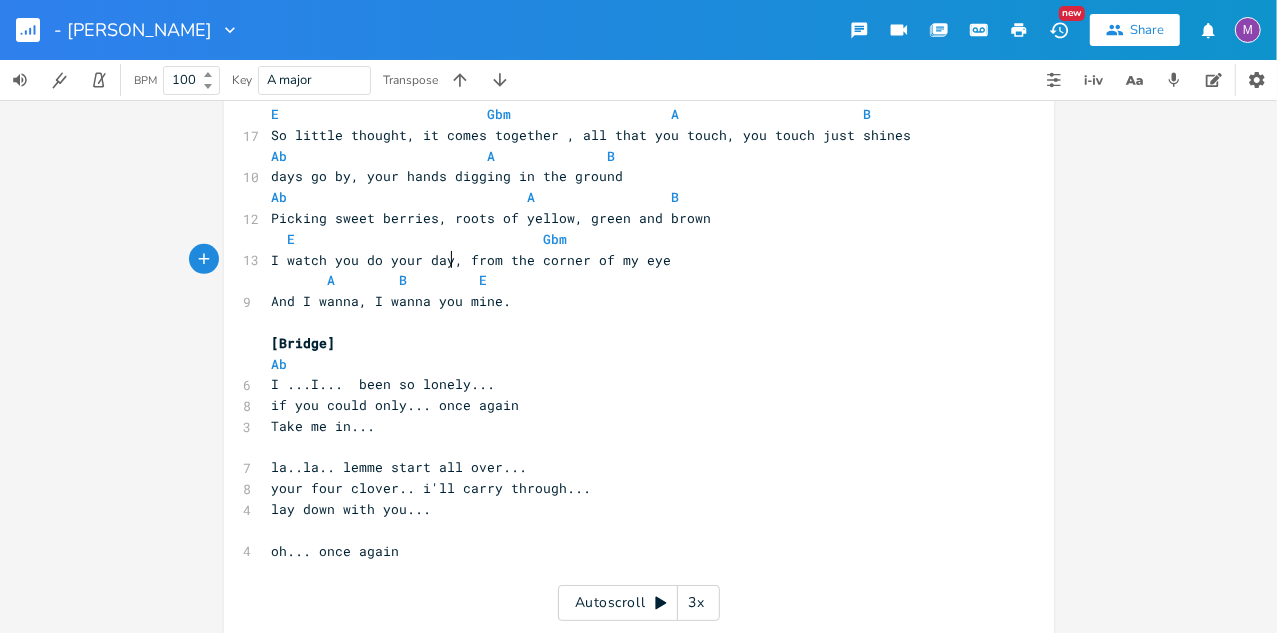 click on "And I wanna, I wanna you mine." at bounding box center (392, 301) 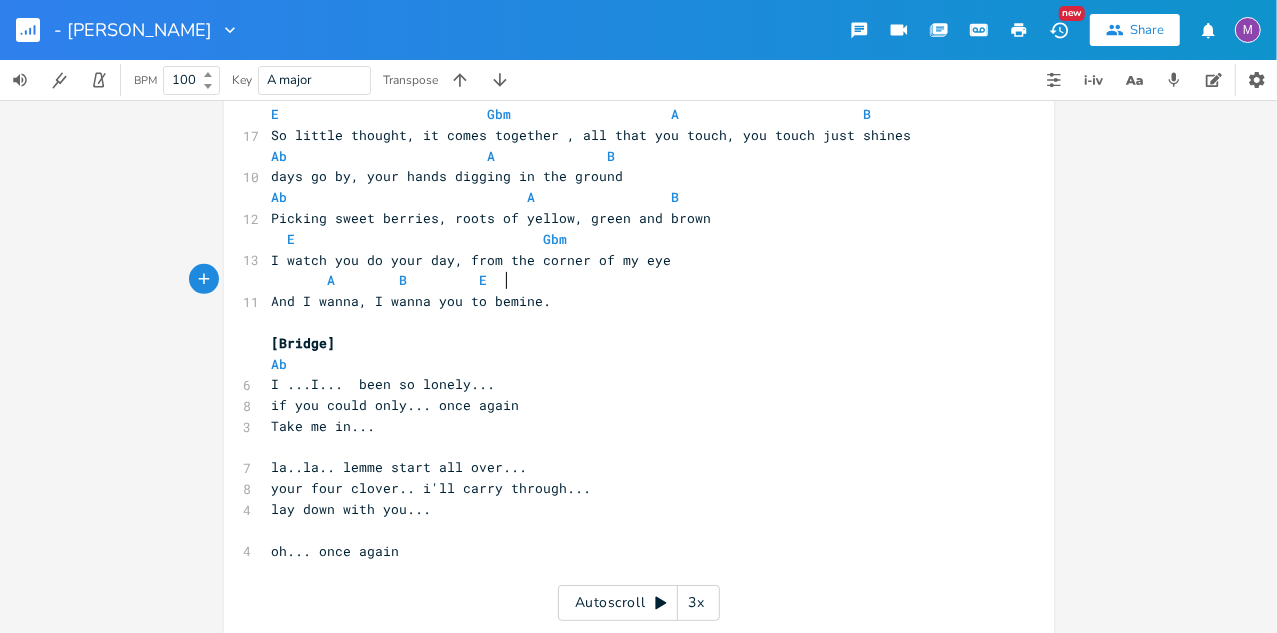 type on "to be" 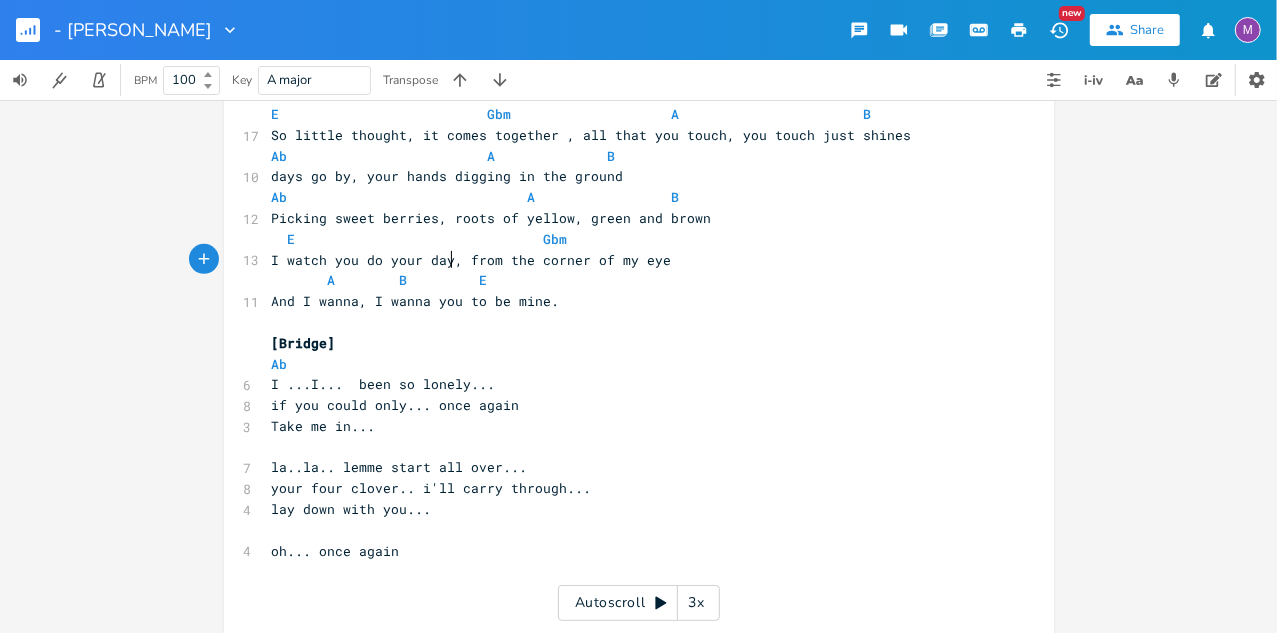 click on "A          B           E" at bounding box center [380, 280] 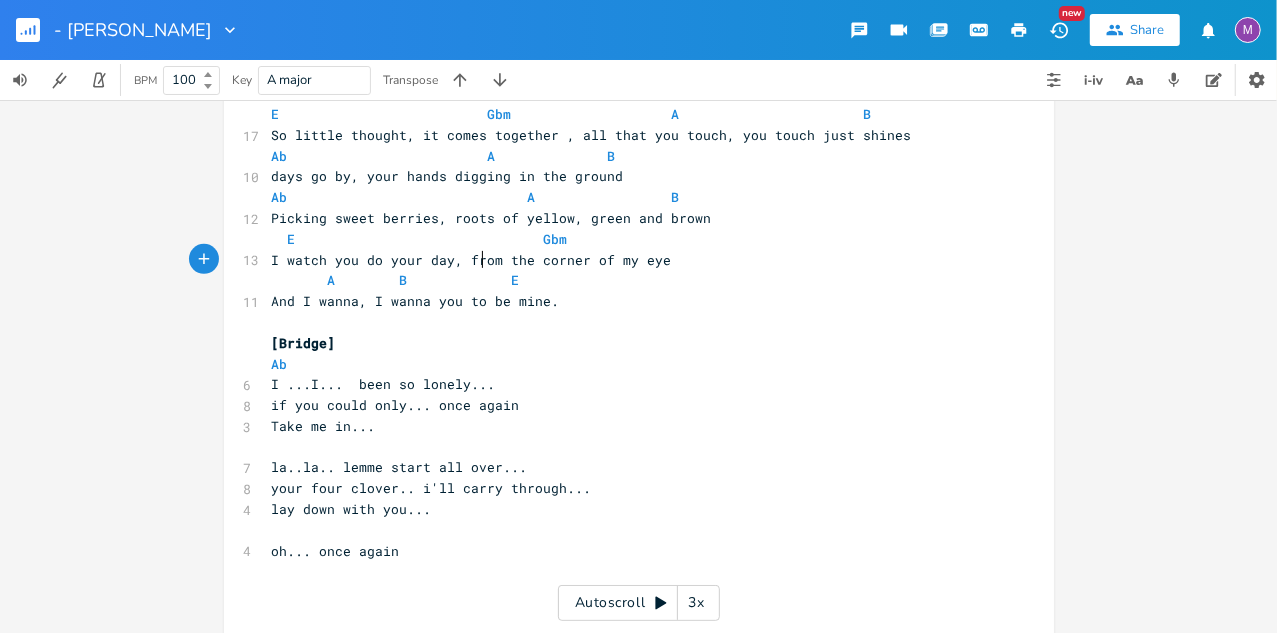 scroll, scrollTop: 0, scrollLeft: 15, axis: horizontal 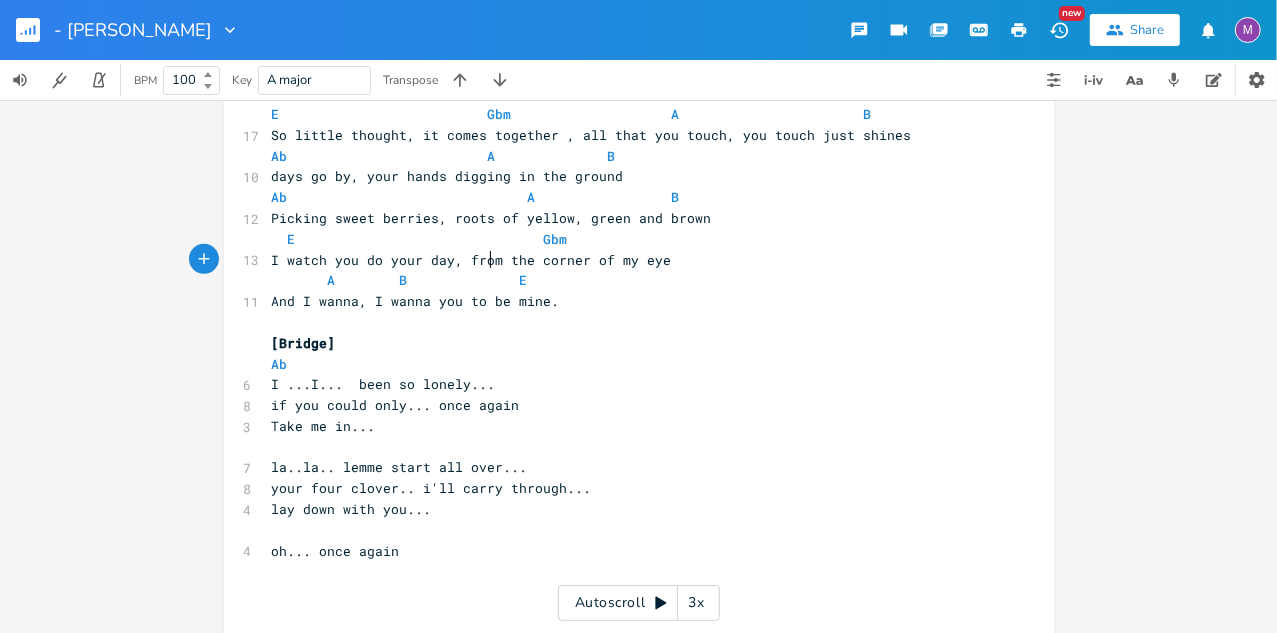 click on "your four clover.. i'll carry through..." at bounding box center [432, 488] 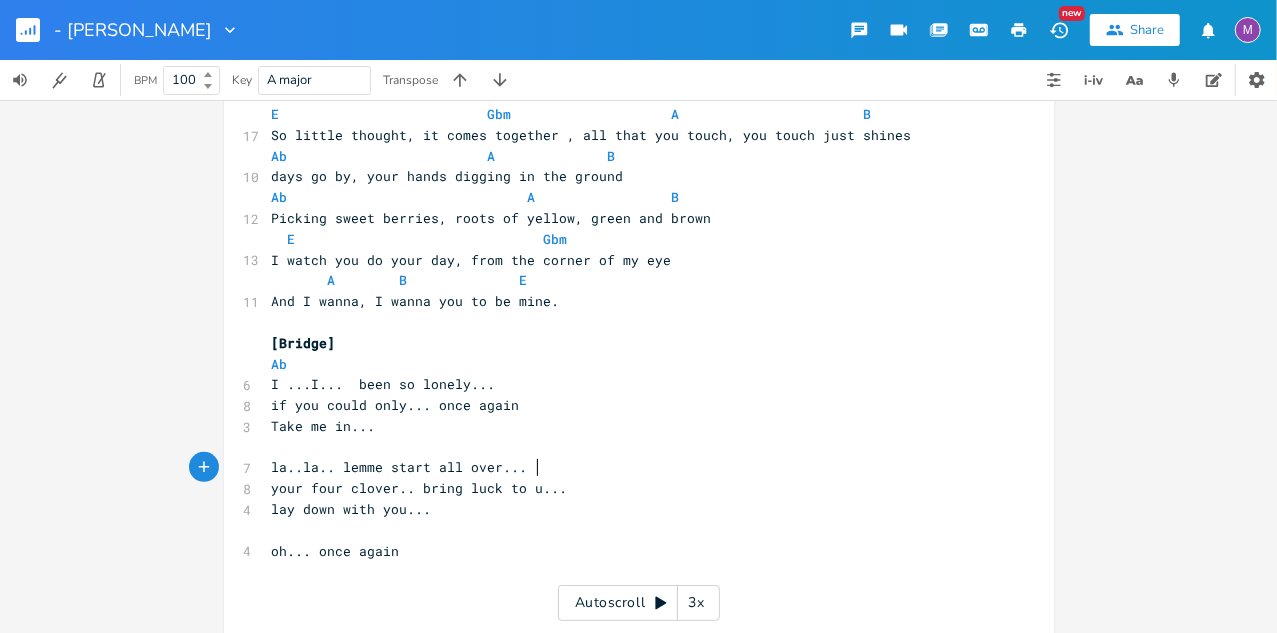 scroll, scrollTop: 0, scrollLeft: 98, axis: horizontal 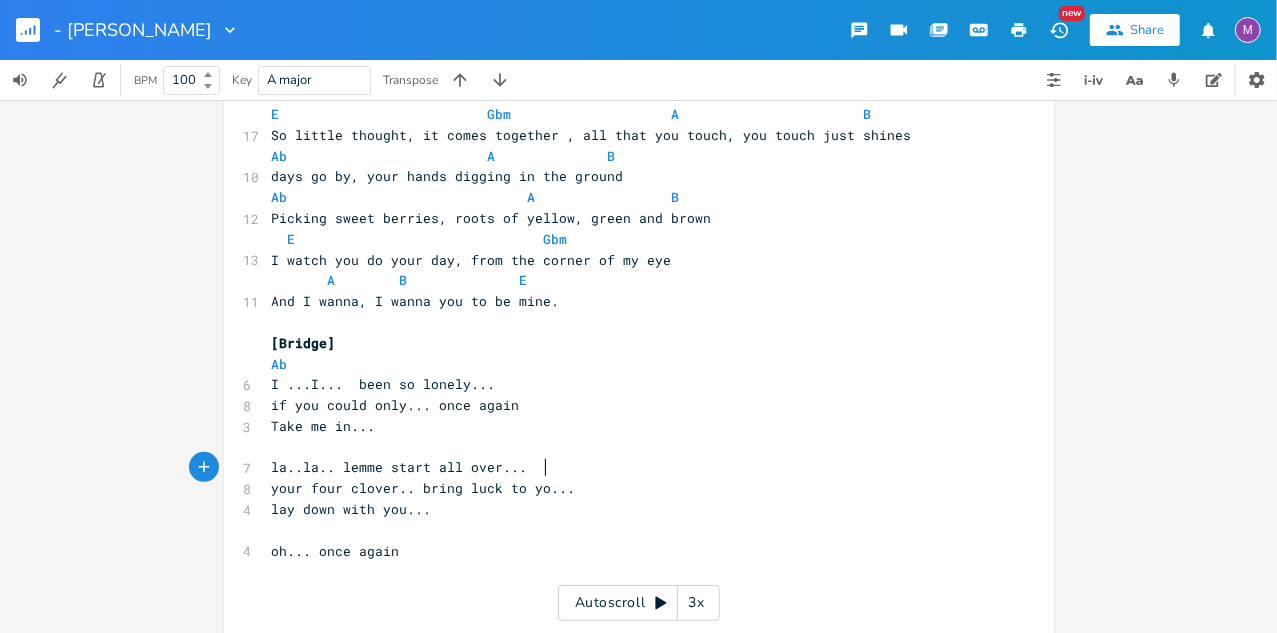 type on "you" 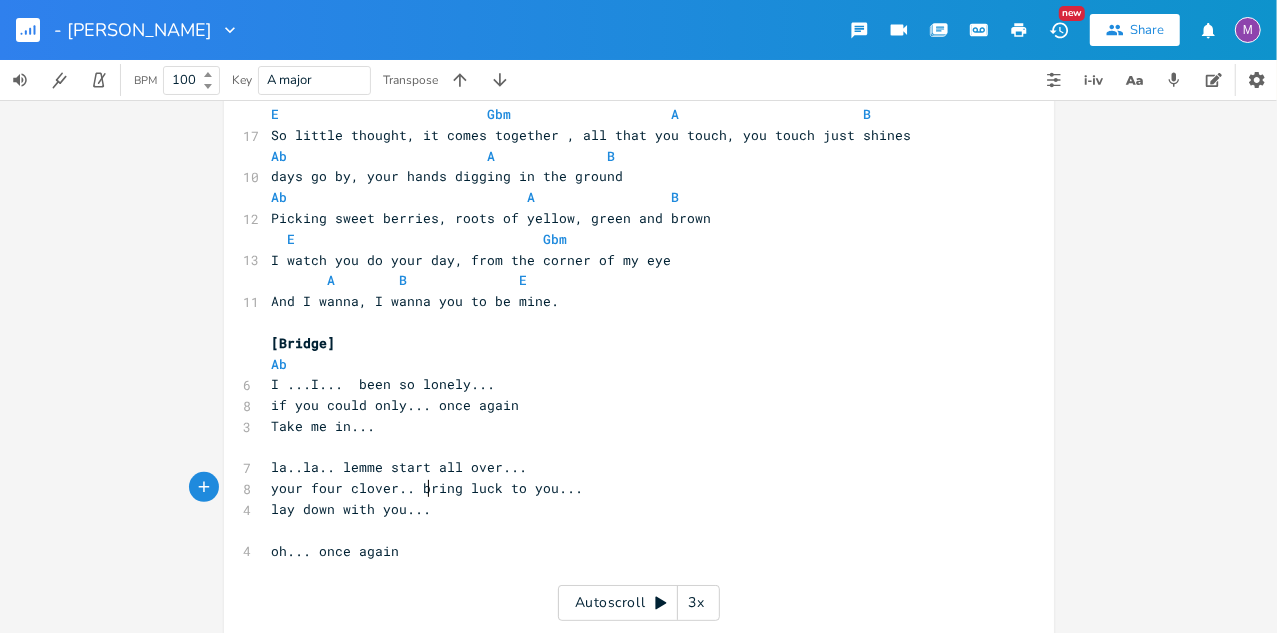 click on "lay down with you..." at bounding box center (352, 509) 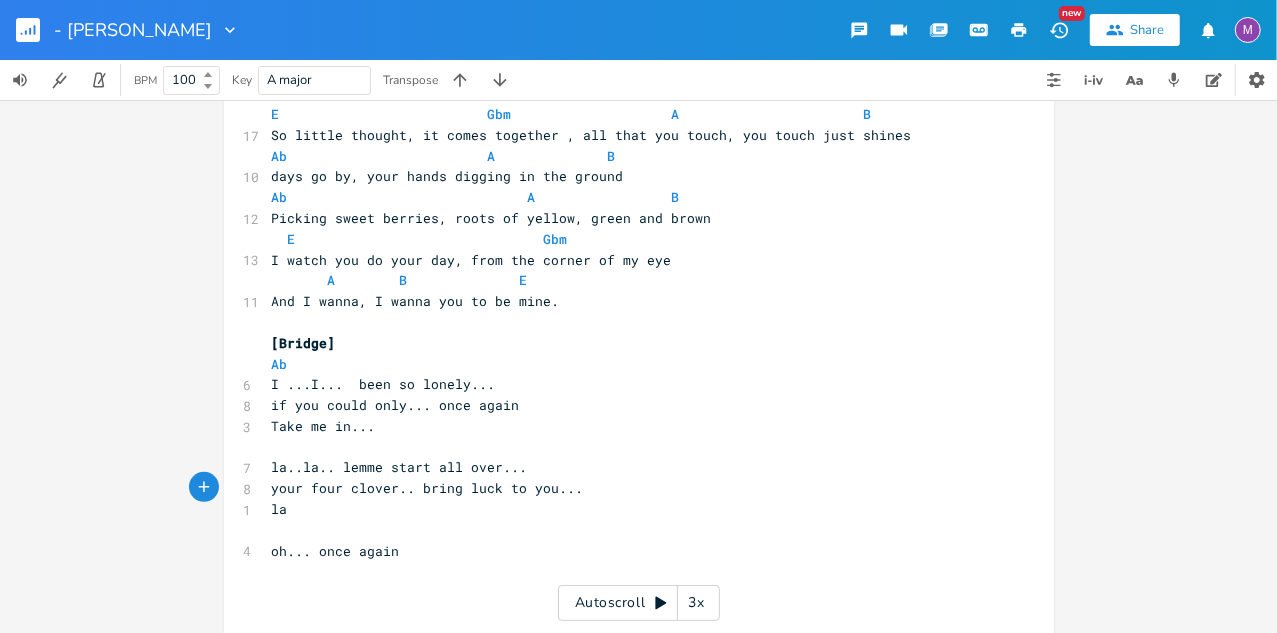 type on "a" 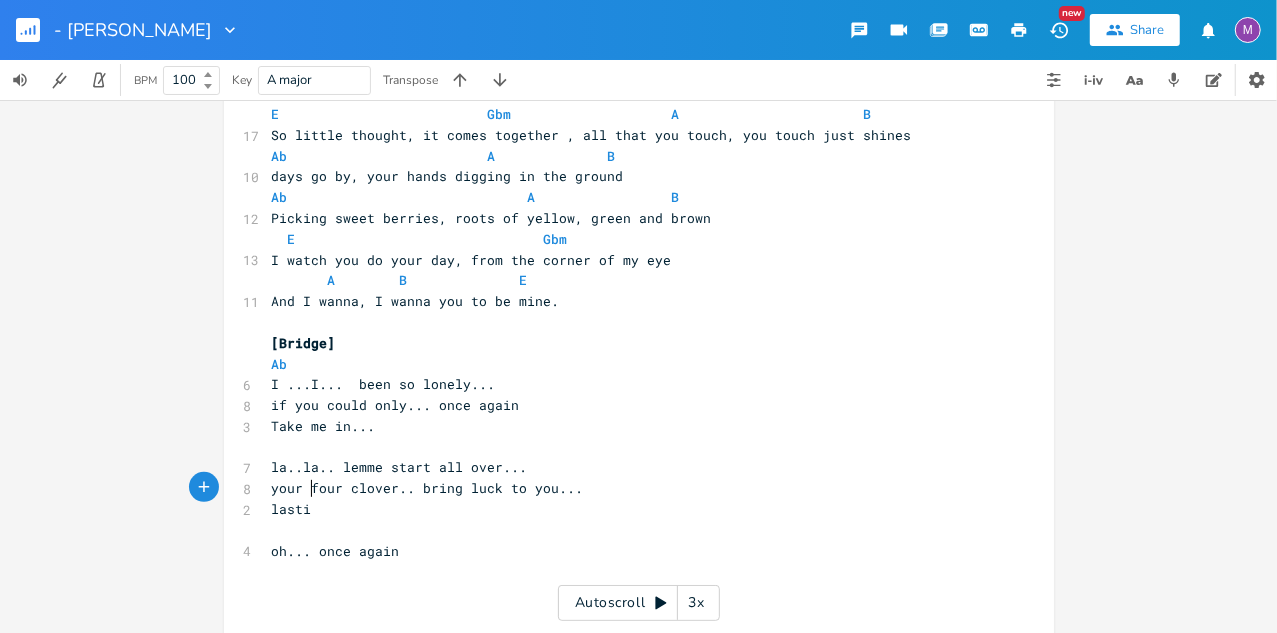 scroll, scrollTop: 0, scrollLeft: 20, axis: horizontal 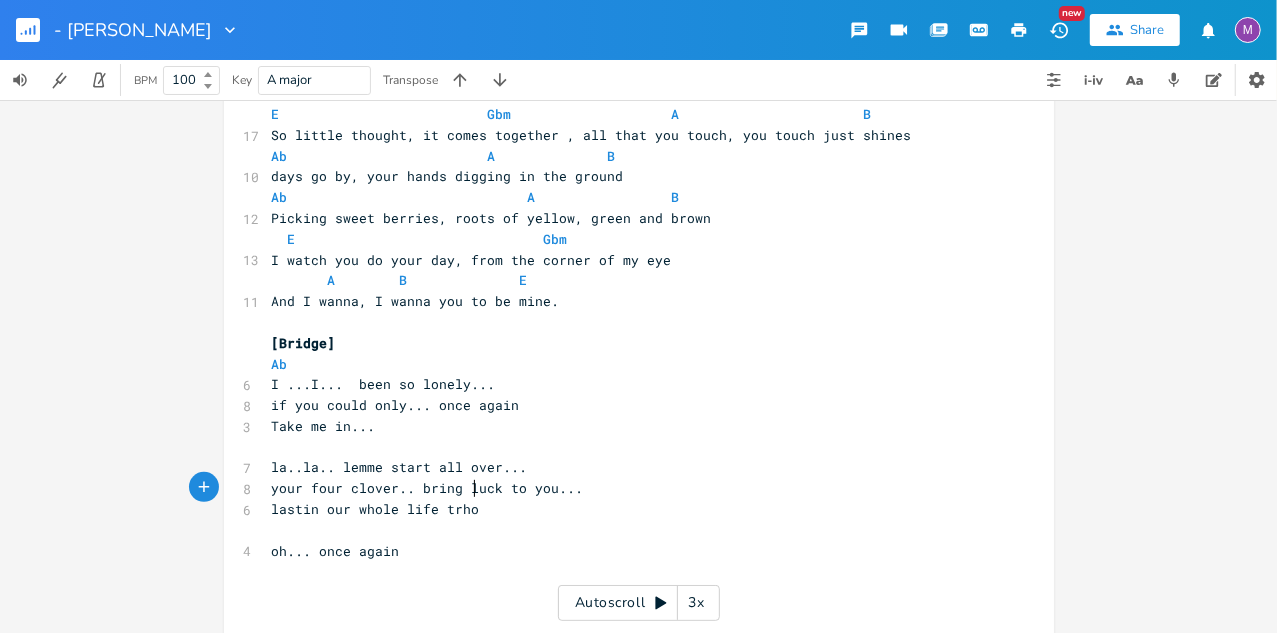 type on "stin our whole life trhou" 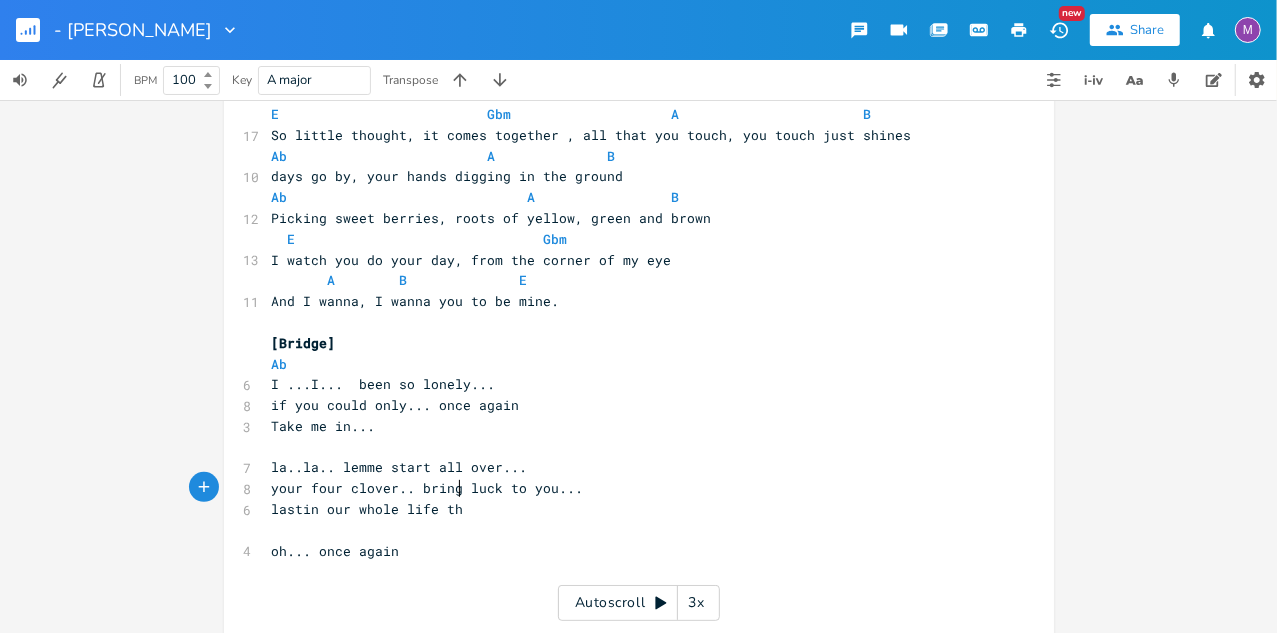 type on "ho" 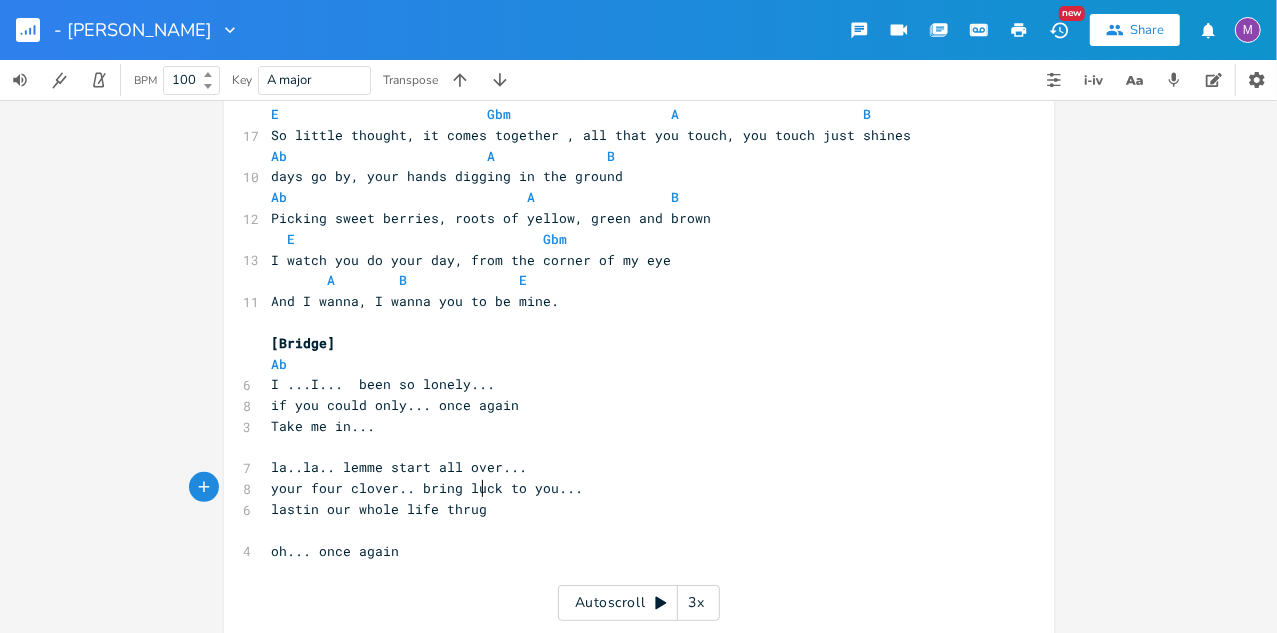 type on "[PERSON_NAME]" 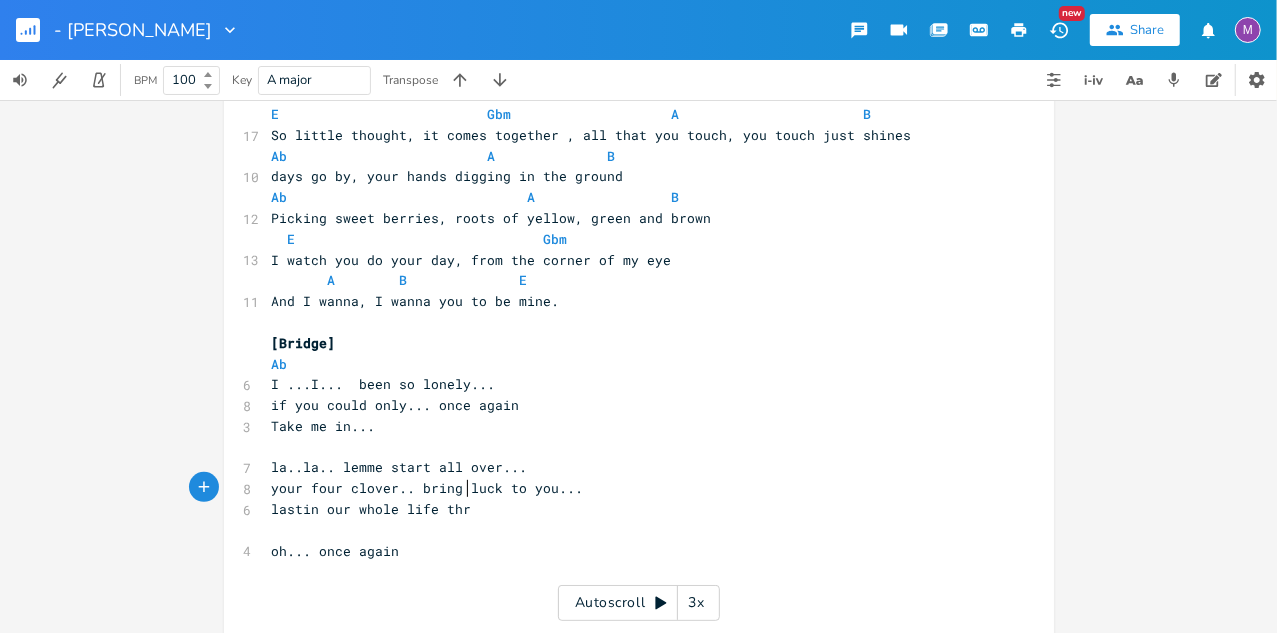 type on "u" 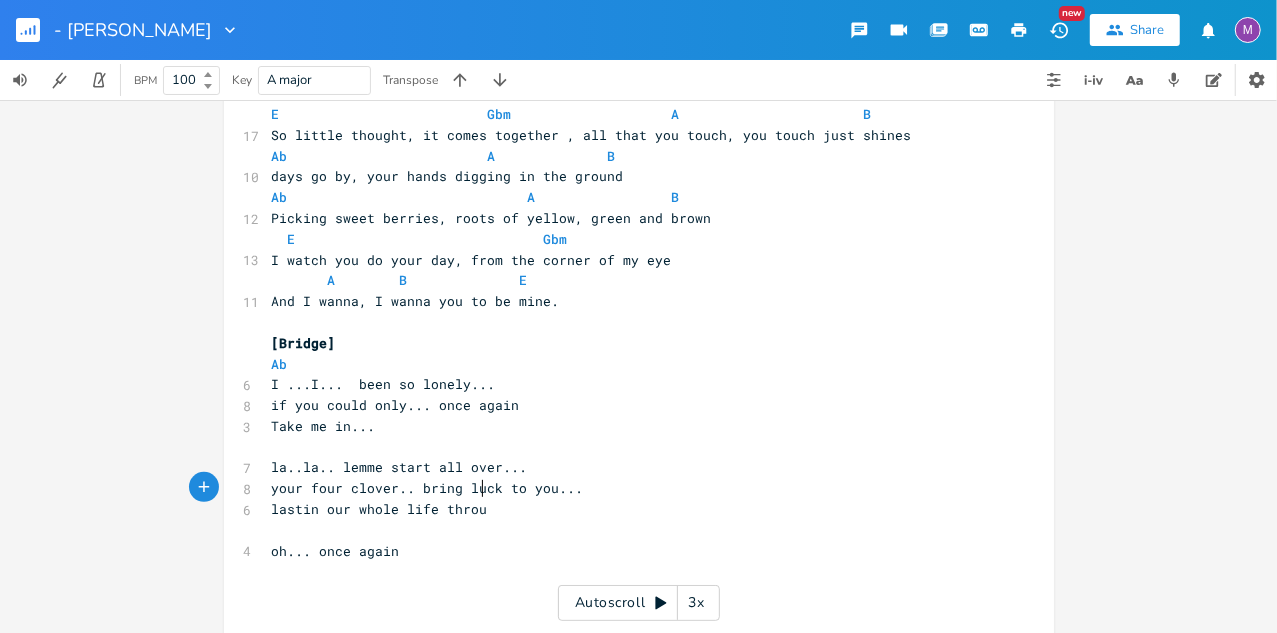 type on "ouh" 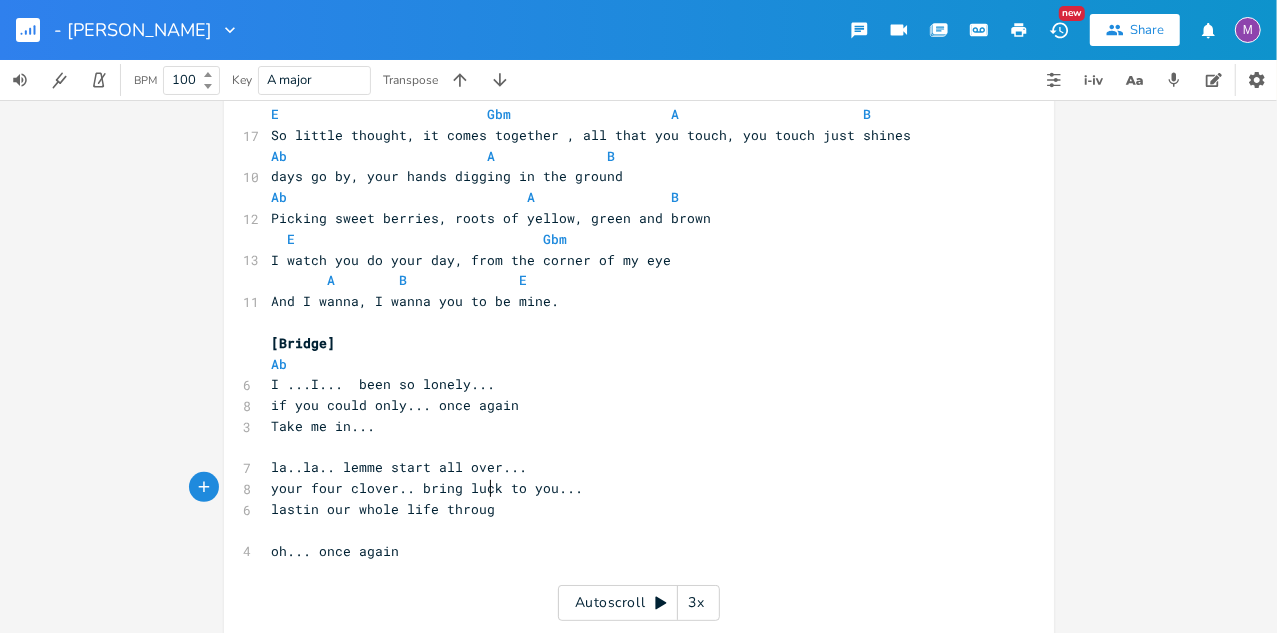 scroll, scrollTop: 0, scrollLeft: 14, axis: horizontal 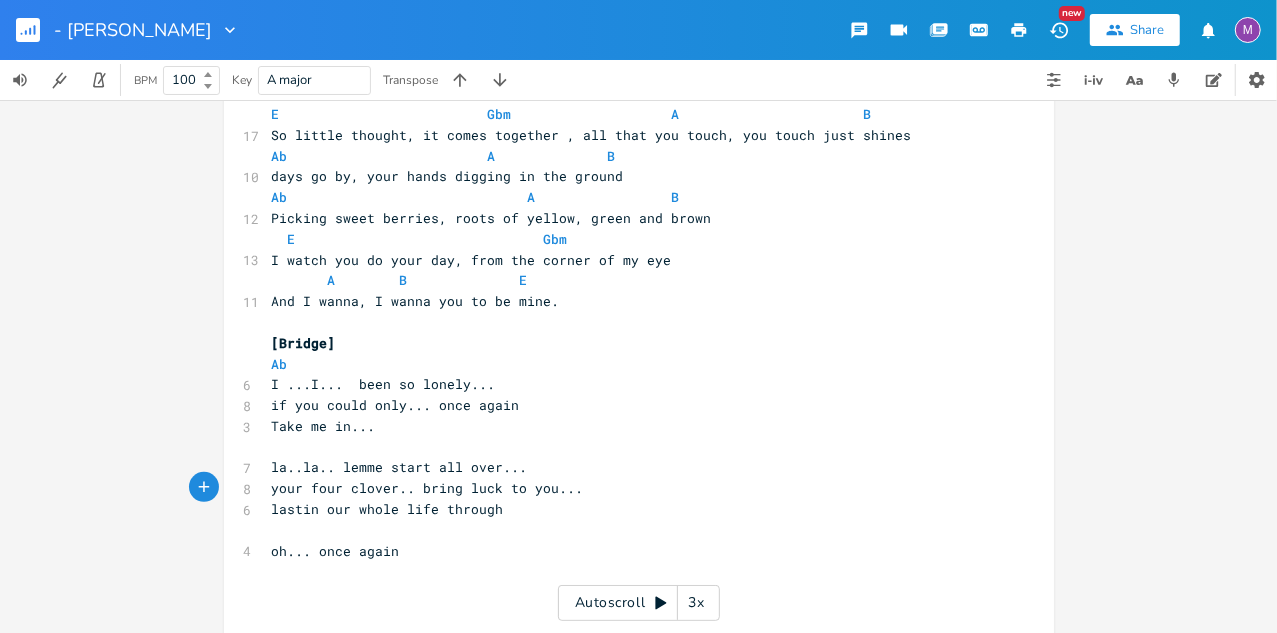 click on "oh... once again" at bounding box center [336, 551] 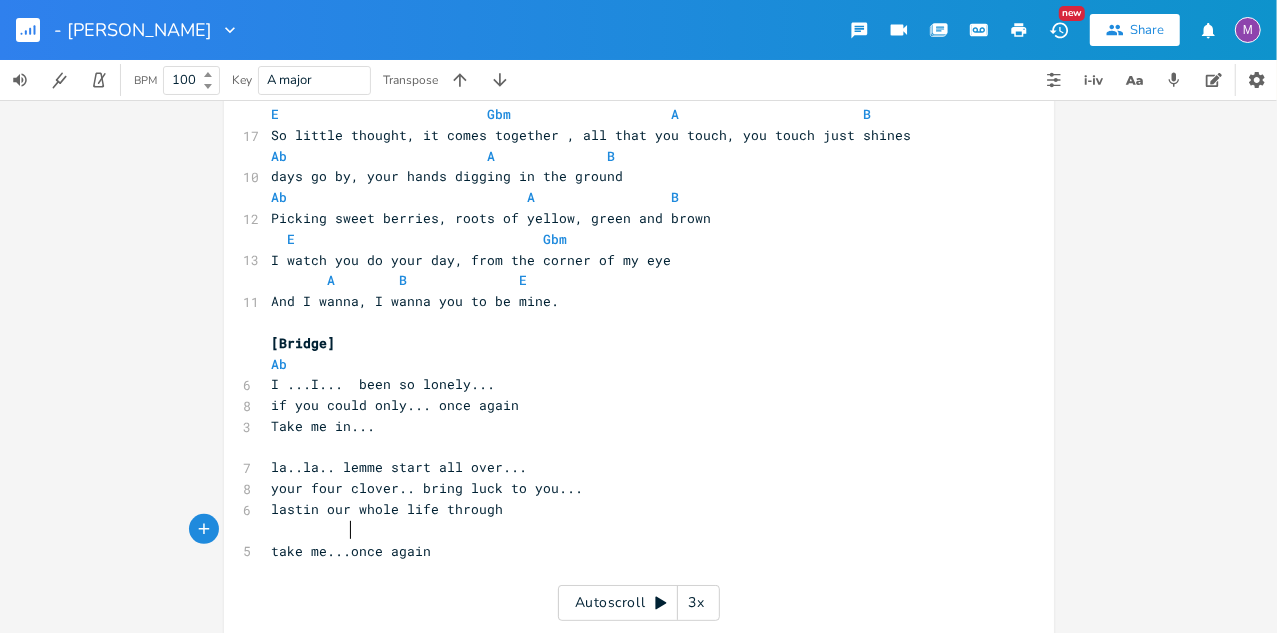 type on "take me..." 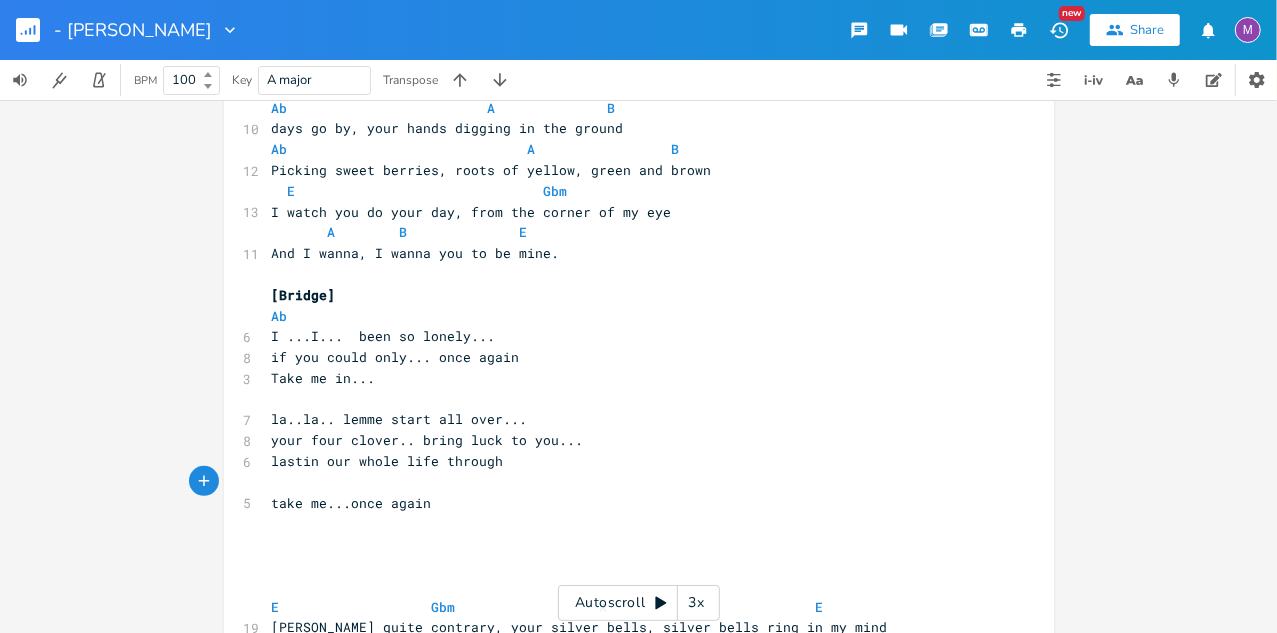 scroll, scrollTop: 509, scrollLeft: 0, axis: vertical 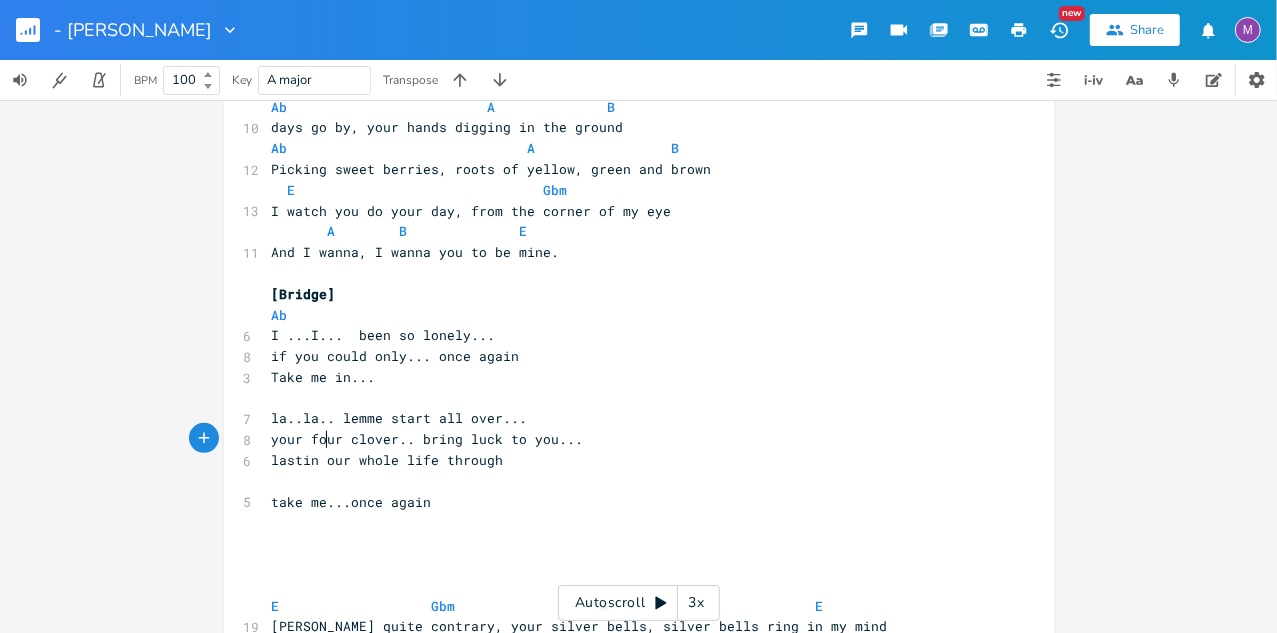 click on "lastin our whole life through" at bounding box center [388, 460] 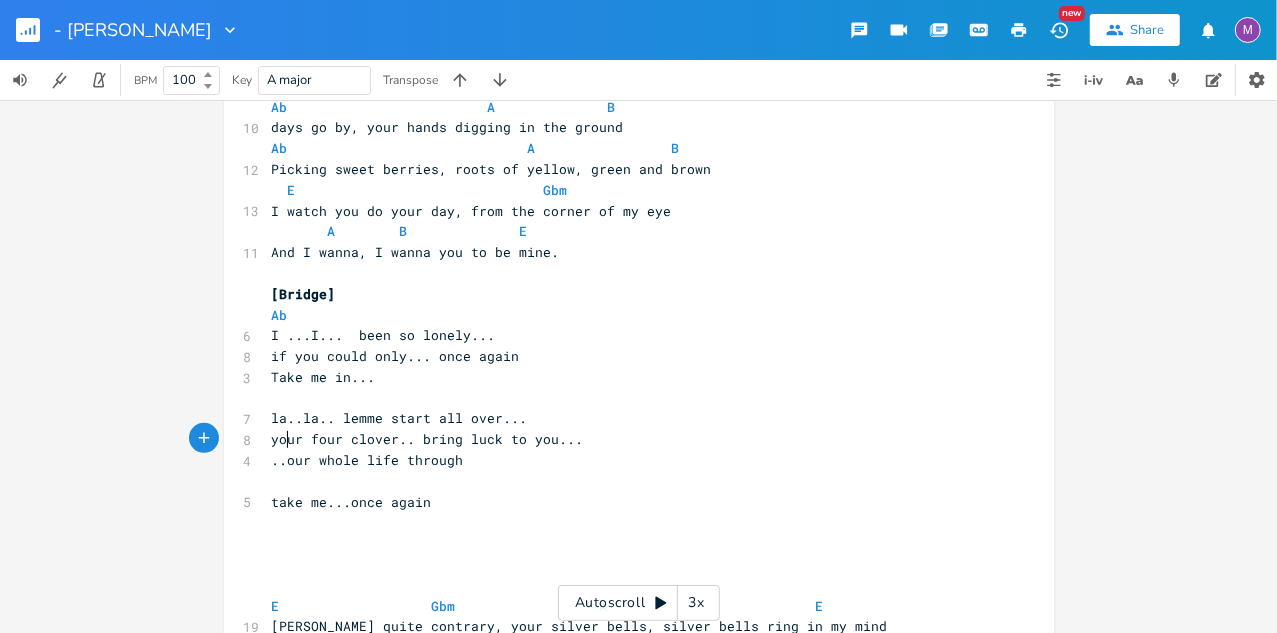 type on "..." 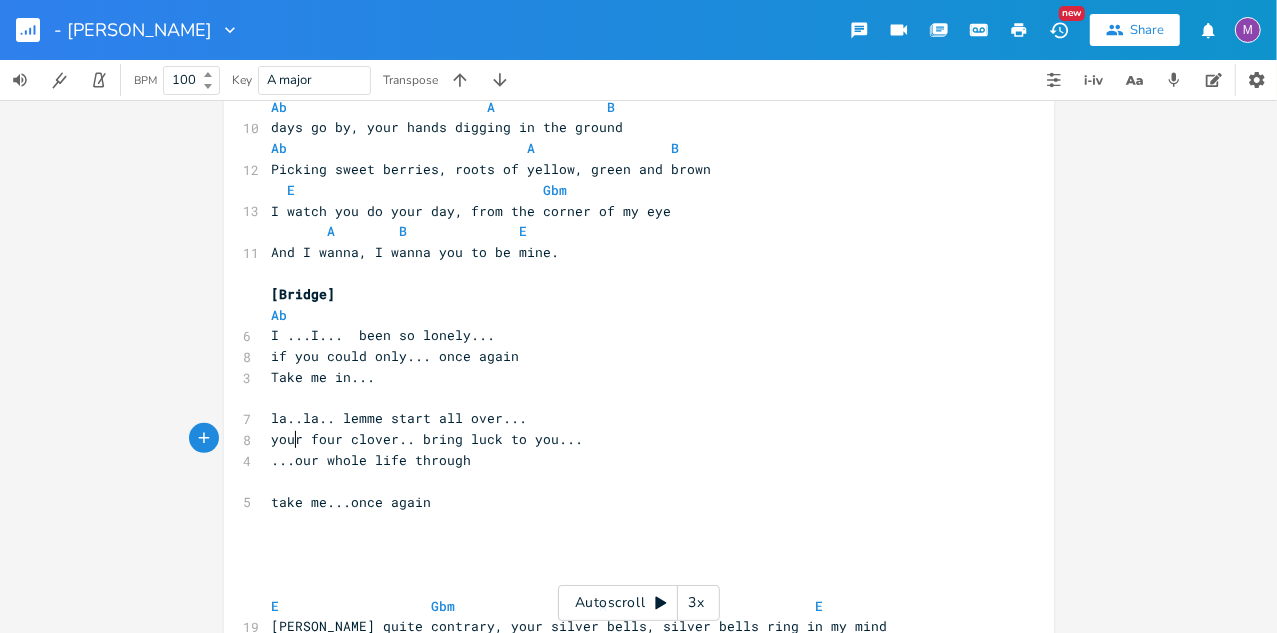 scroll, scrollTop: 0, scrollLeft: 7, axis: horizontal 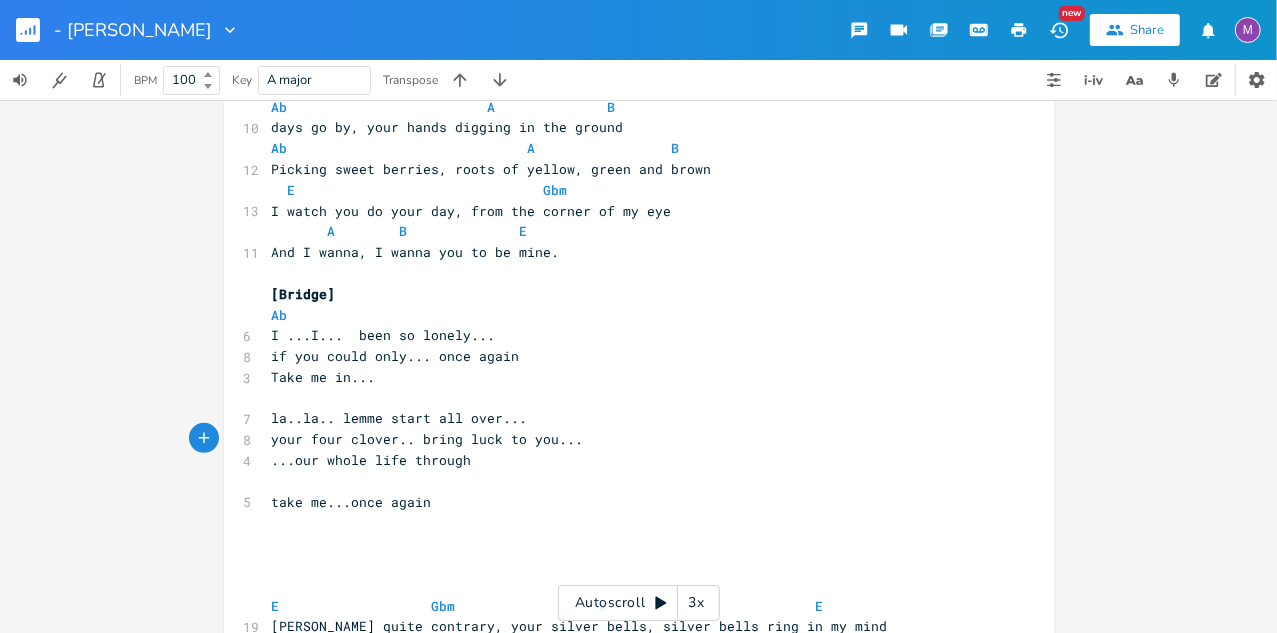 click on "take me...once again" at bounding box center (352, 502) 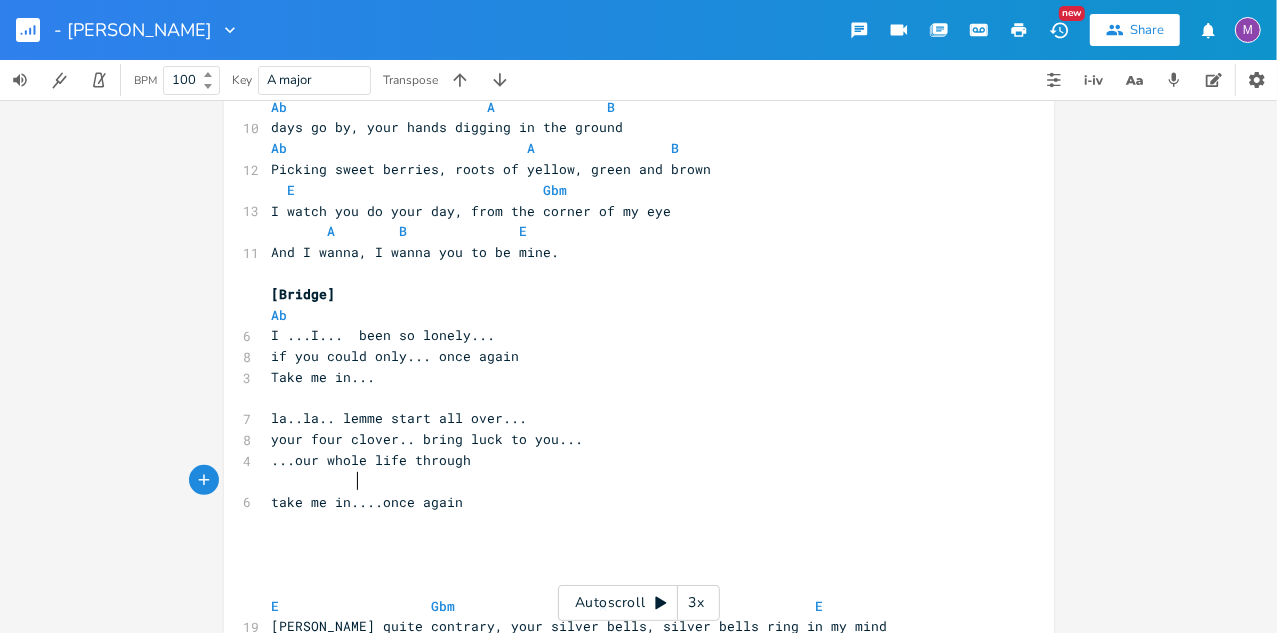 type on "in.." 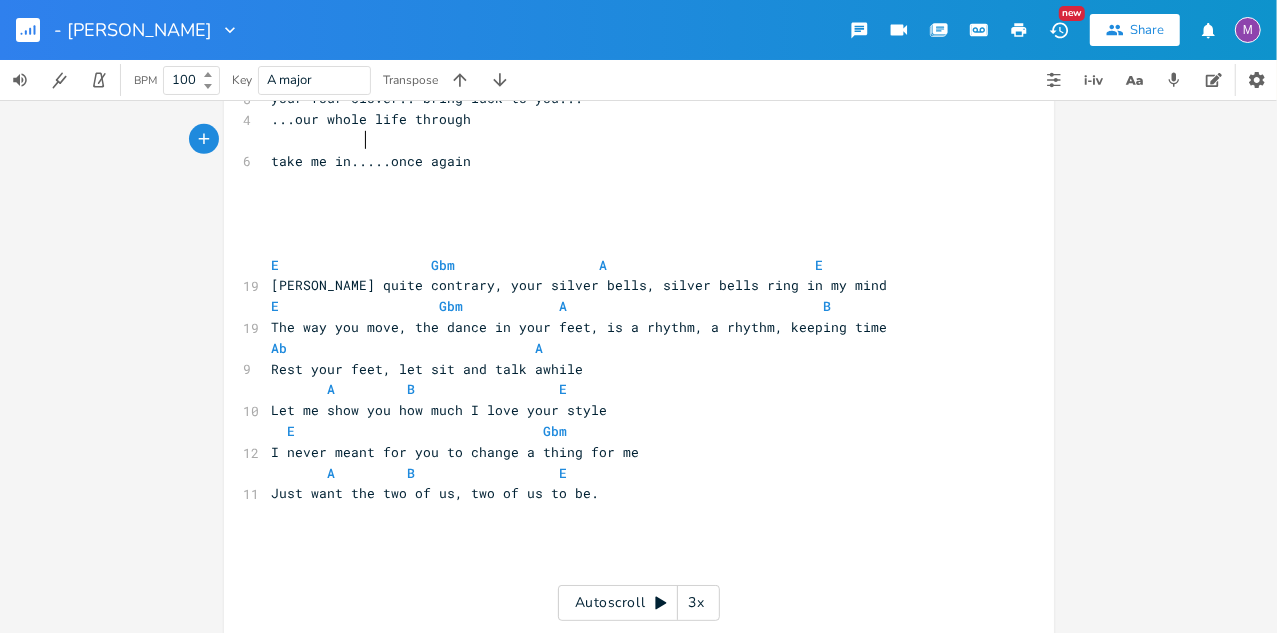 scroll, scrollTop: 860, scrollLeft: 0, axis: vertical 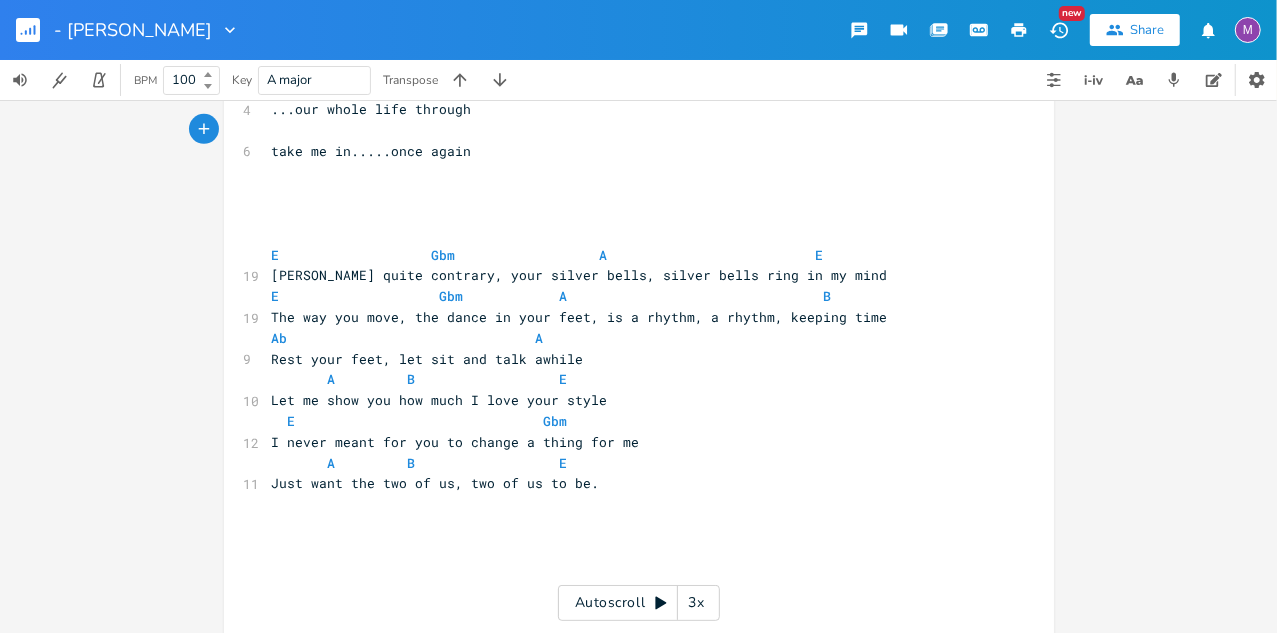 click on "Rest your feet, let sit and talk awhile" at bounding box center (428, 359) 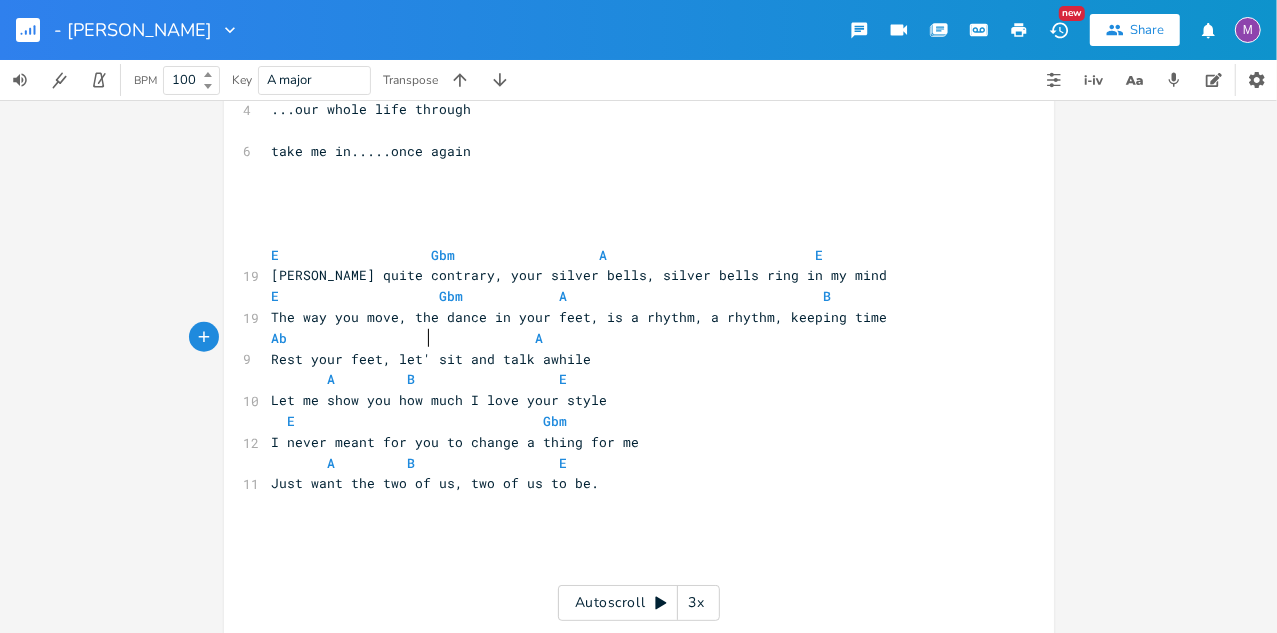type on "'s" 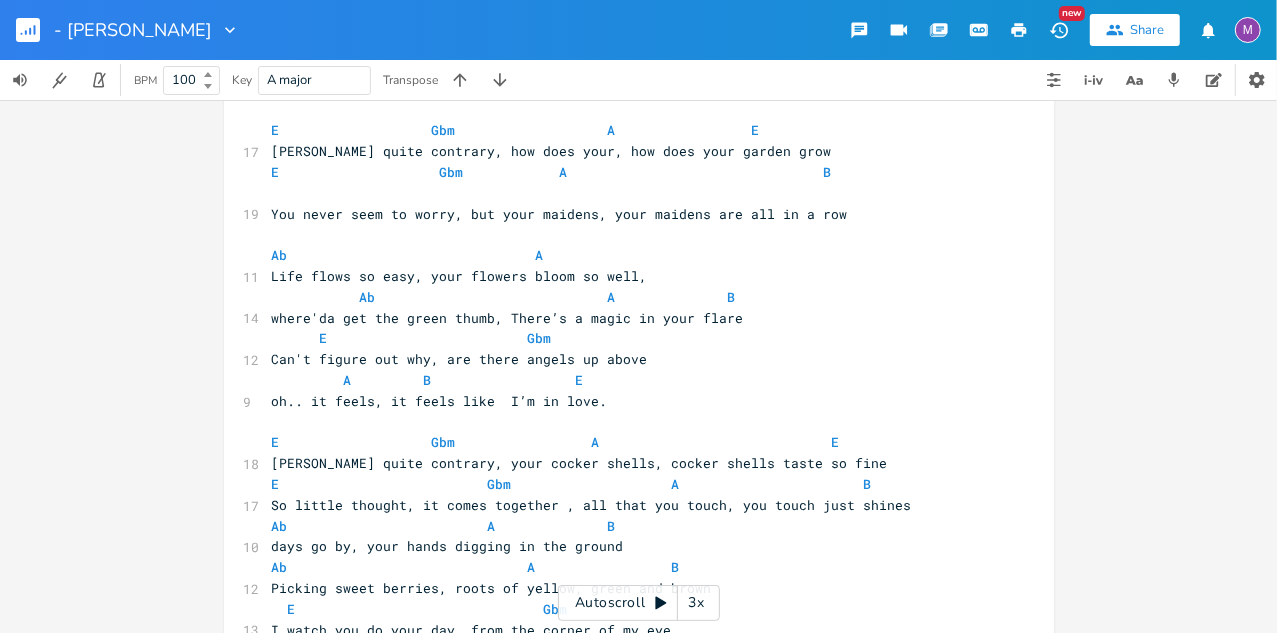 scroll, scrollTop: 0, scrollLeft: 0, axis: both 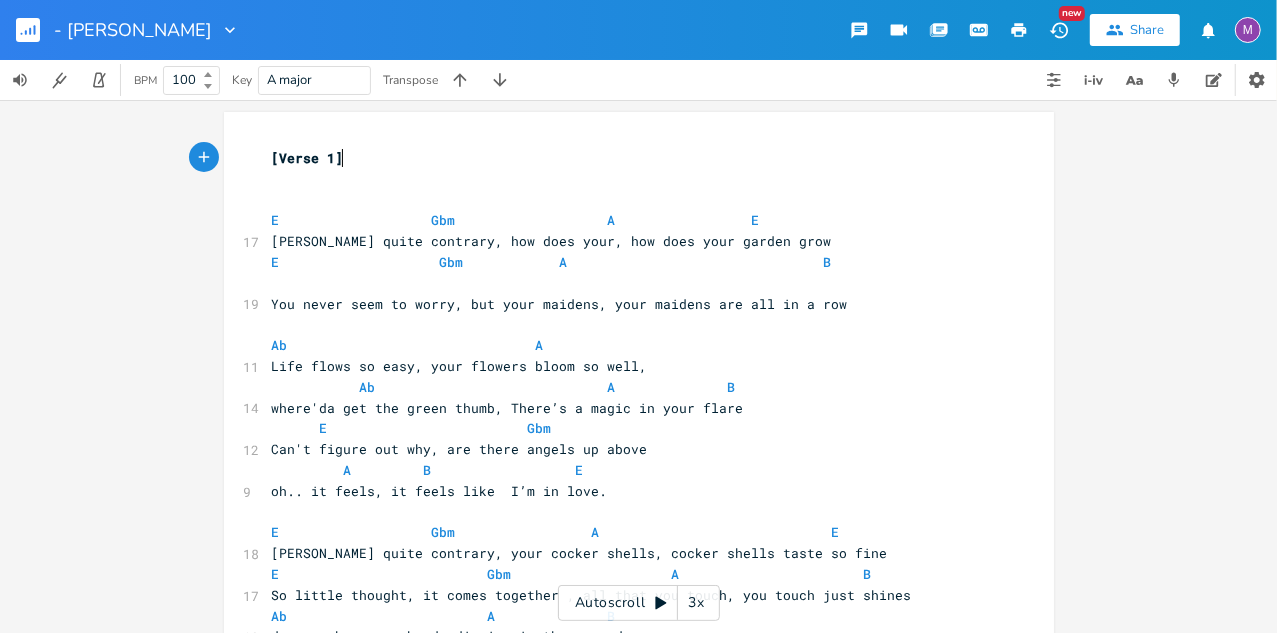 click on "[Verse 1]" at bounding box center (629, 158) 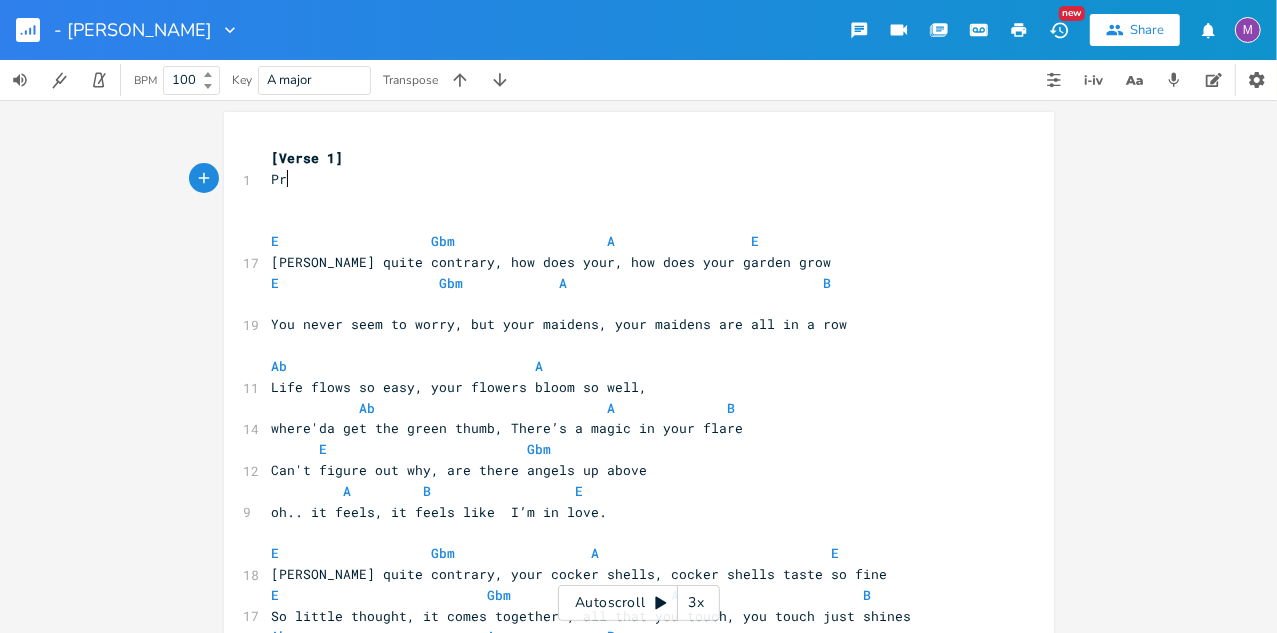 type on "Pru" 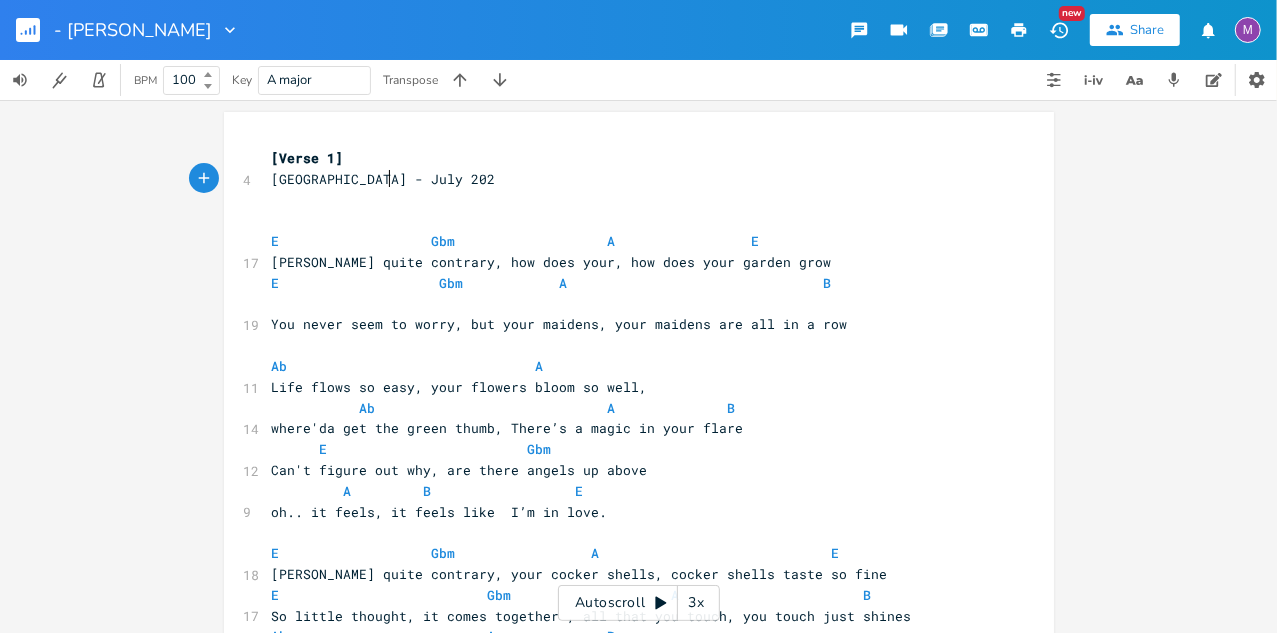 scroll, scrollTop: 0, scrollLeft: 87, axis: horizontal 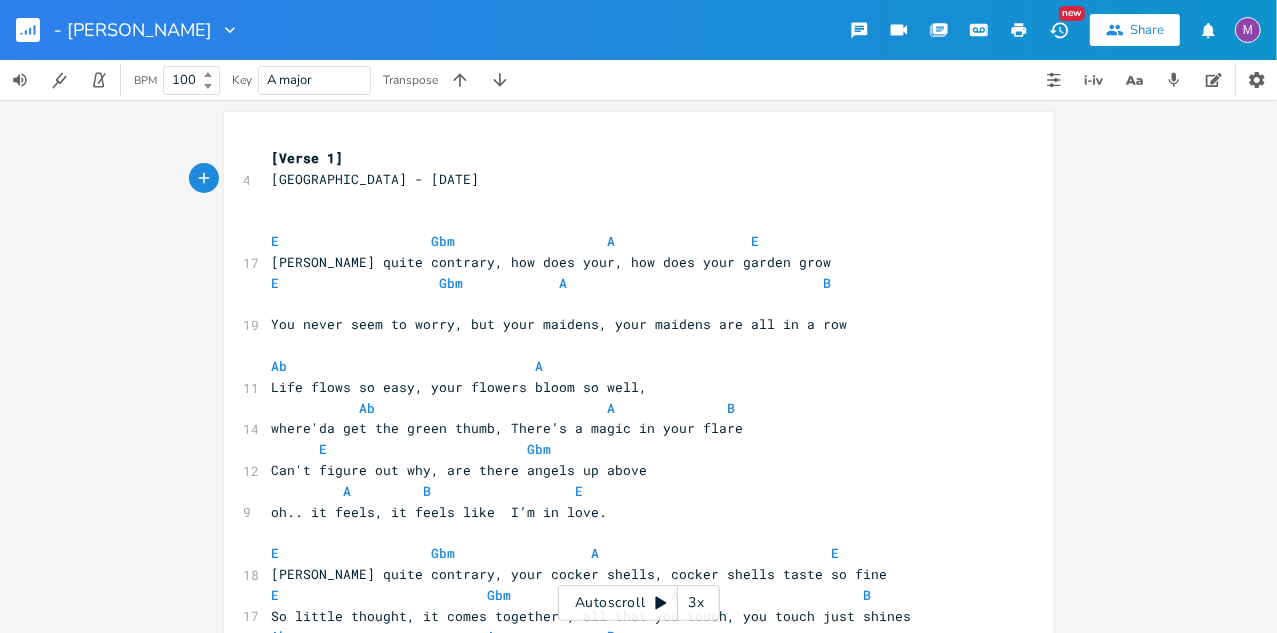 type on "eru - [DATE]" 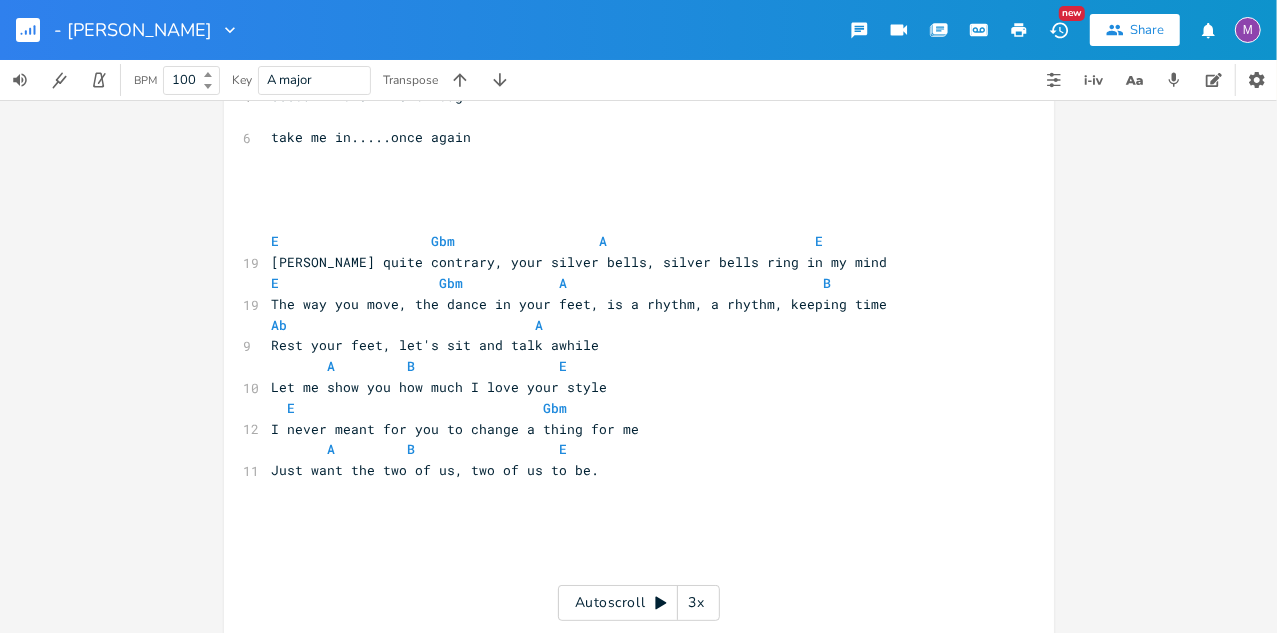 scroll, scrollTop: 906, scrollLeft: 0, axis: vertical 